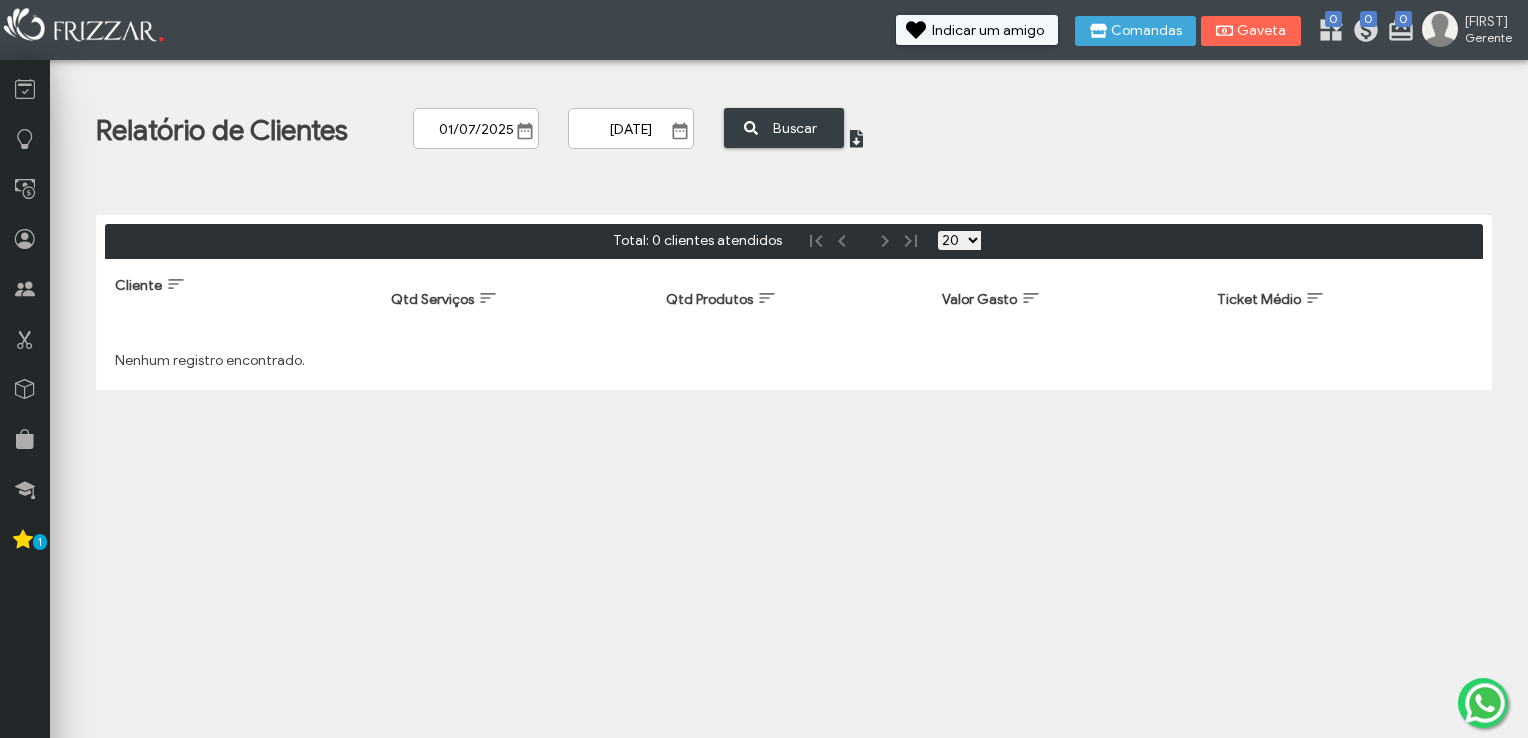 scroll, scrollTop: 0, scrollLeft: 0, axis: both 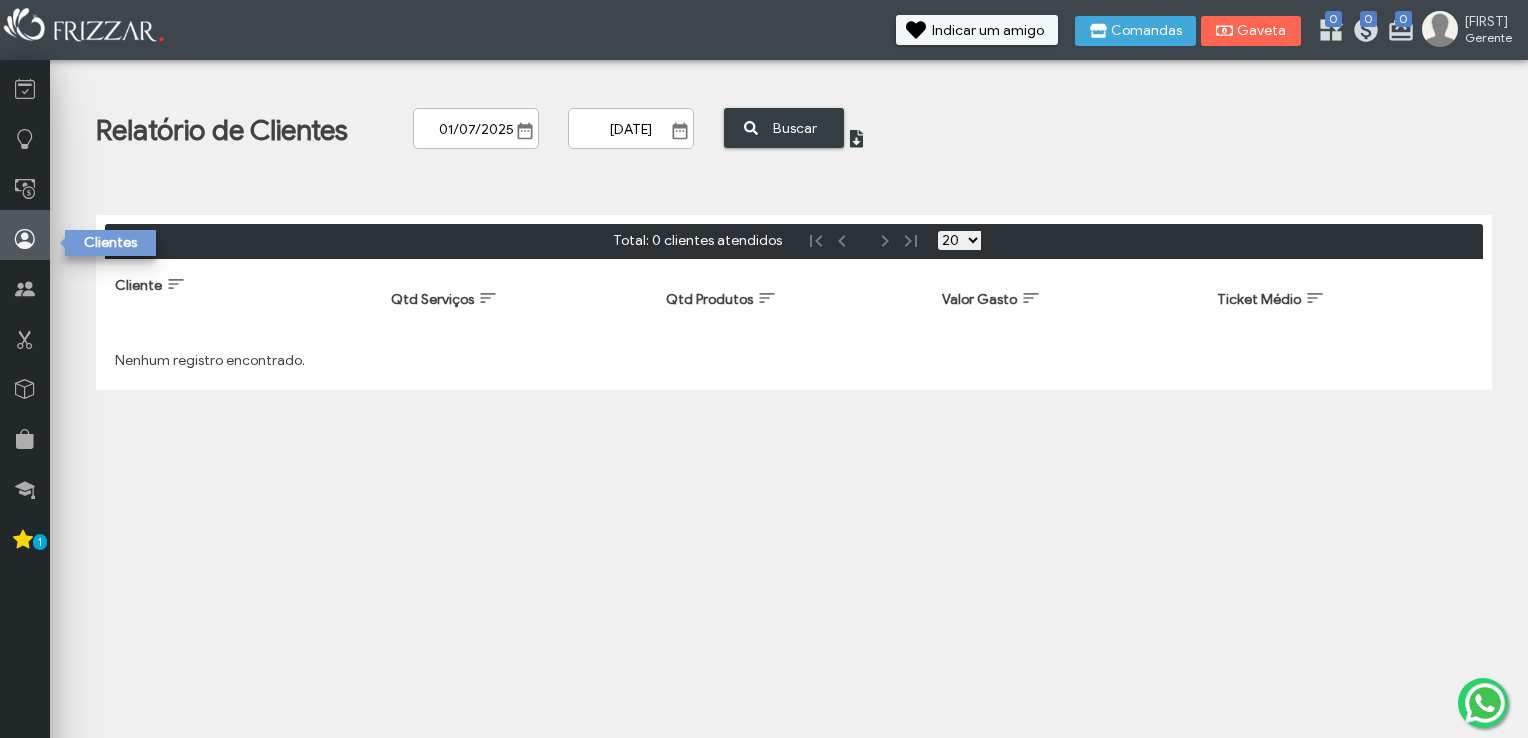 click at bounding box center (25, 239) 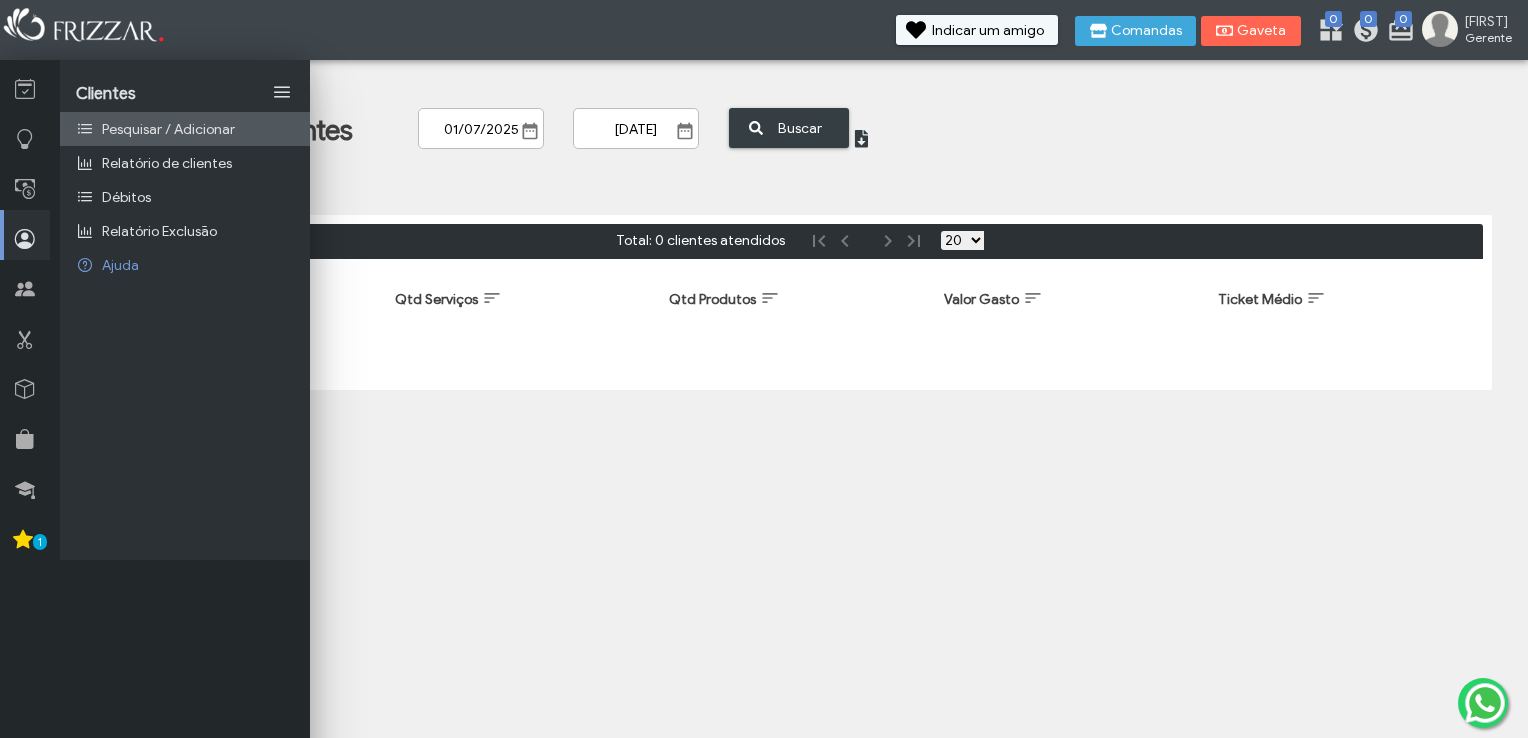 click on "Pesquisar / Adicionar" at bounding box center (168, 129) 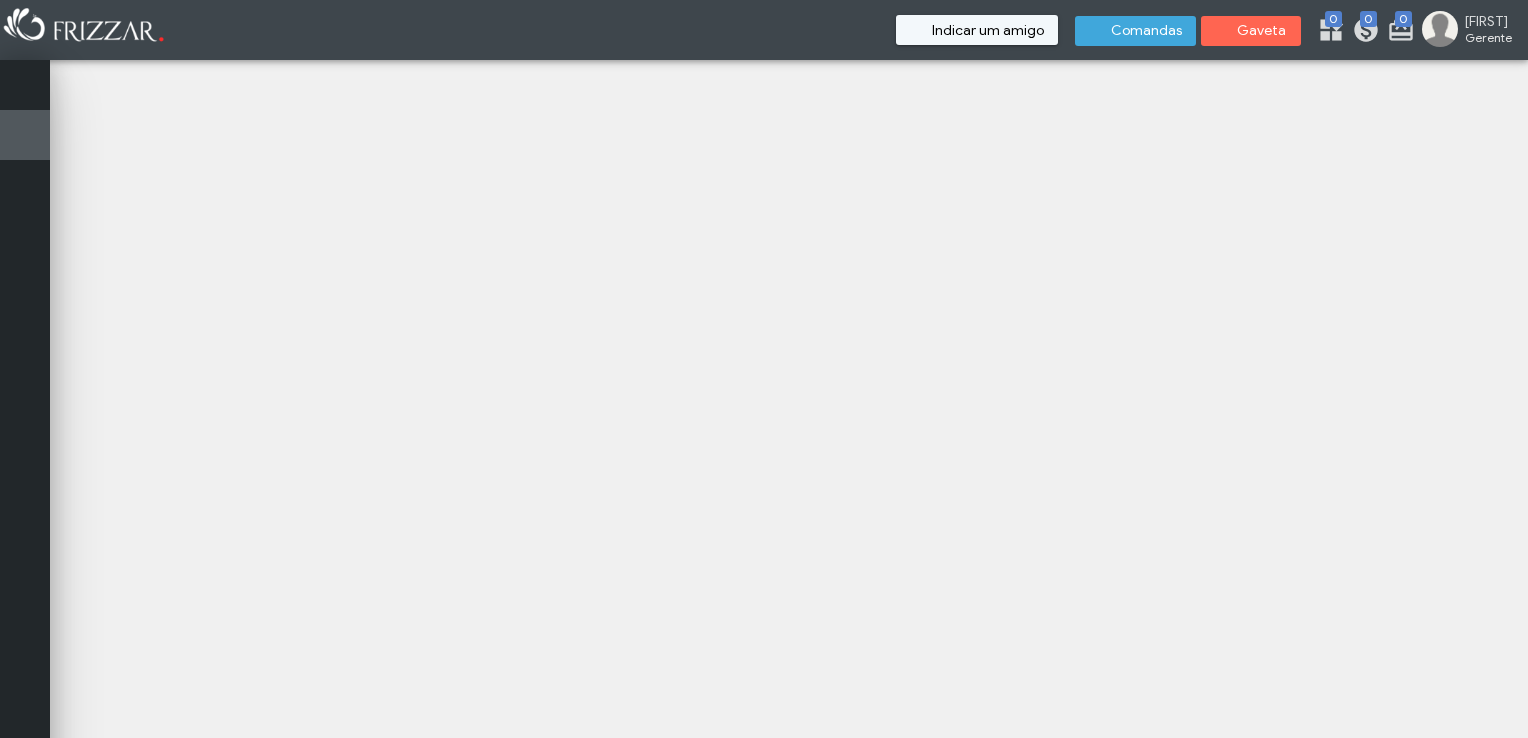 scroll, scrollTop: 0, scrollLeft: 0, axis: both 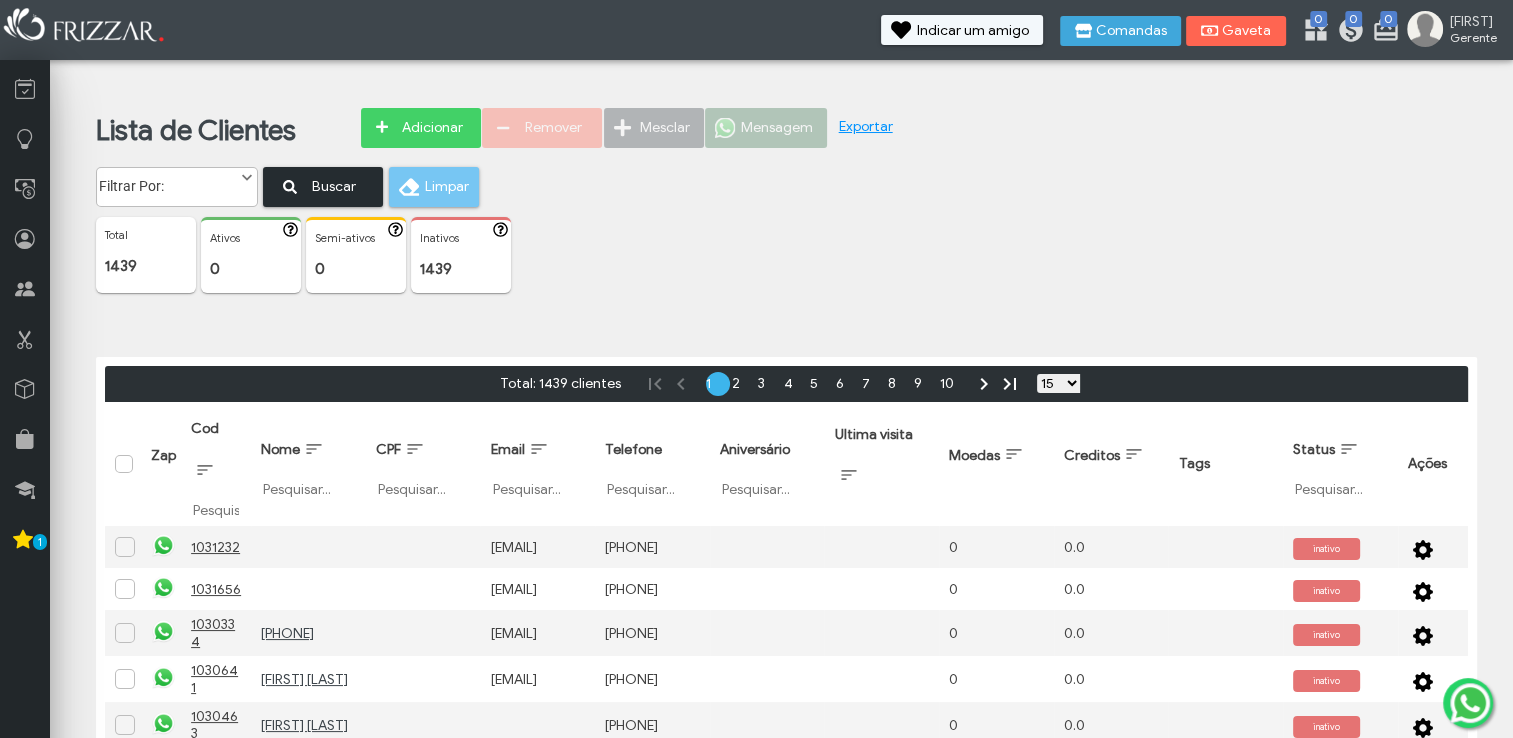 click on "Buscar" at bounding box center (334, 186) 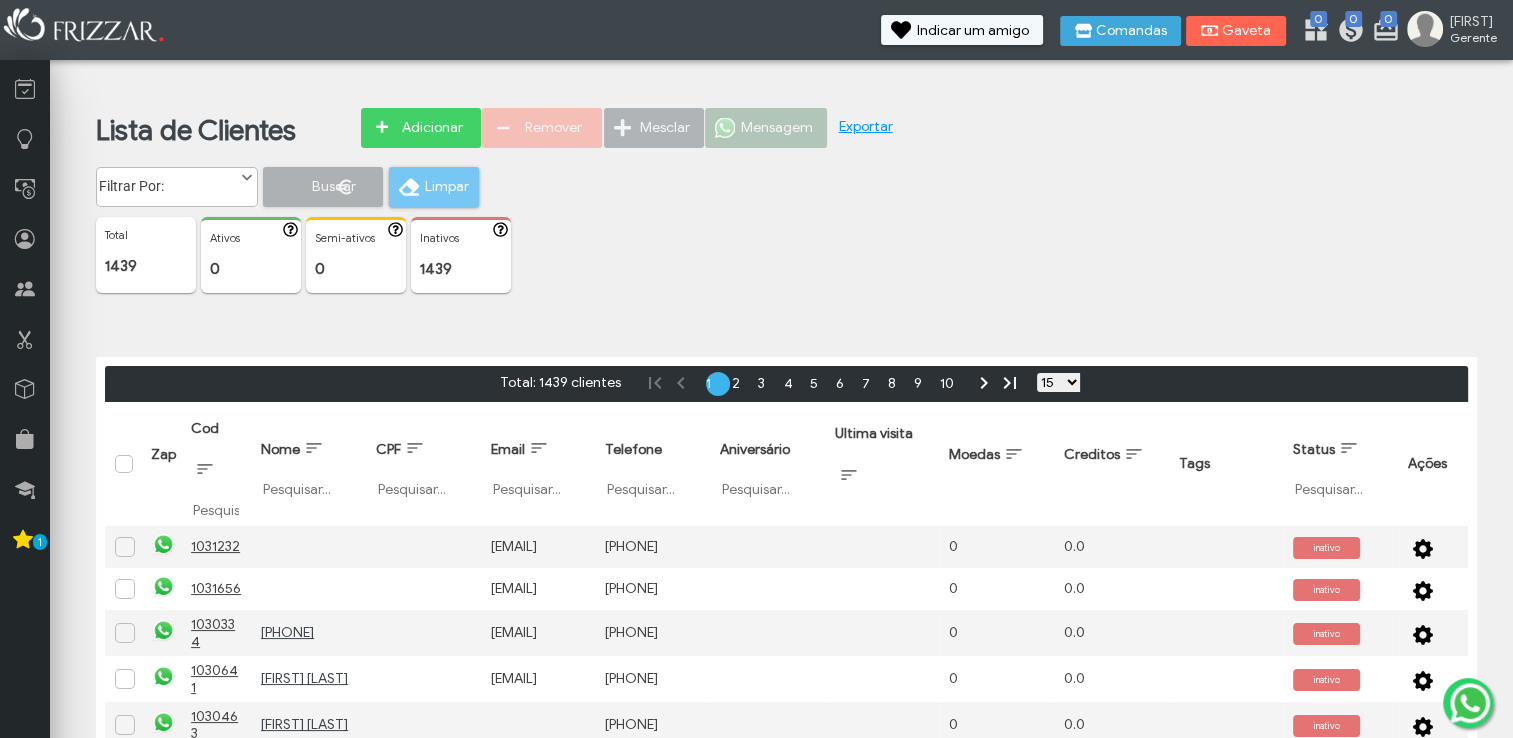 click on "Filtrar Por:" at bounding box center (168, 181) 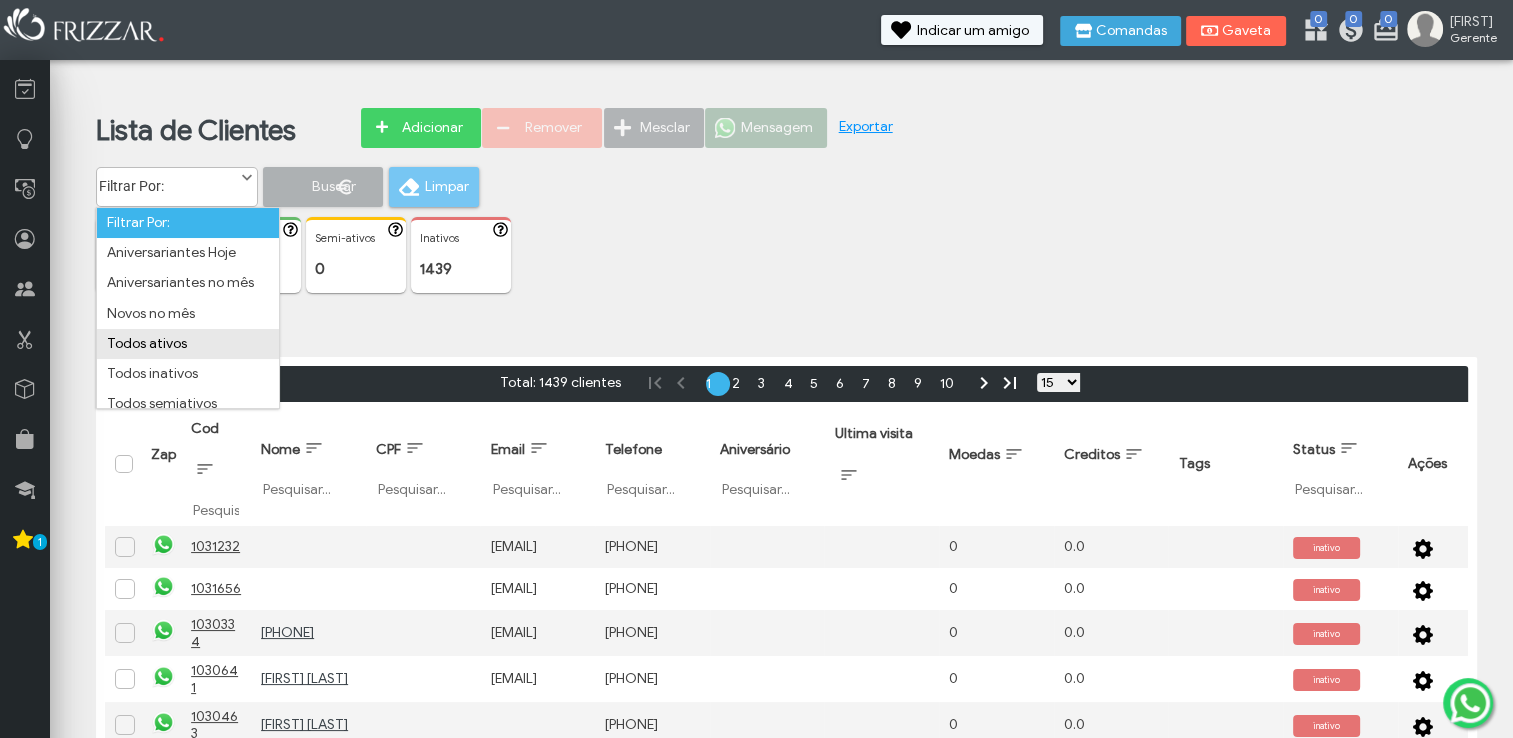 scroll, scrollTop: 100, scrollLeft: 0, axis: vertical 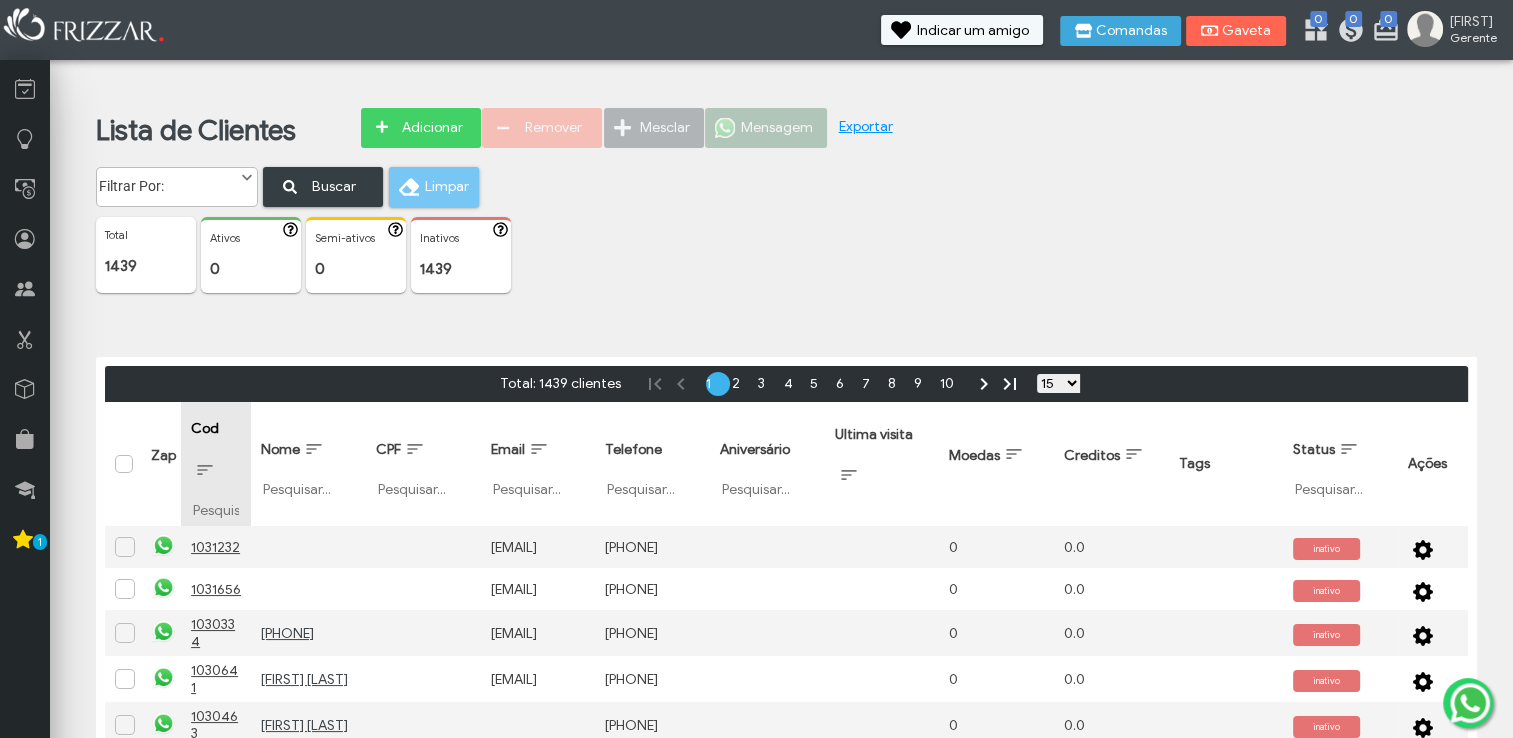 click on "Cod Filtrar por Cod" at bounding box center [216, 464] 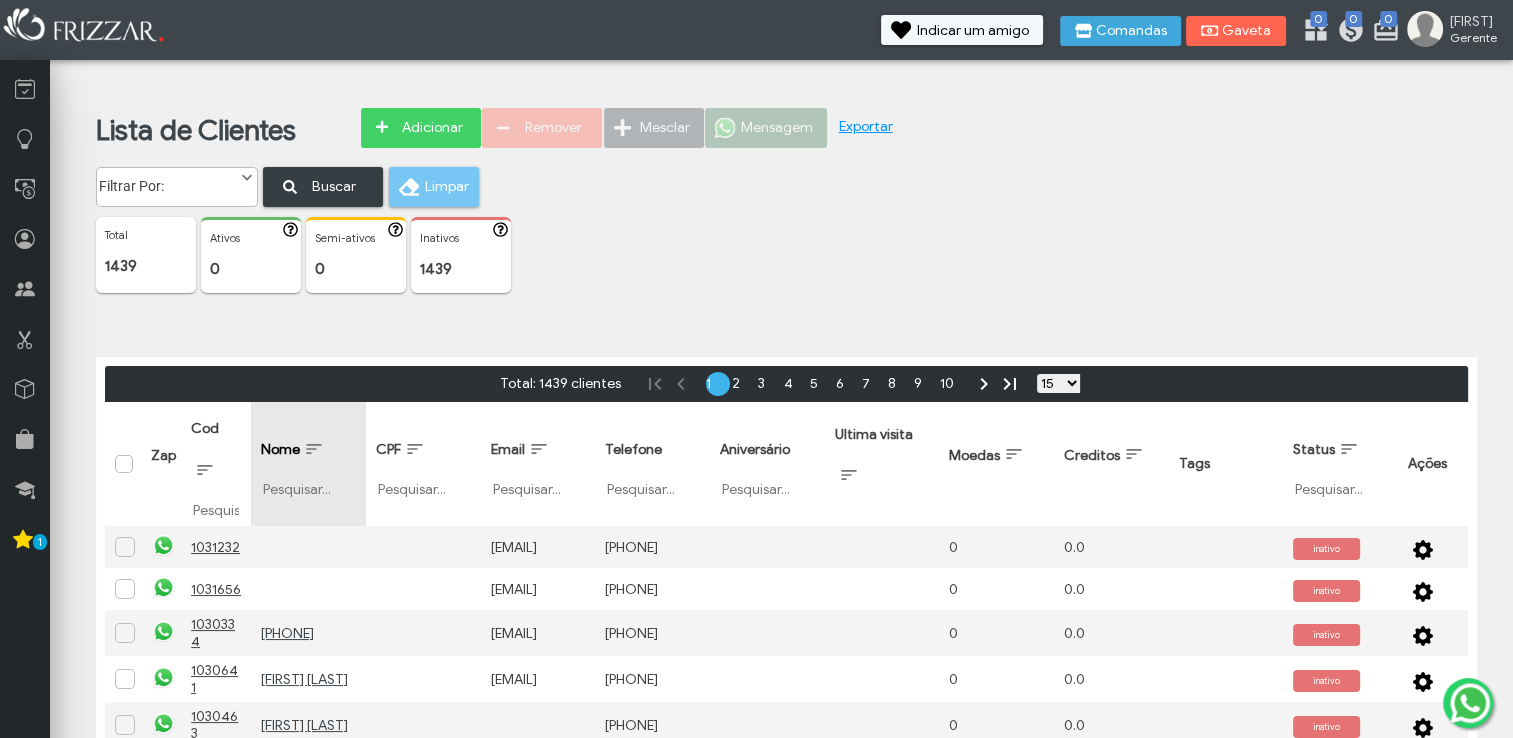 click on "Filtrar por Nome" at bounding box center [308, 489] 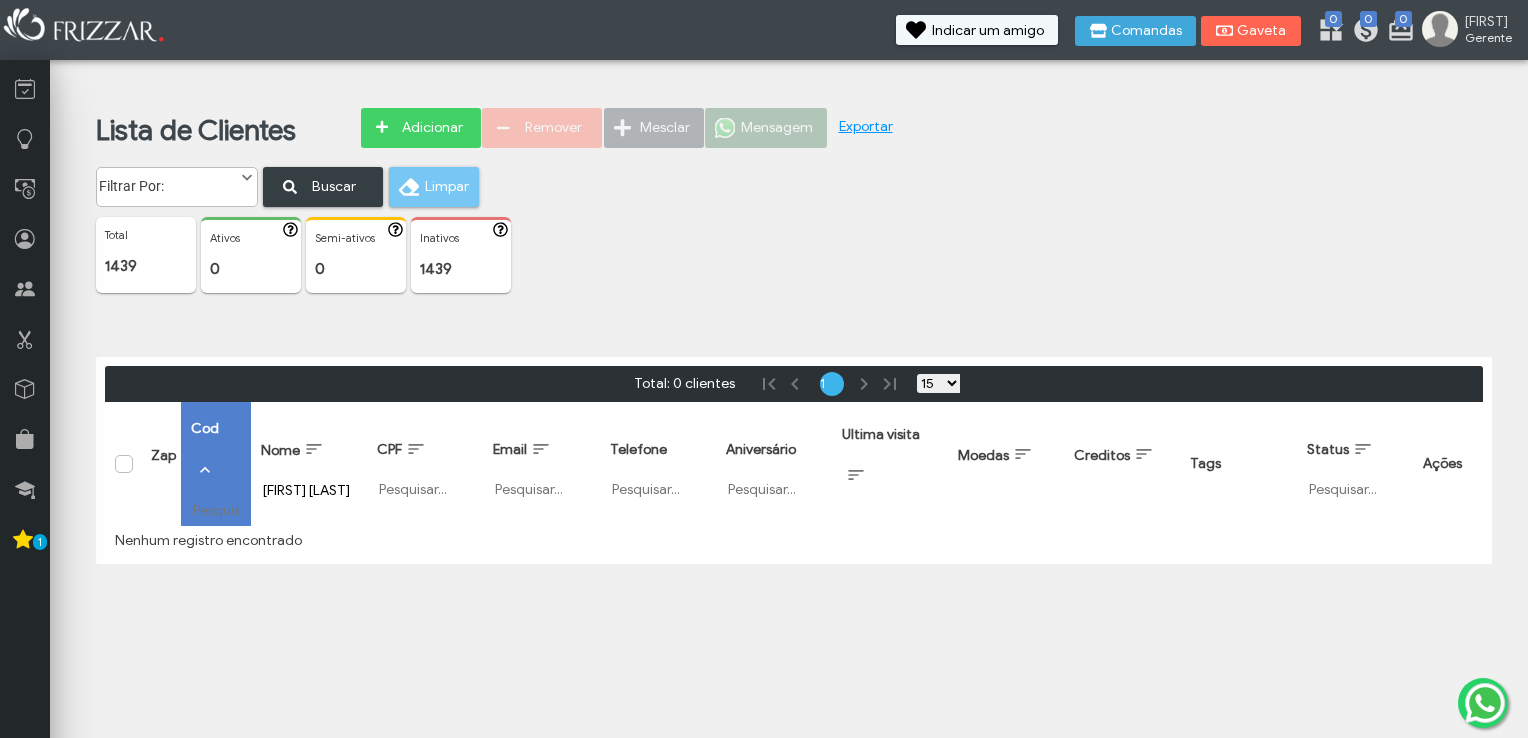 click at bounding box center [124, 464] 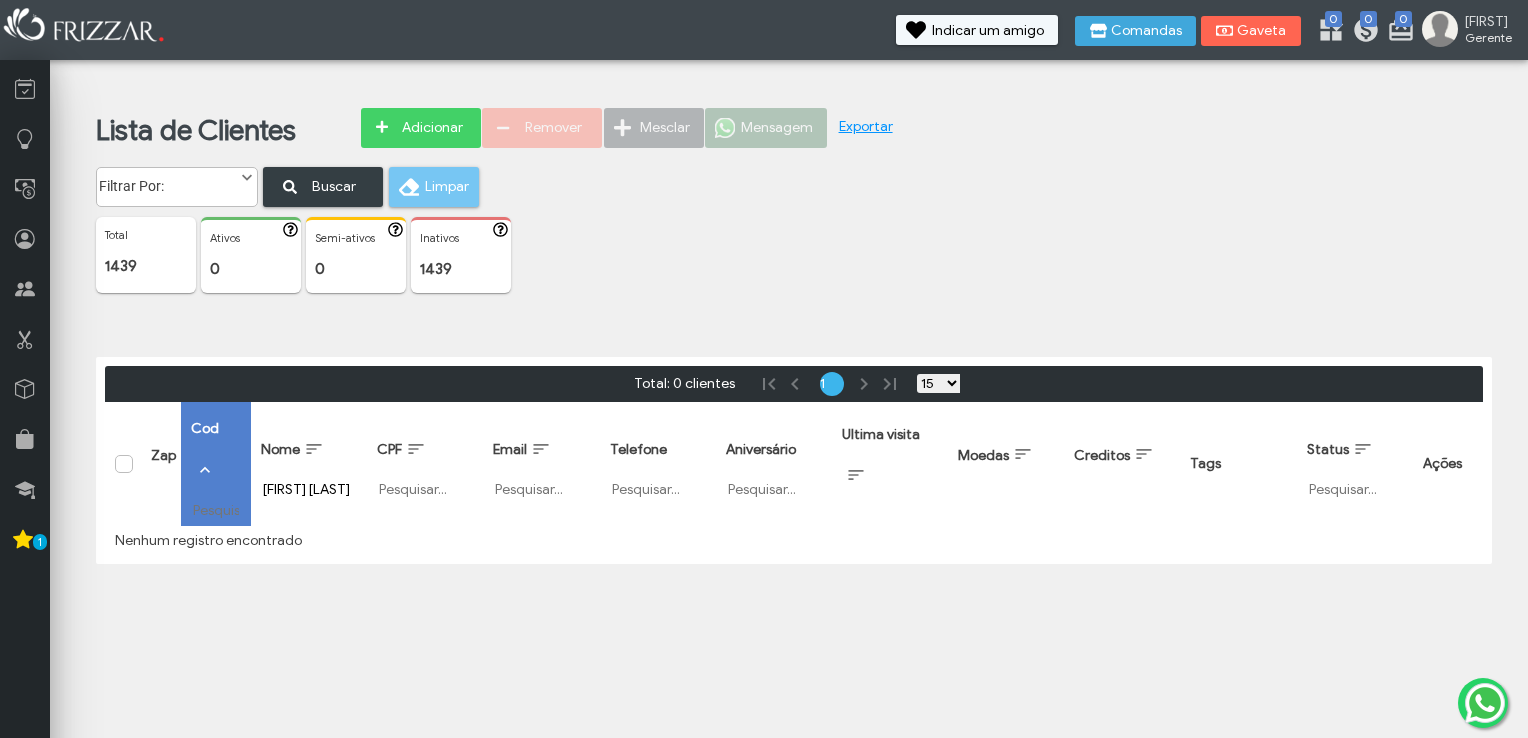 click at bounding box center [124, 464] 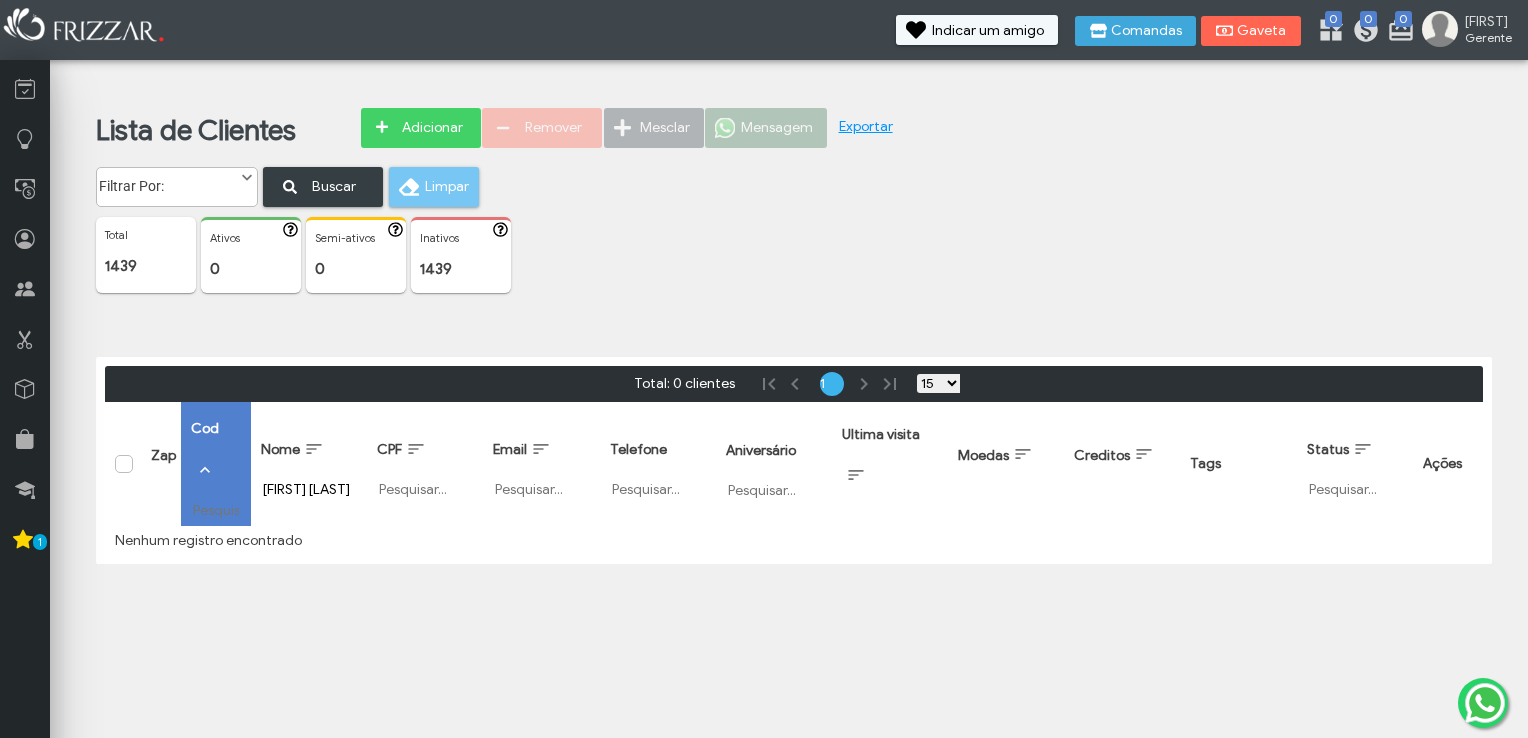 click on "Filtrar por Aniversário" at bounding box center (774, 489) 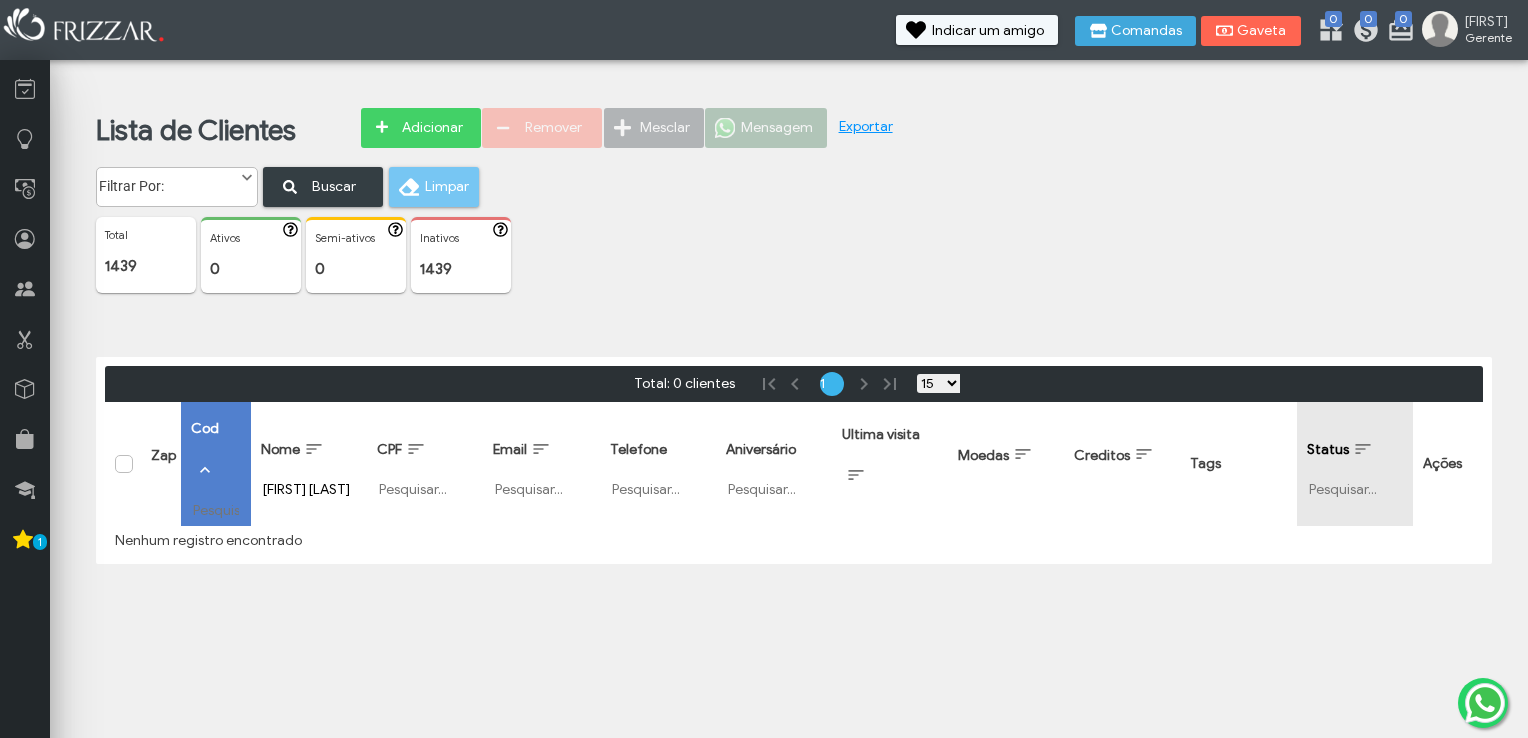 click on "Status Filtrar por Status" at bounding box center [1355, 464] 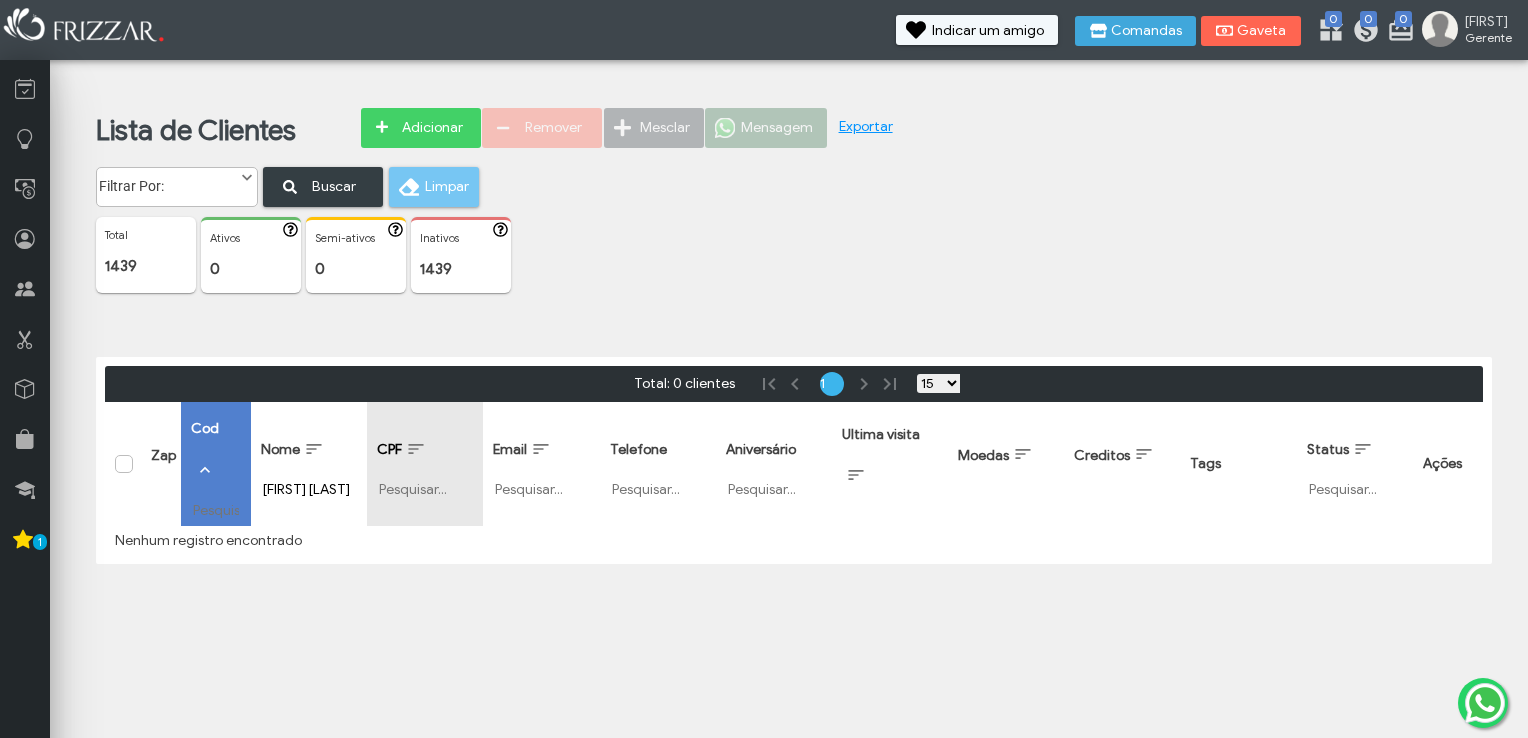 click on "CPF Filtrar por CPF" at bounding box center [425, 464] 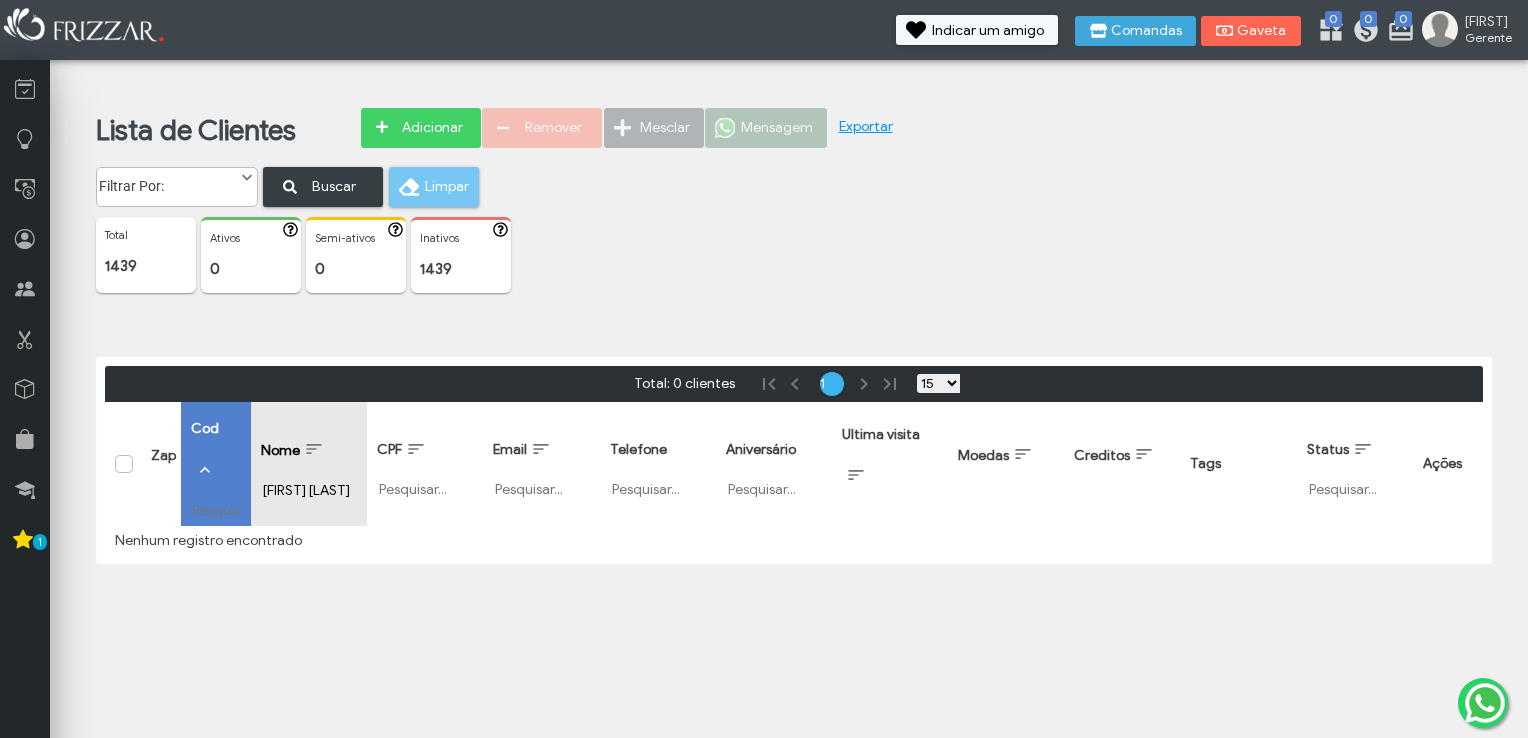 click on "joao otavio" at bounding box center [309, 489] 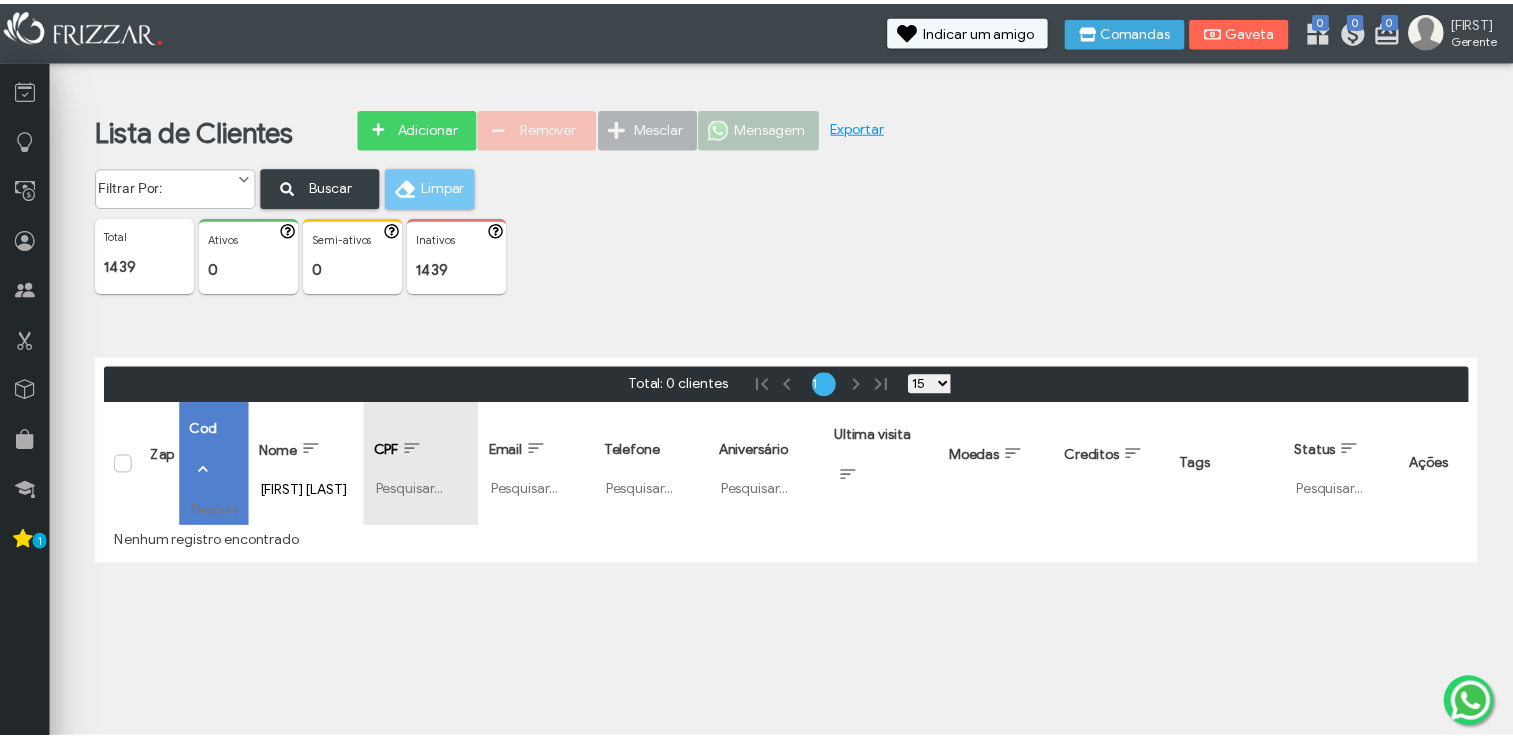scroll, scrollTop: 0, scrollLeft: 0, axis: both 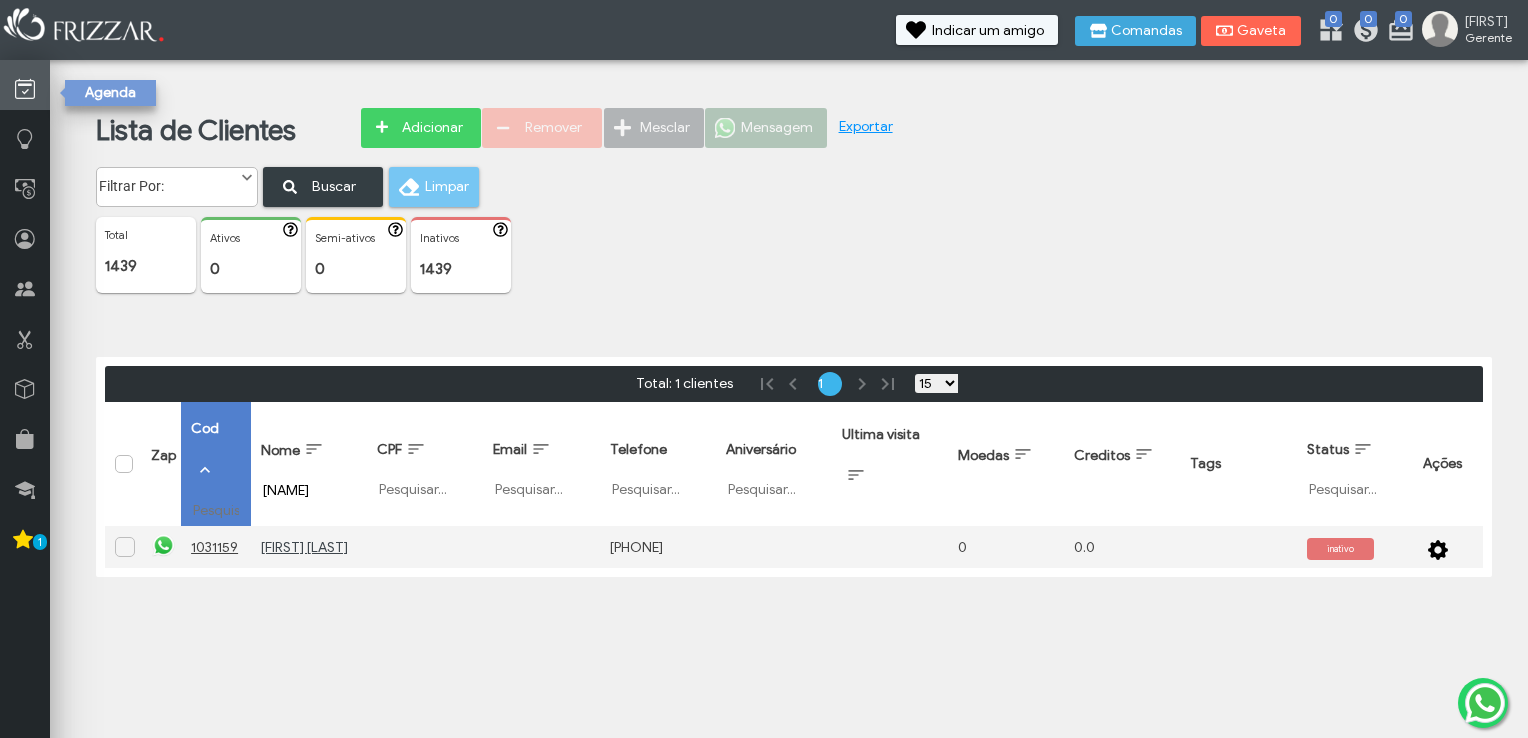 type on "bertu" 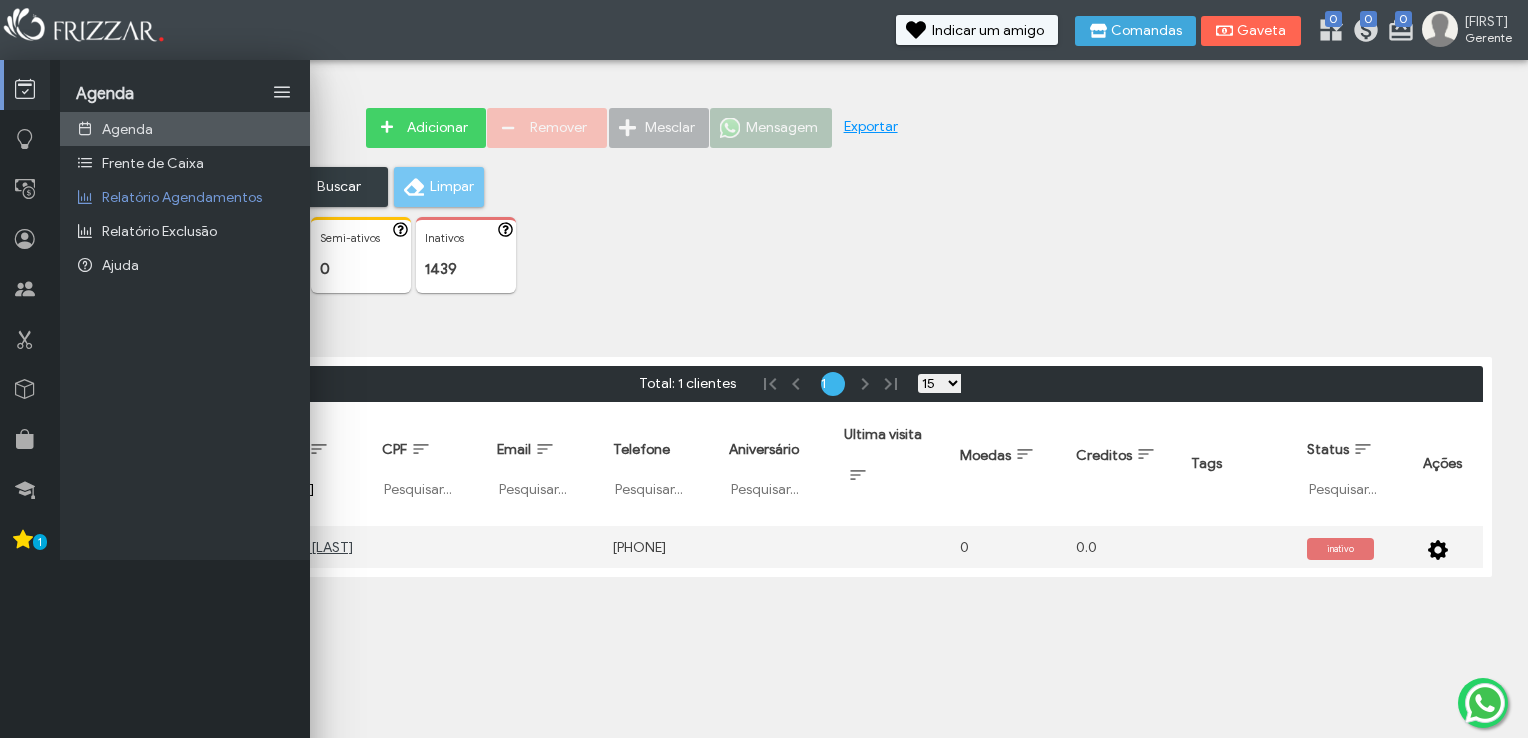 click on "Agenda" at bounding box center [127, 129] 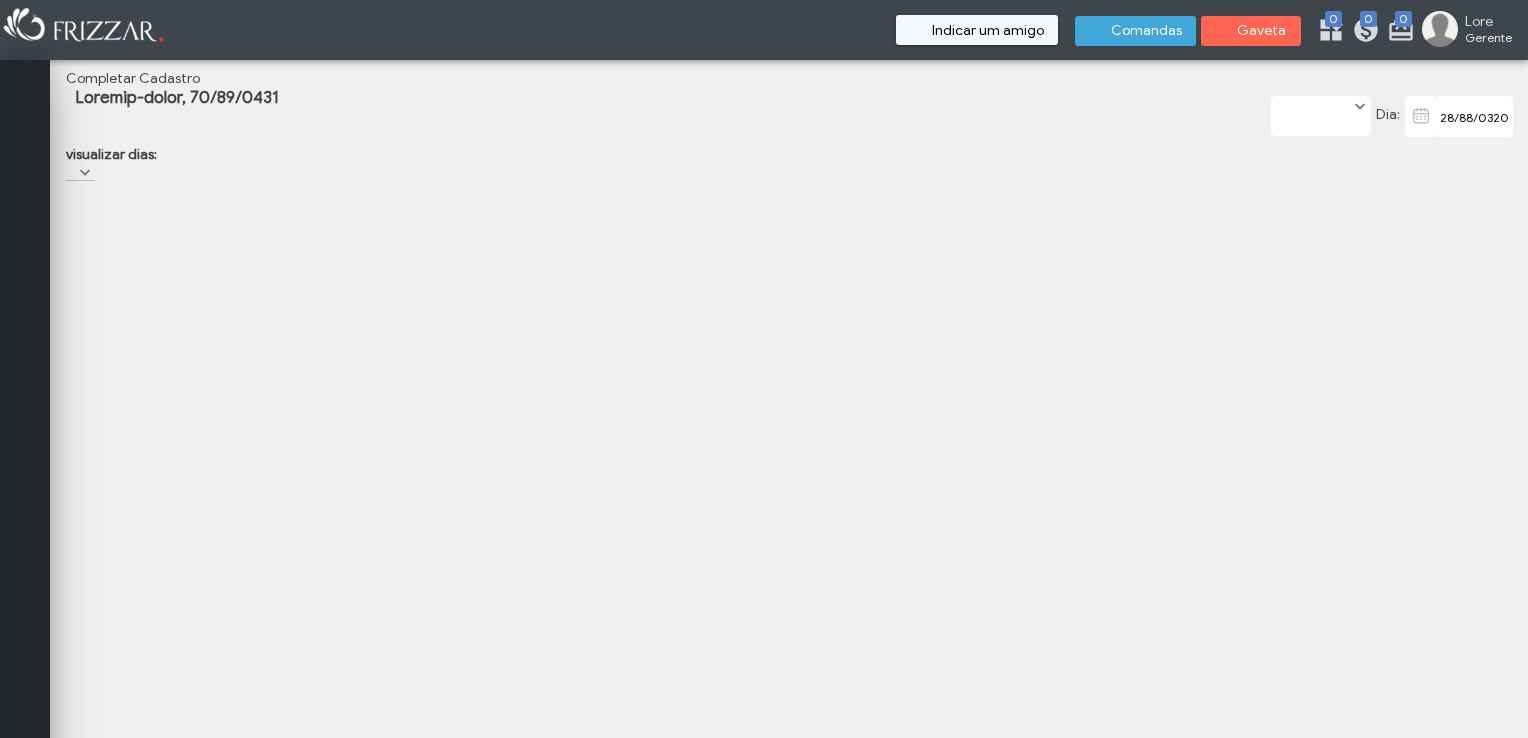 scroll, scrollTop: 0, scrollLeft: 0, axis: both 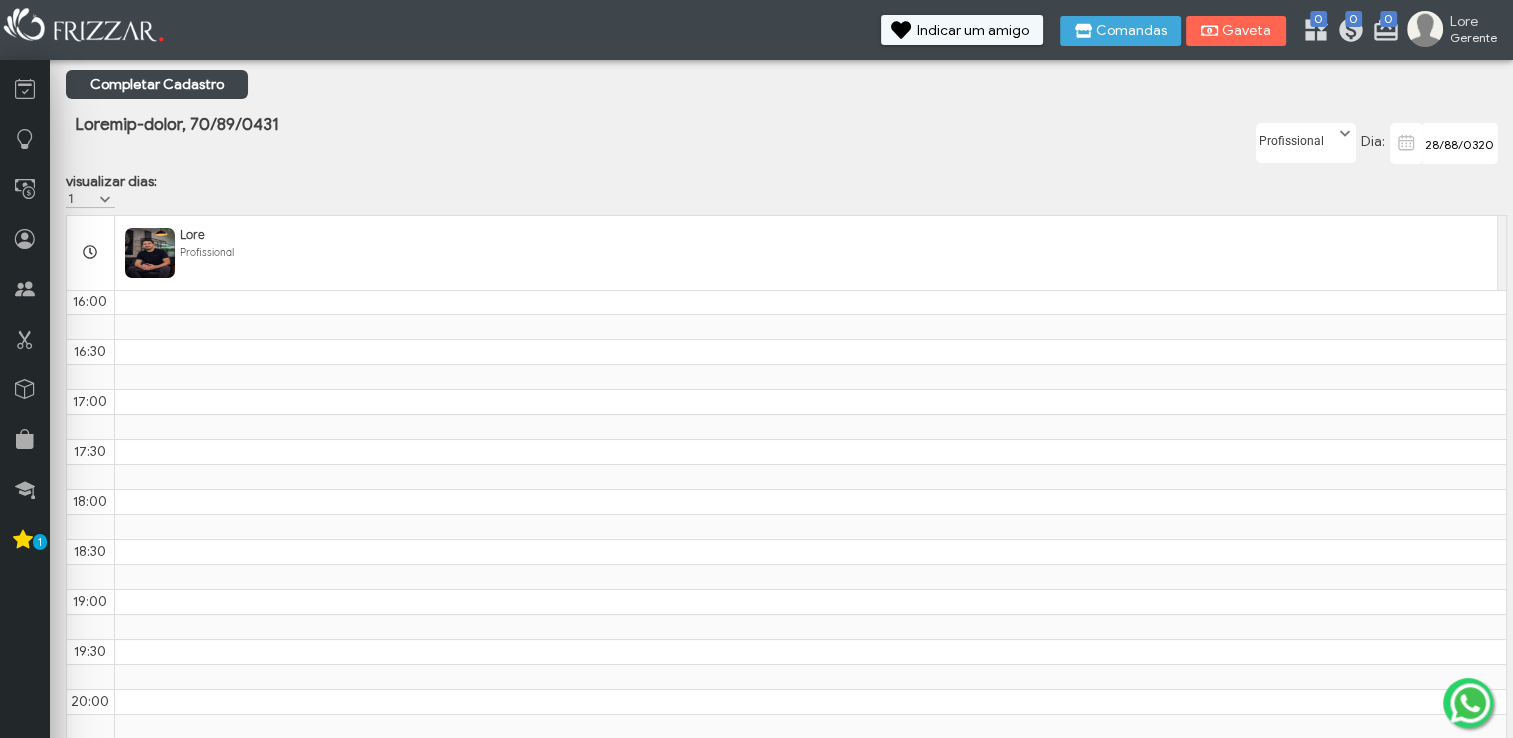click at bounding box center (150, 253) 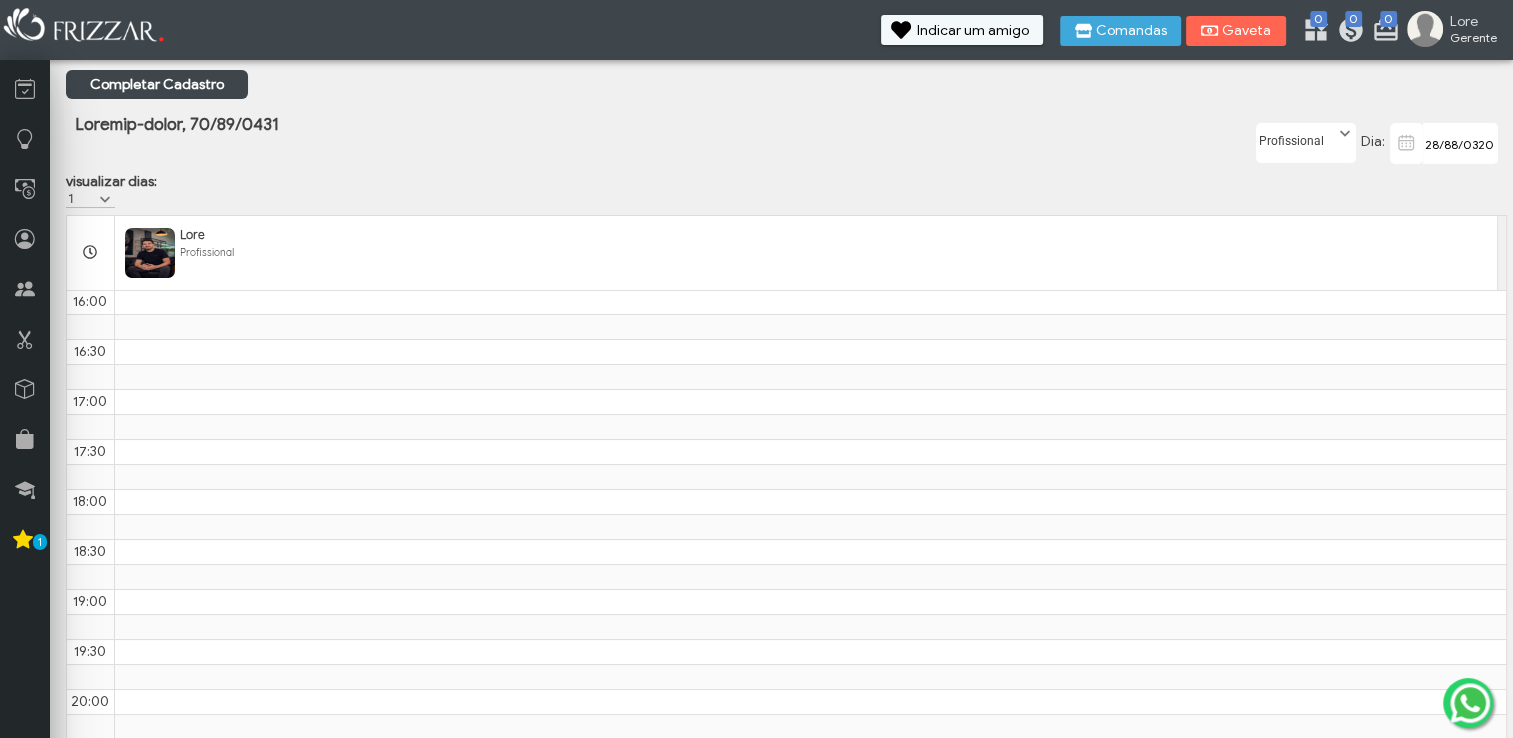 click on "Segunda-feira, 07/07/2025" at bounding box center [546, 141] 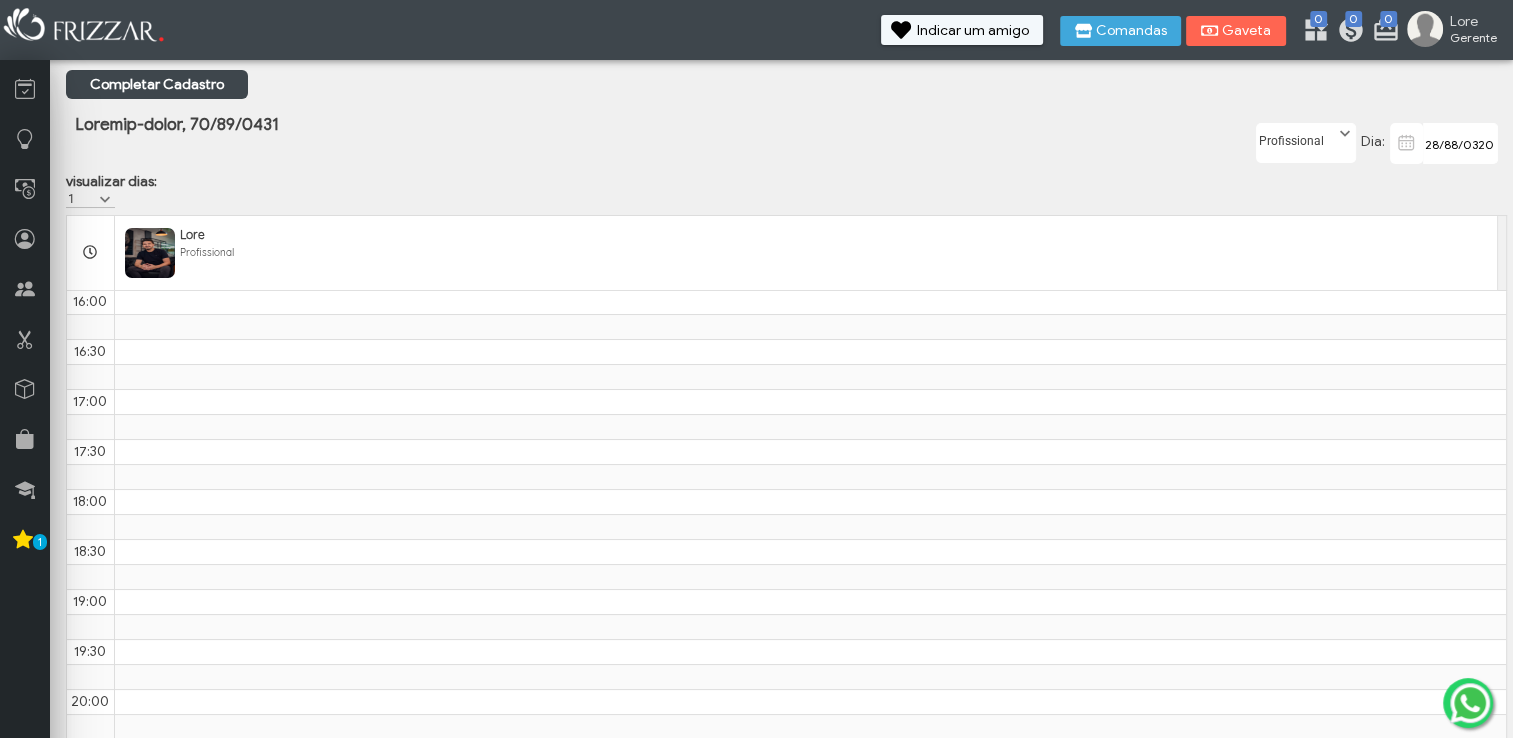 click on "Completar Cadastro" at bounding box center [157, 84] 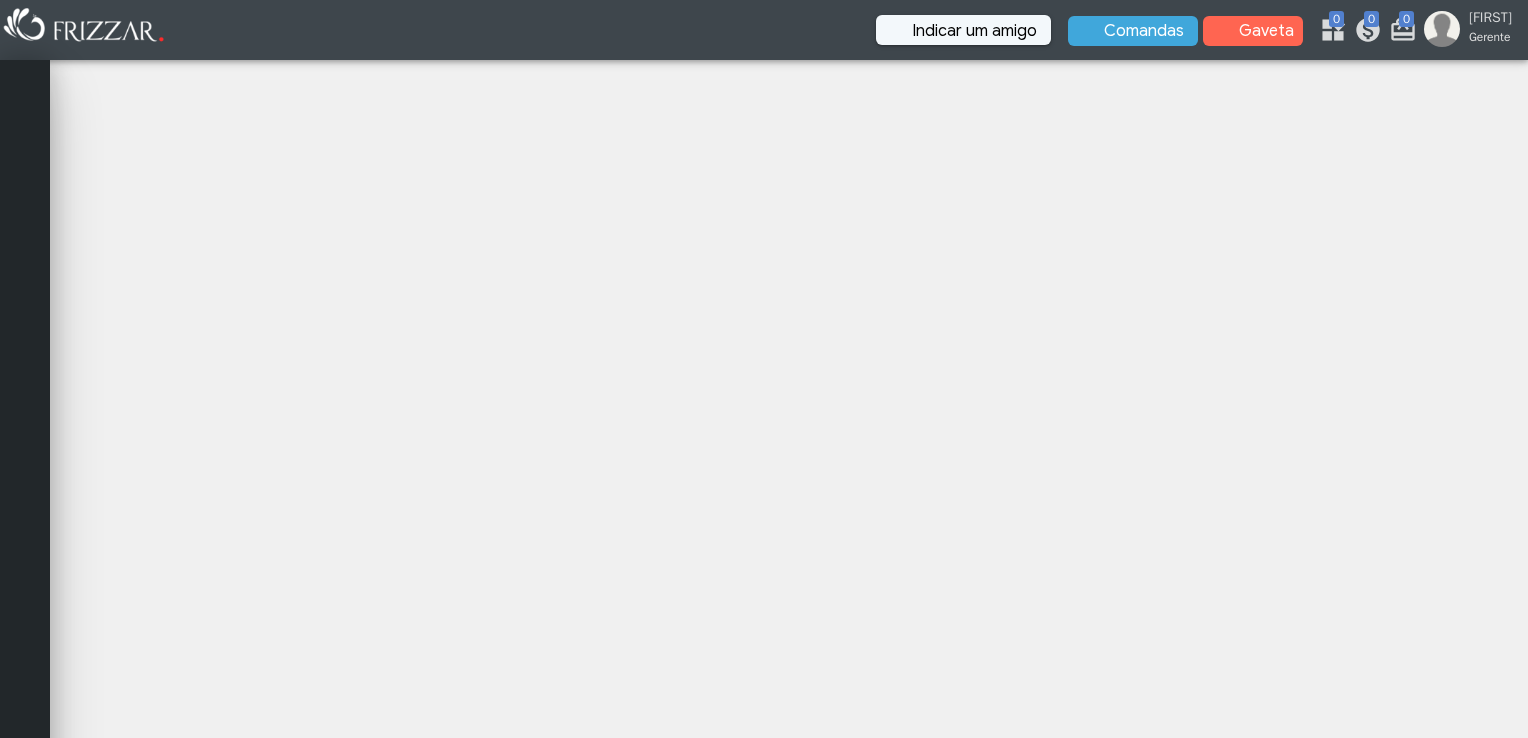 scroll, scrollTop: 0, scrollLeft: 0, axis: both 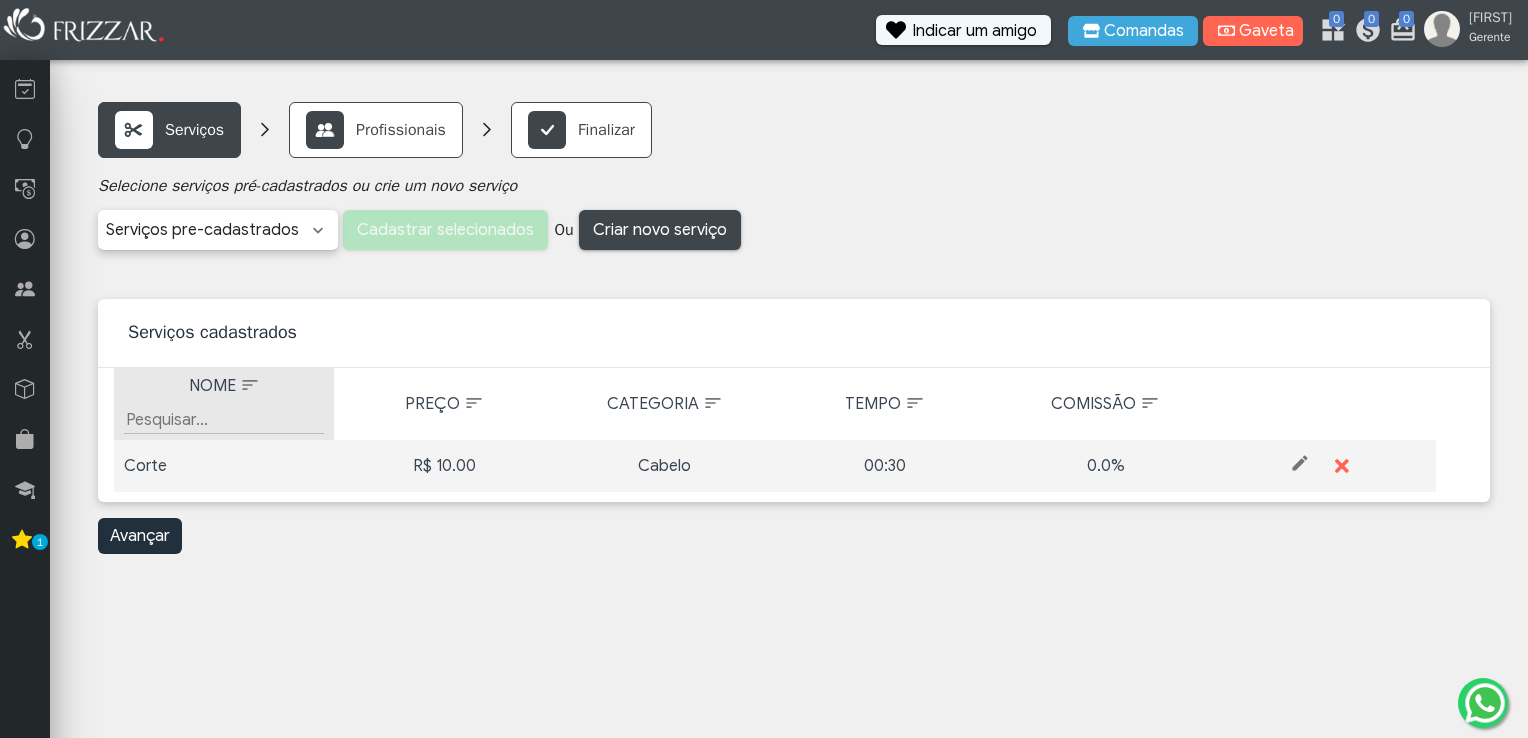 click at bounding box center (250, 385) 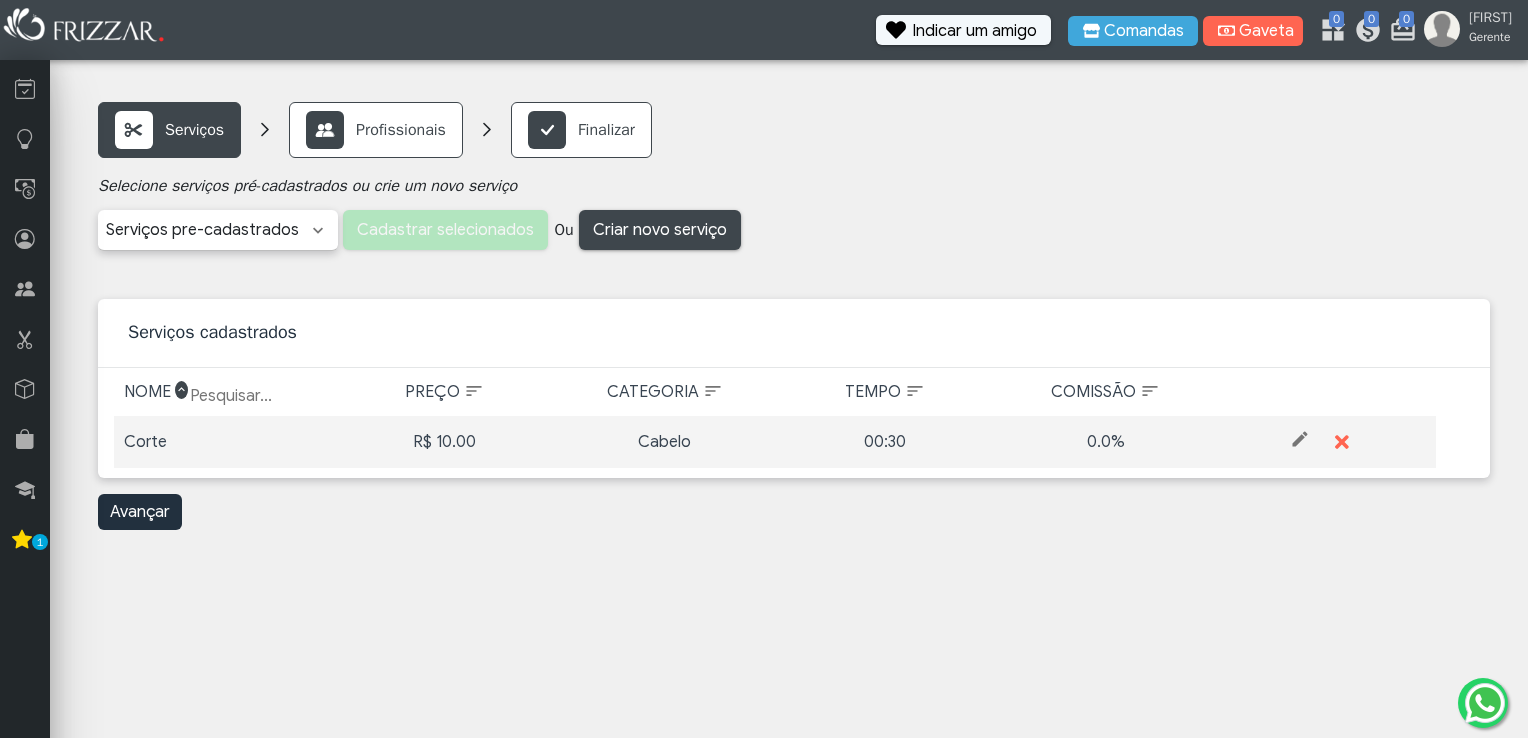 click on "Filtrar por Nome" at bounding box center [256, 396] 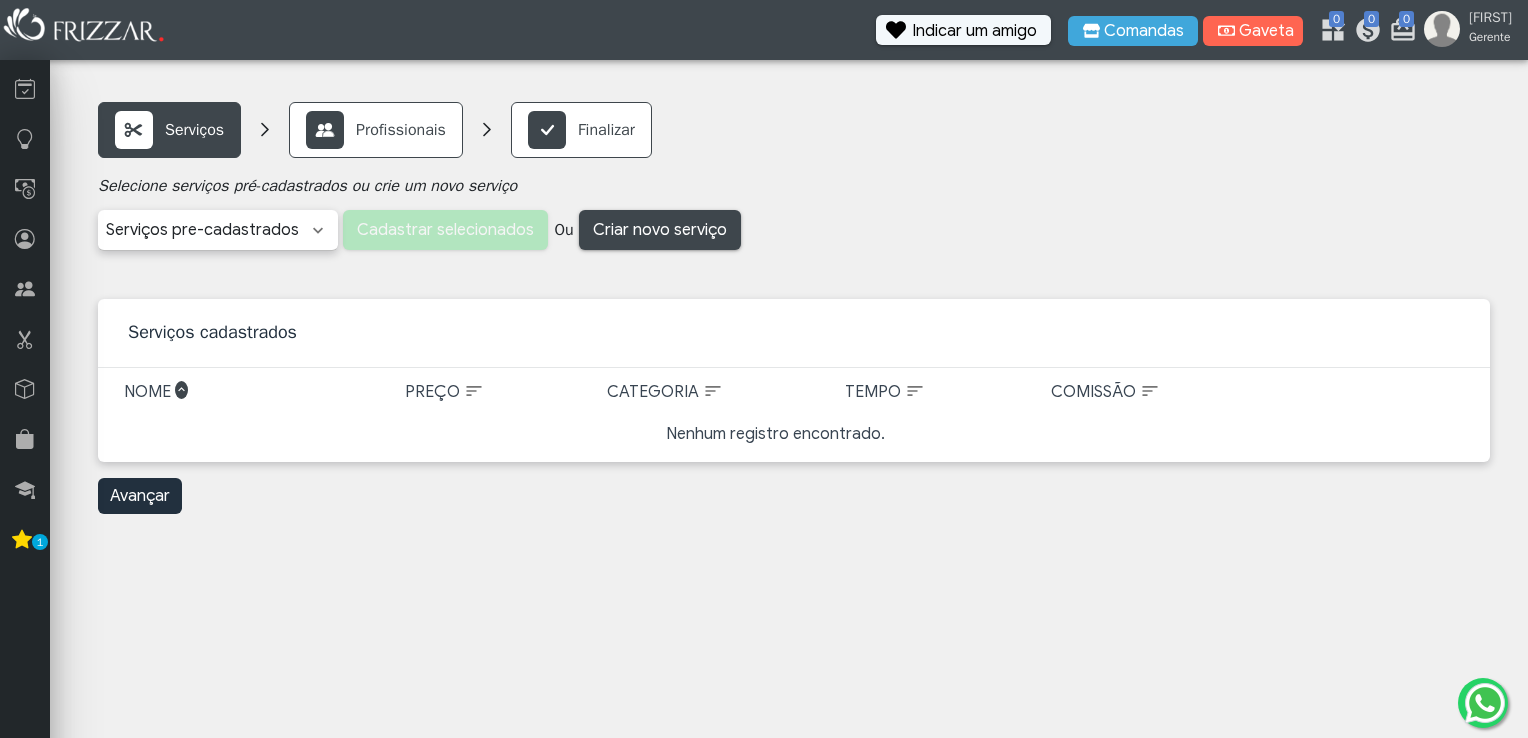 click on "alex" at bounding box center (256, 396) 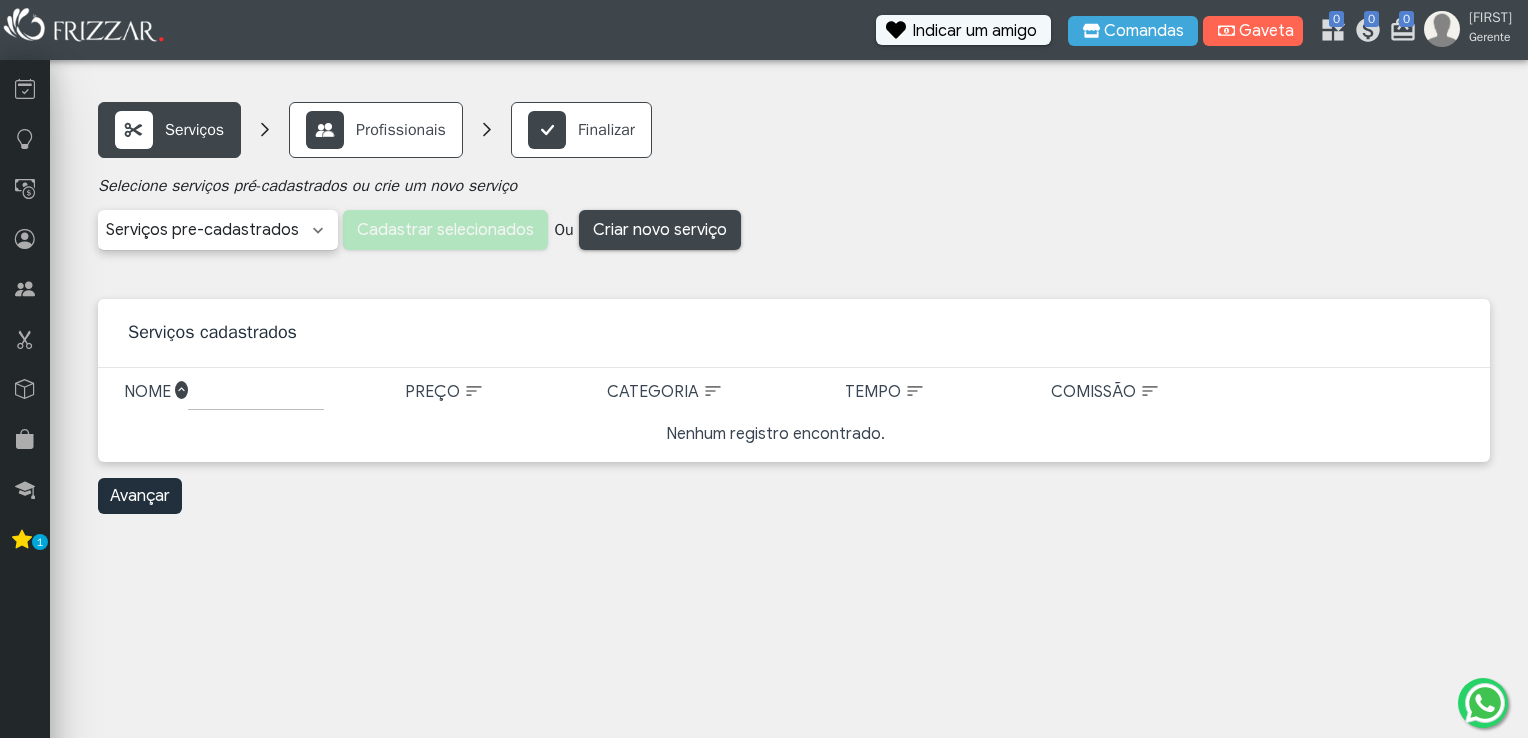 click on "alex" at bounding box center [256, 396] 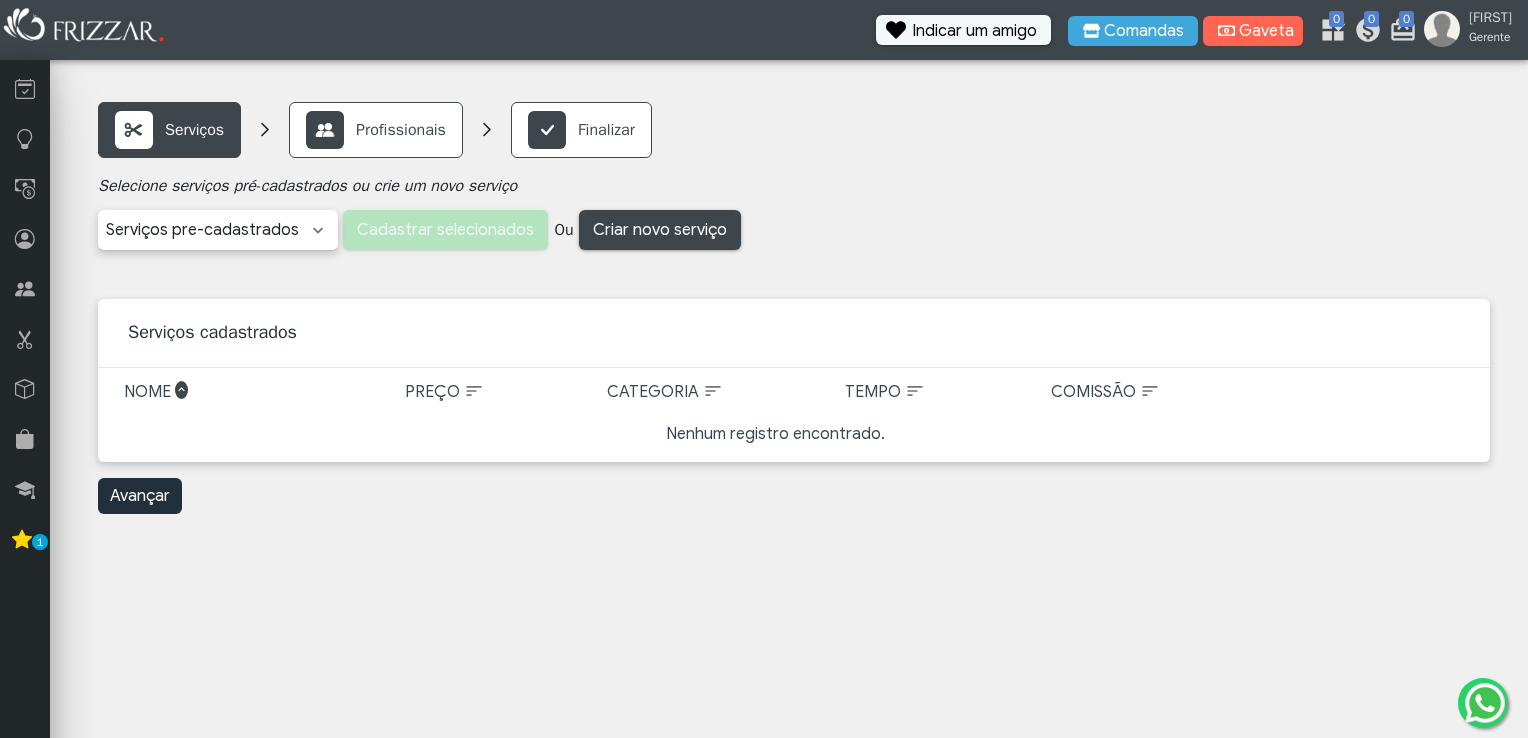 click on "alex" at bounding box center [256, 396] 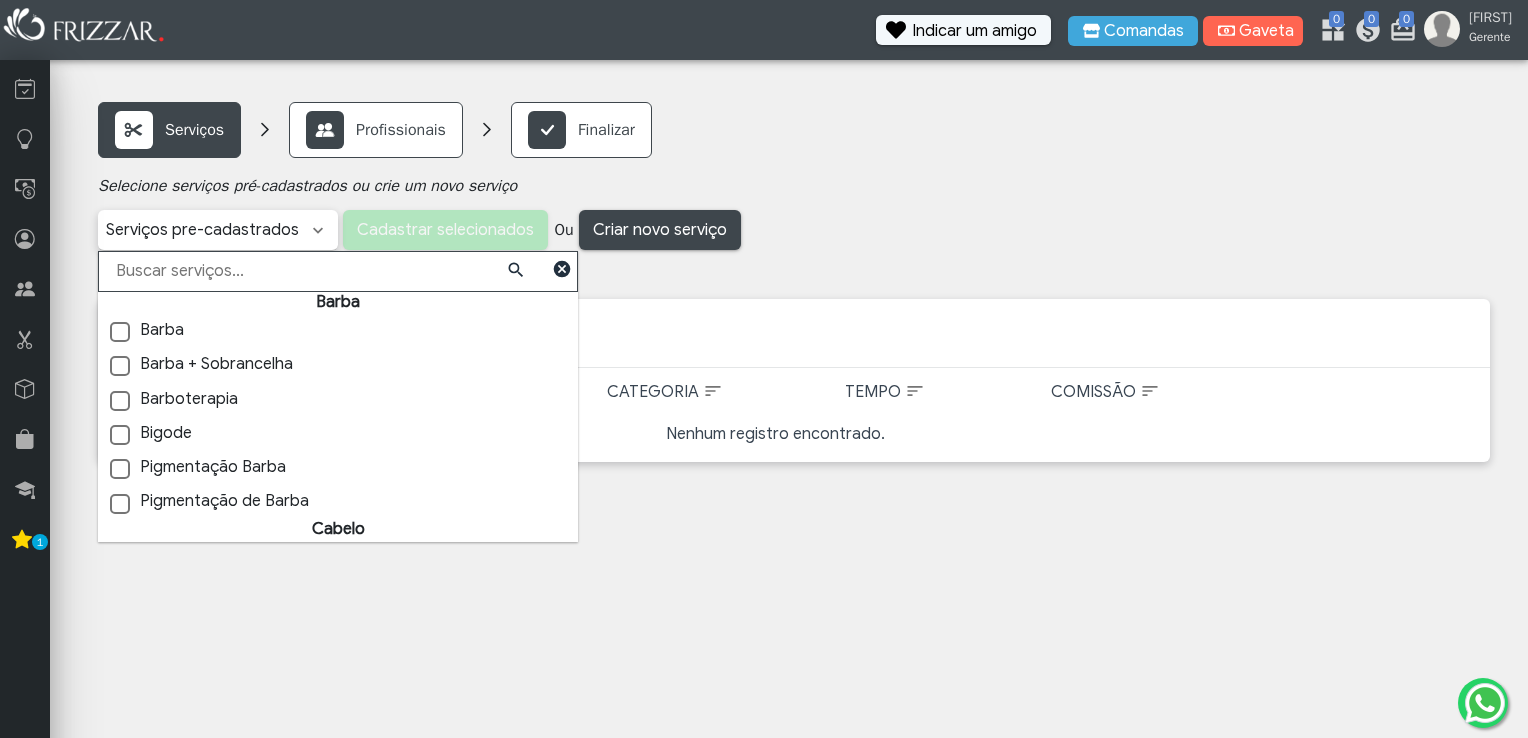 scroll, scrollTop: 13, scrollLeft: 92, axis: both 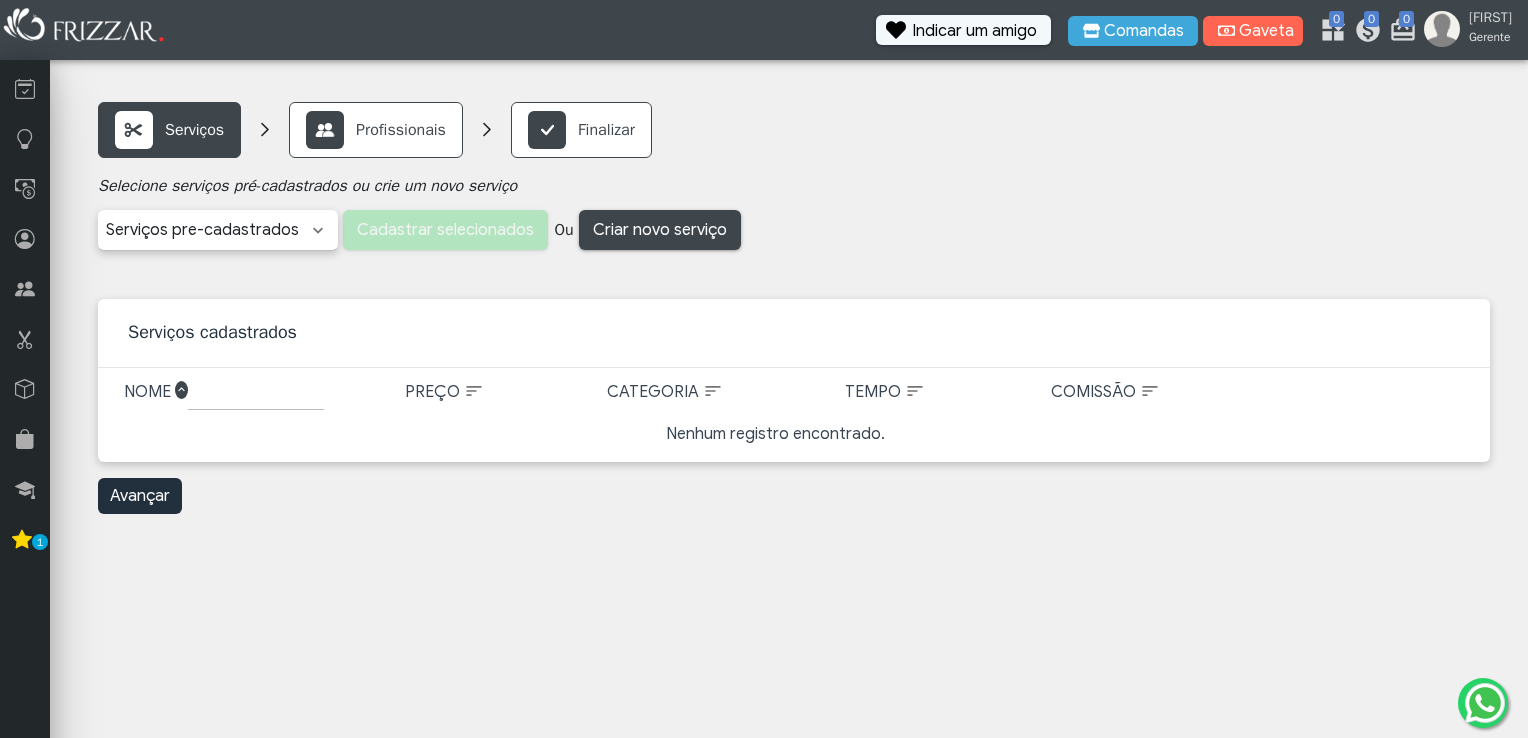 click at bounding box center [265, 130] 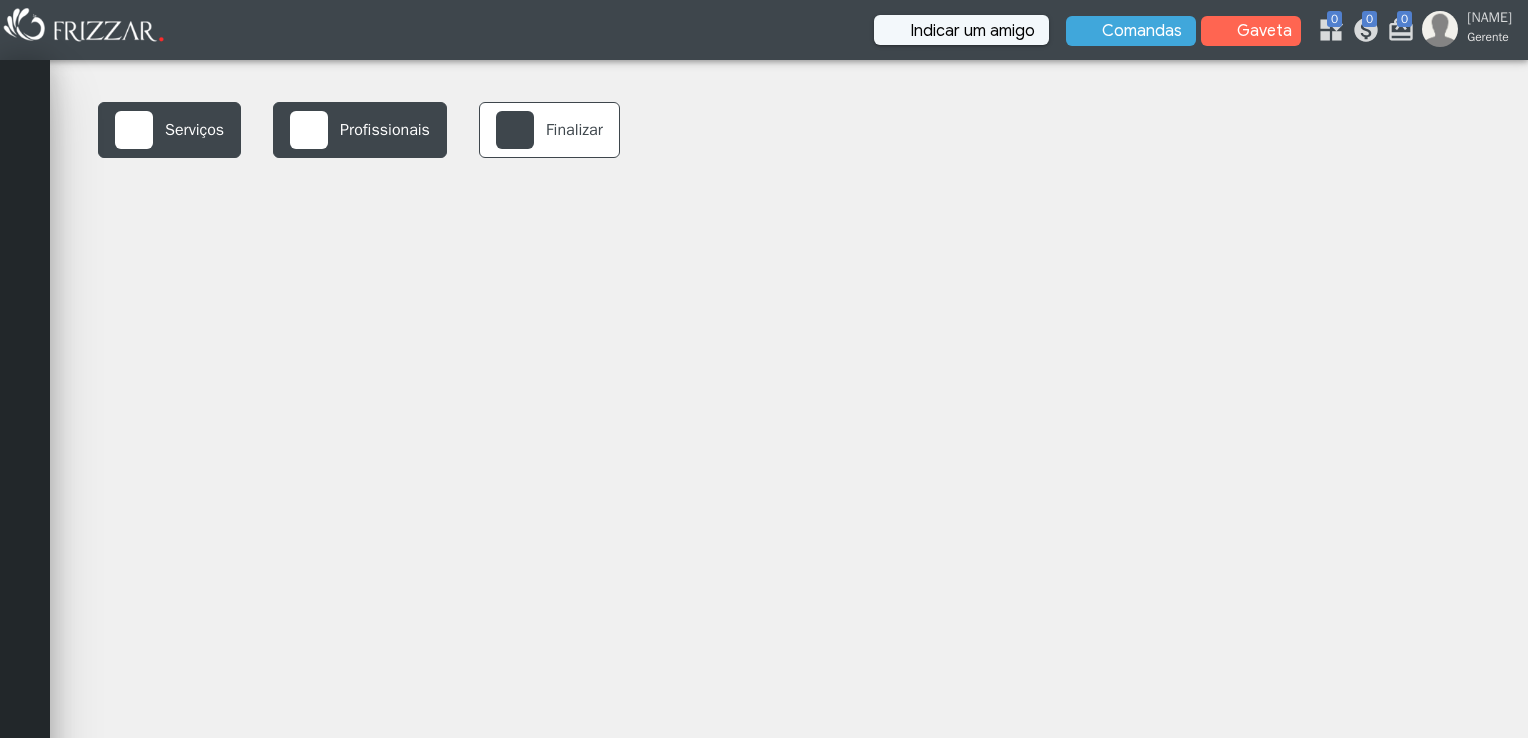scroll, scrollTop: 0, scrollLeft: 0, axis: both 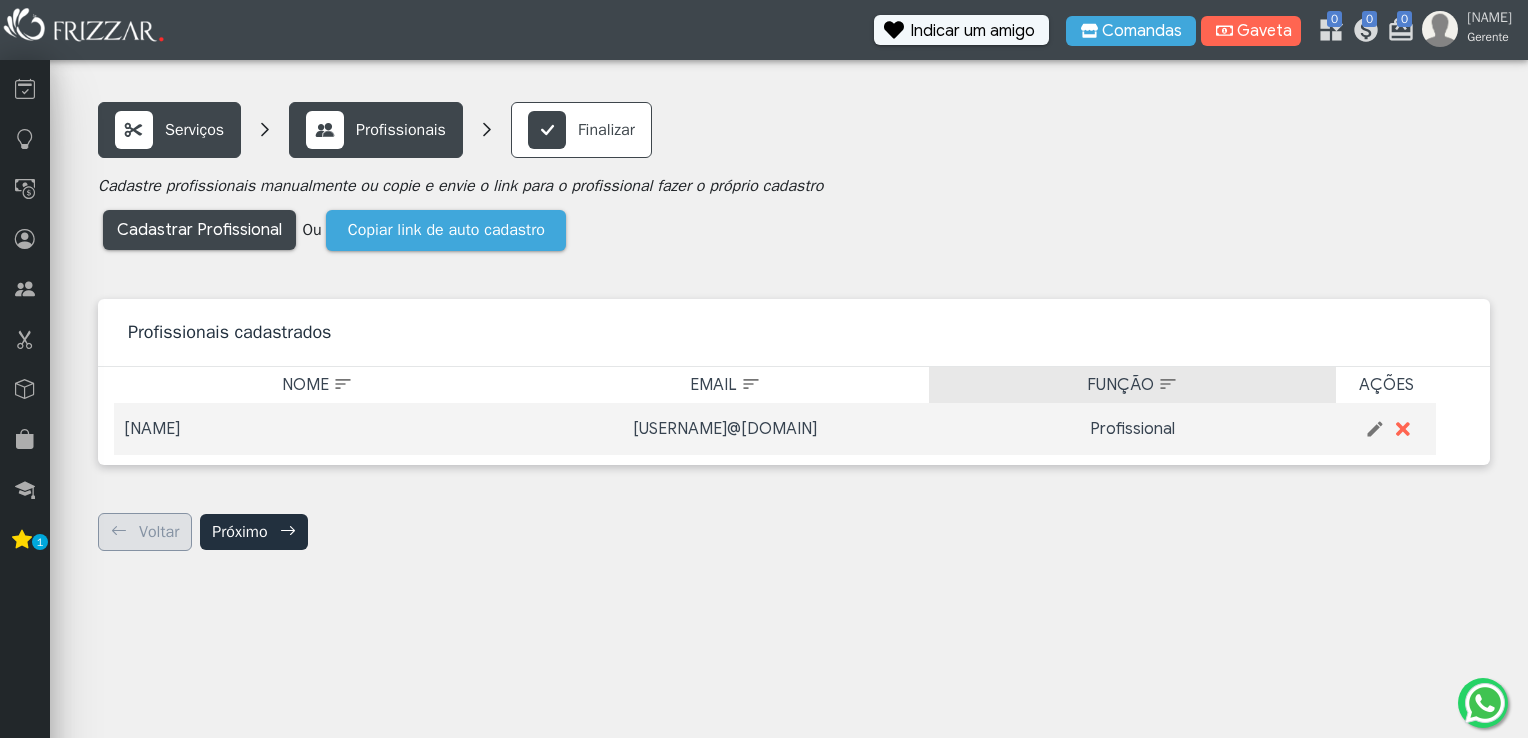 click at bounding box center [1168, 384] 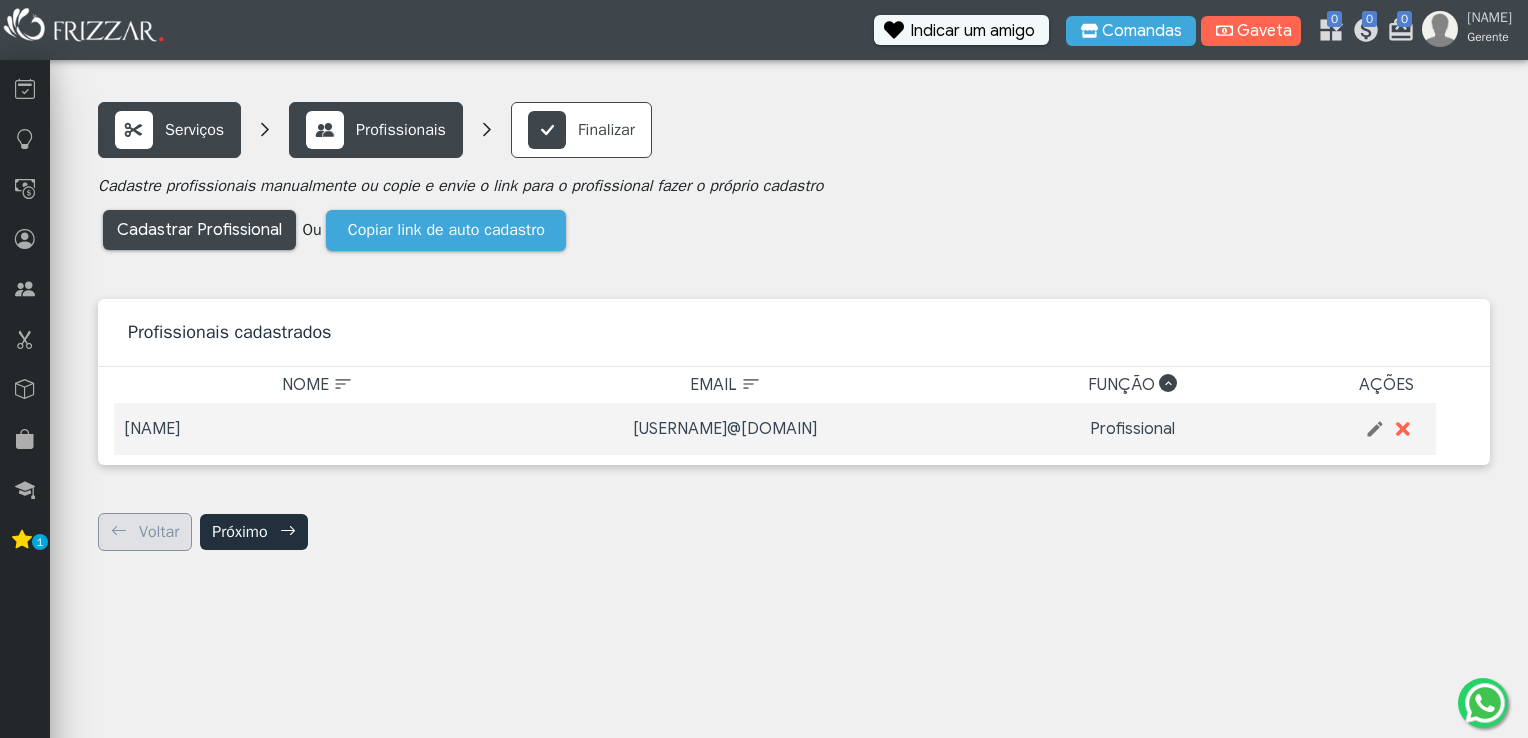 click on "Função" at bounding box center [1132, 385] 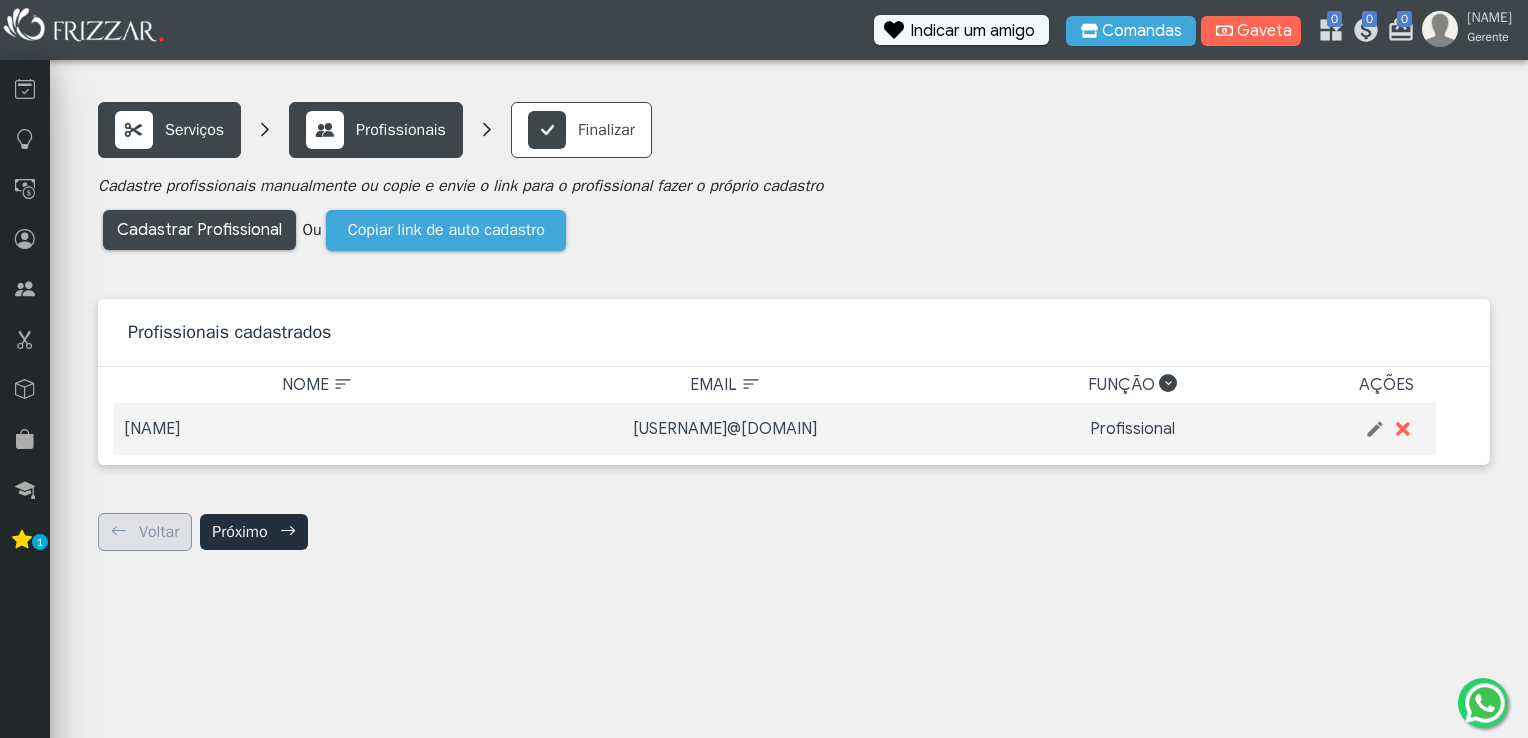 click at bounding box center (1168, 383) 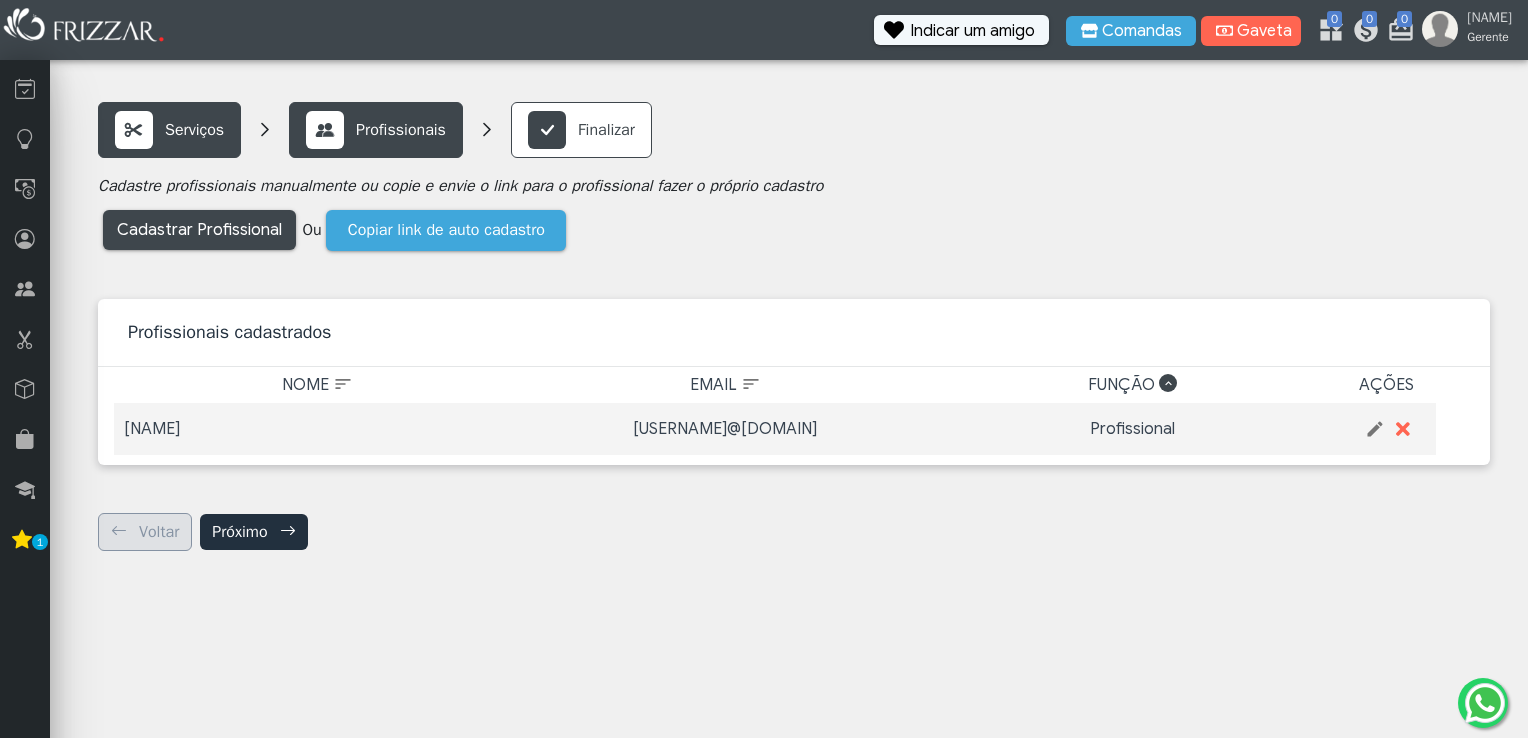 click on "Profissional" at bounding box center [1132, 429] 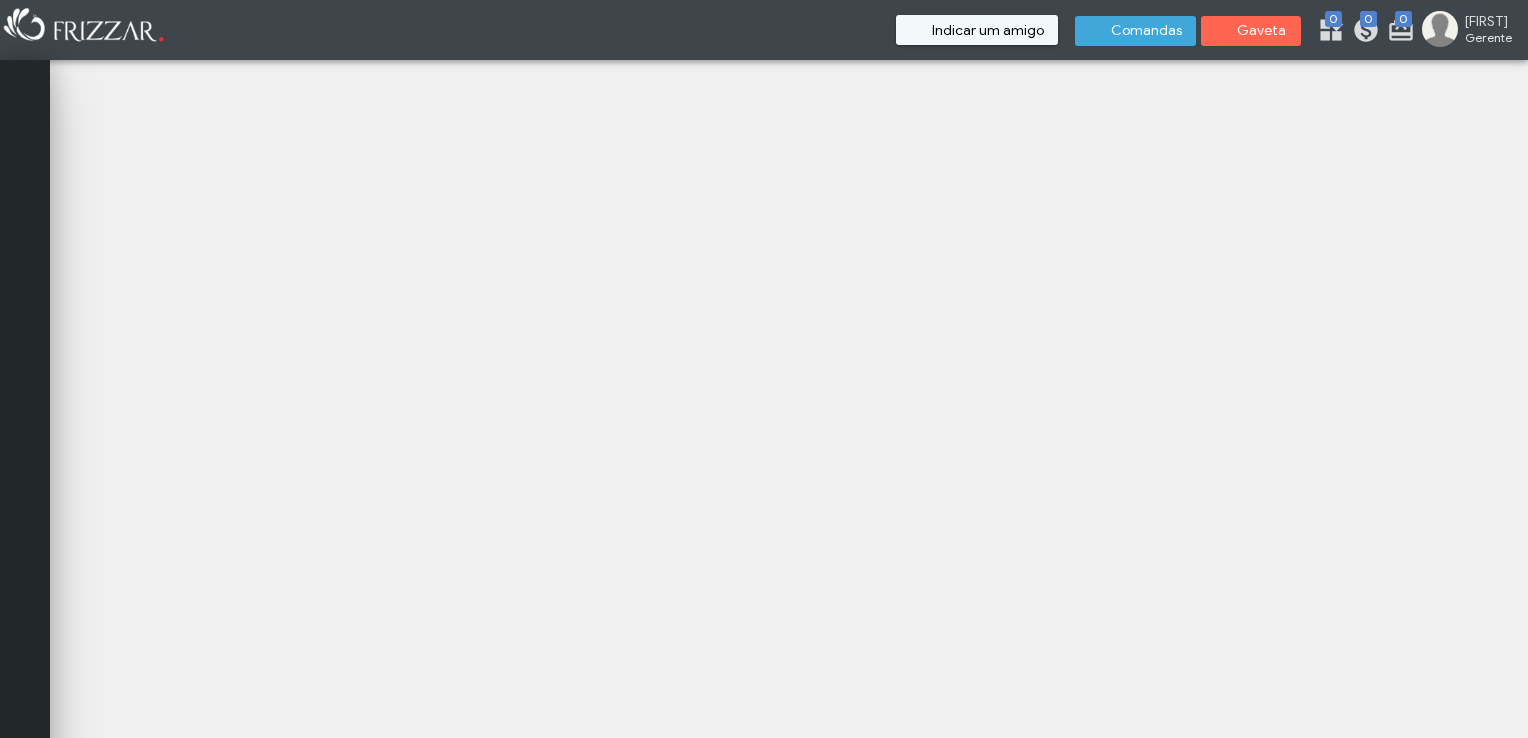 scroll, scrollTop: 0, scrollLeft: 0, axis: both 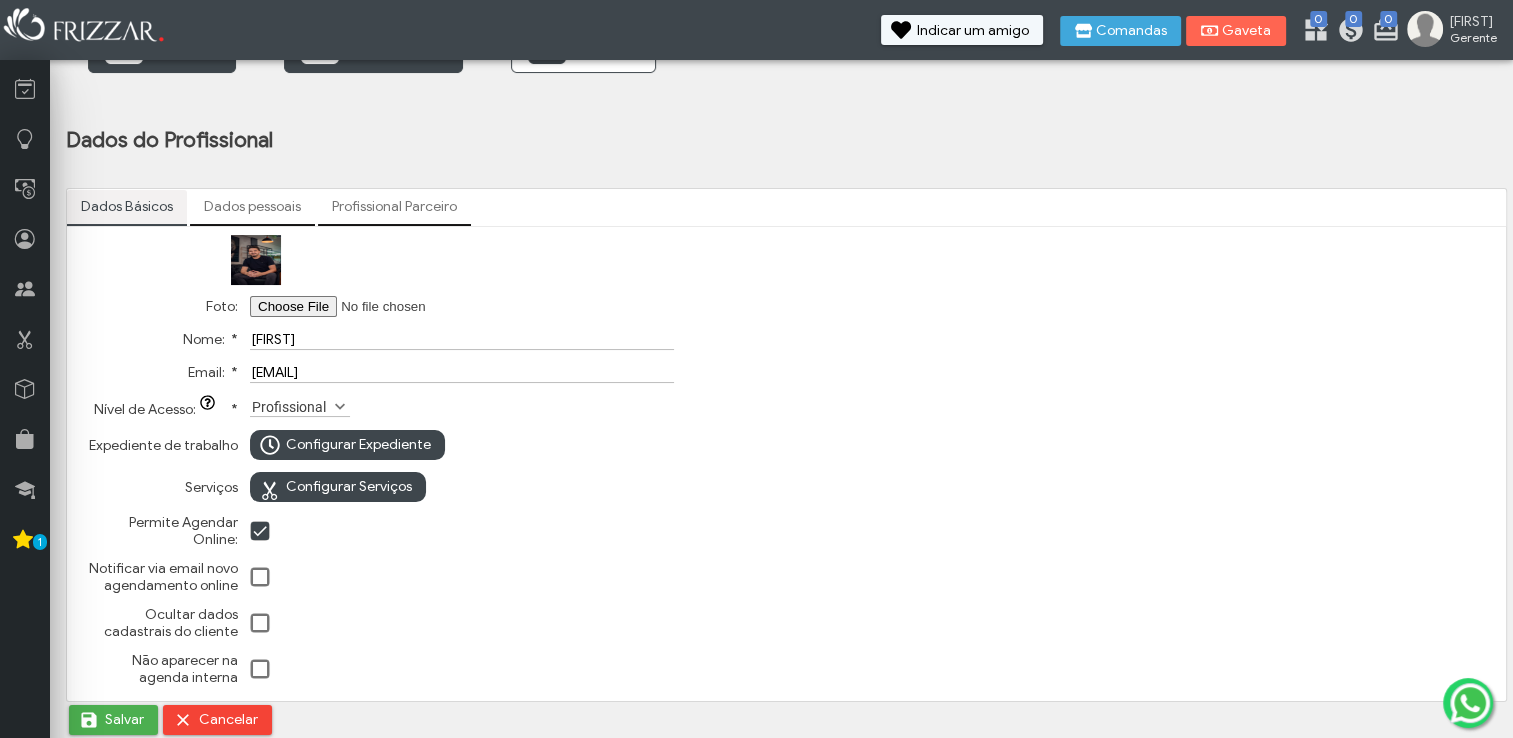 click at bounding box center [340, 407] 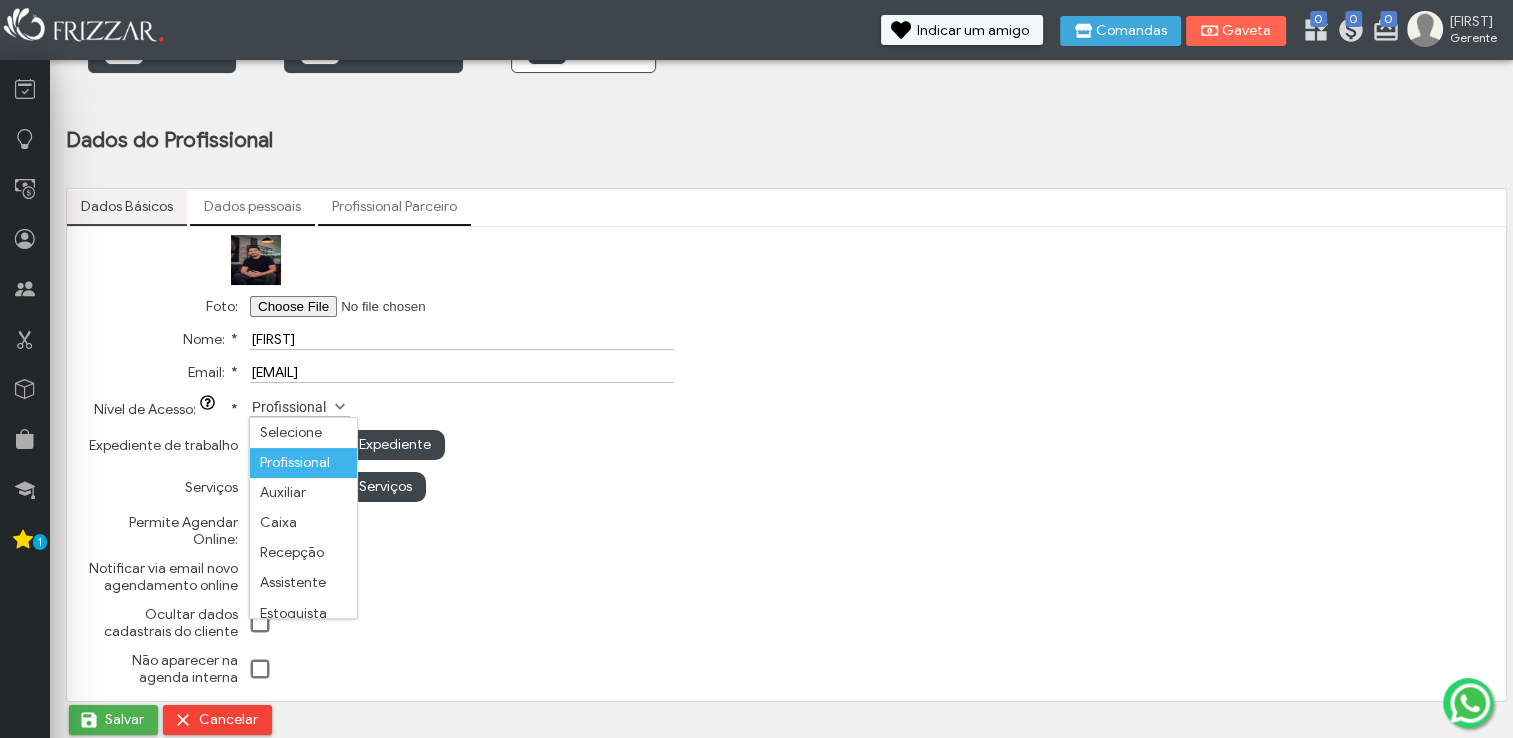 scroll, scrollTop: 10, scrollLeft: 84, axis: both 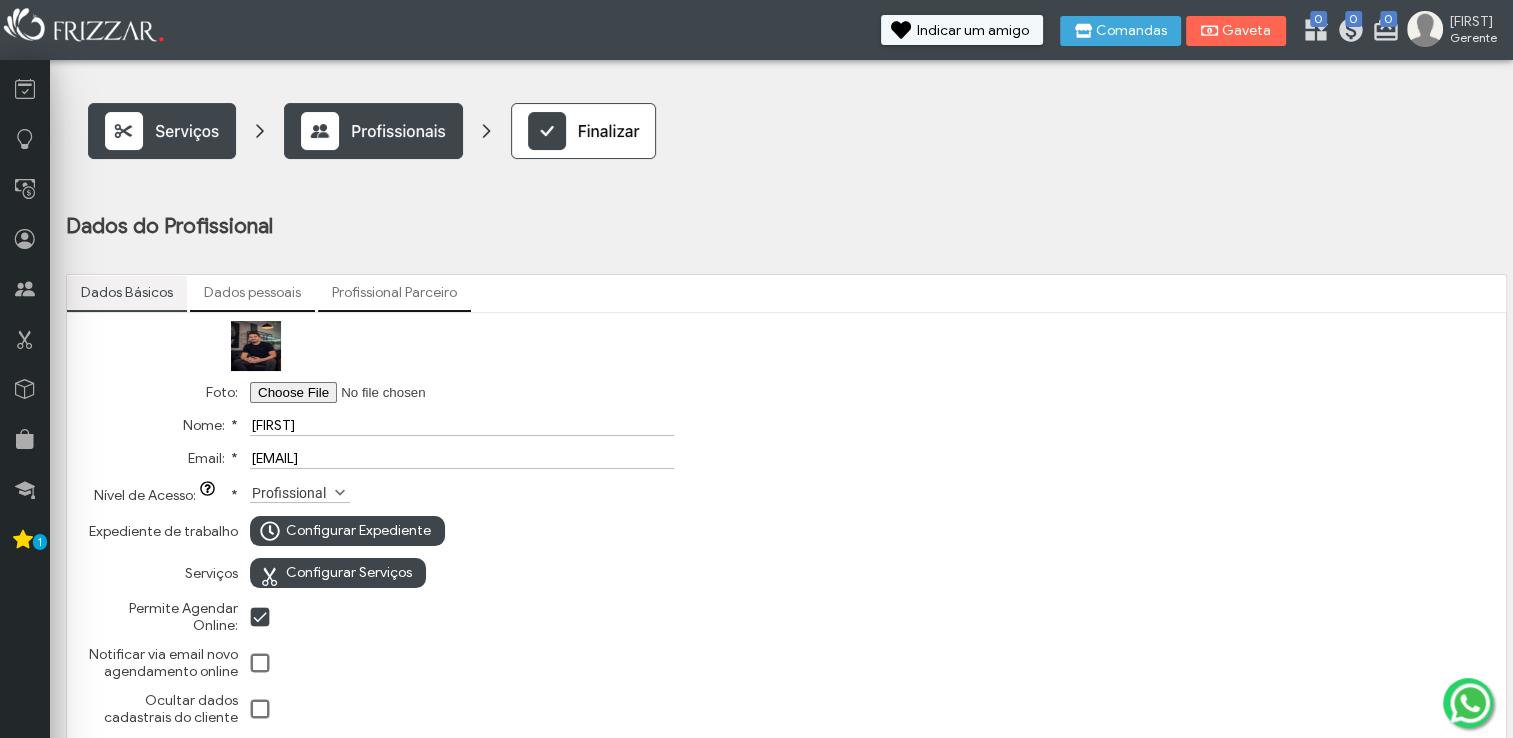 click on "Profissional" at bounding box center (291, 492) 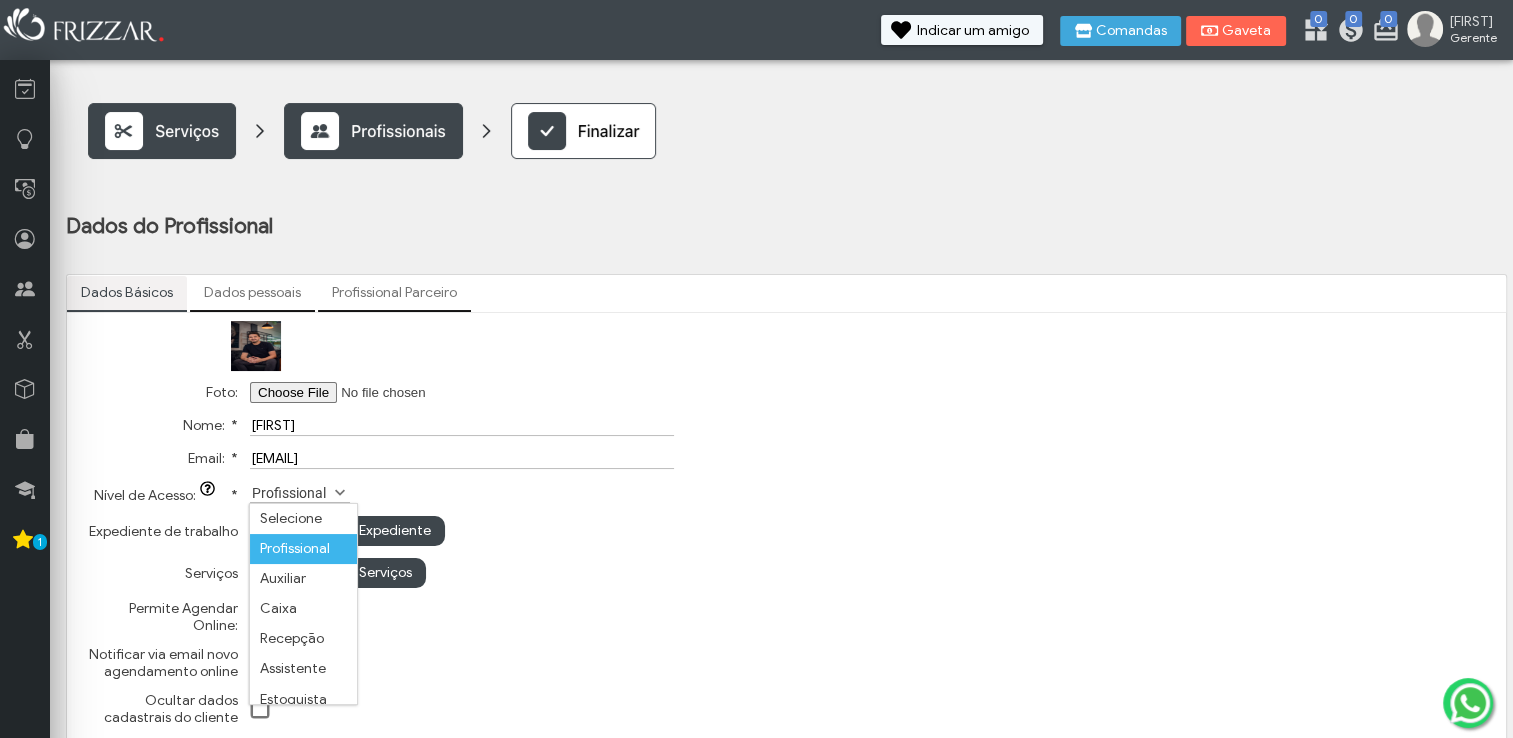 click on "Profissional" at bounding box center (303, 549) 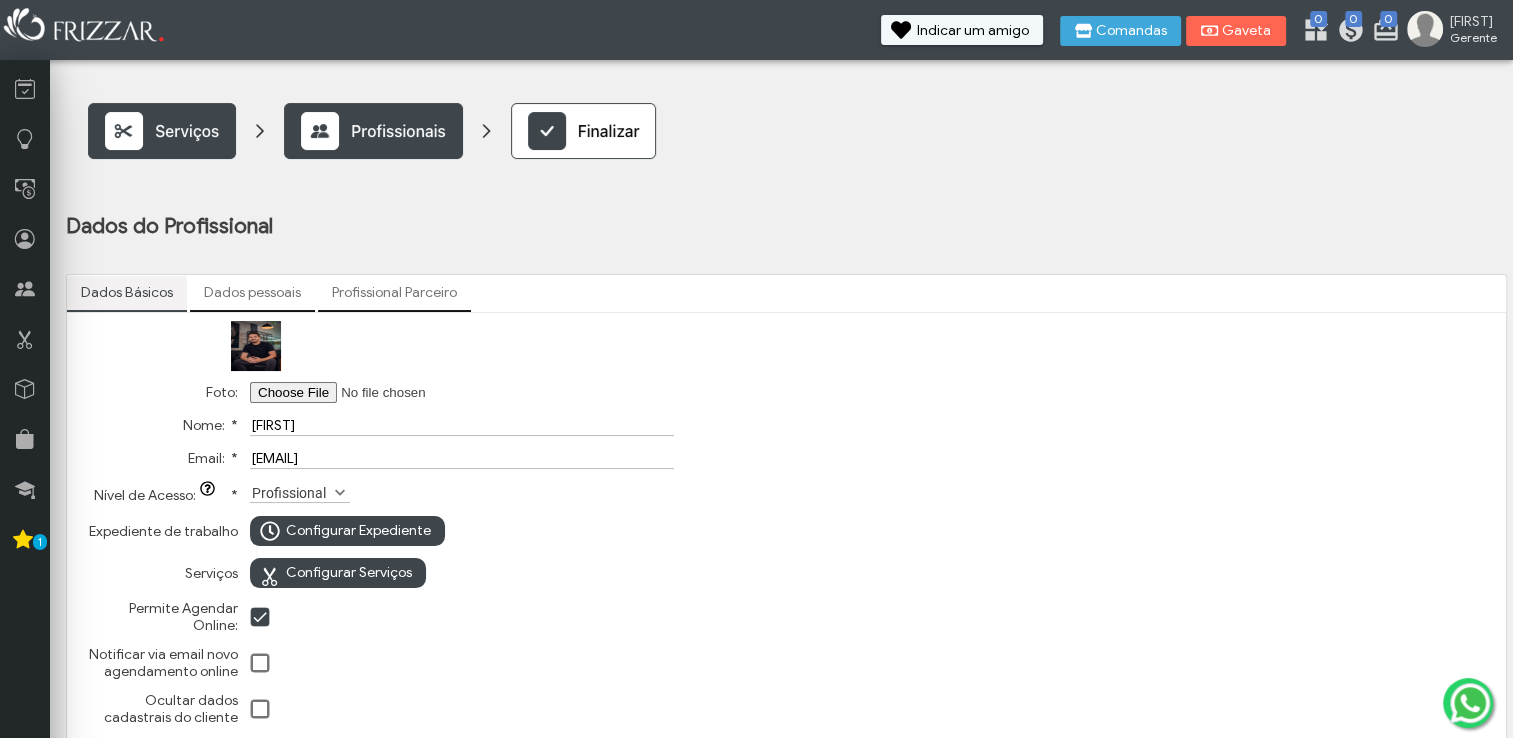 click at bounding box center (340, 493) 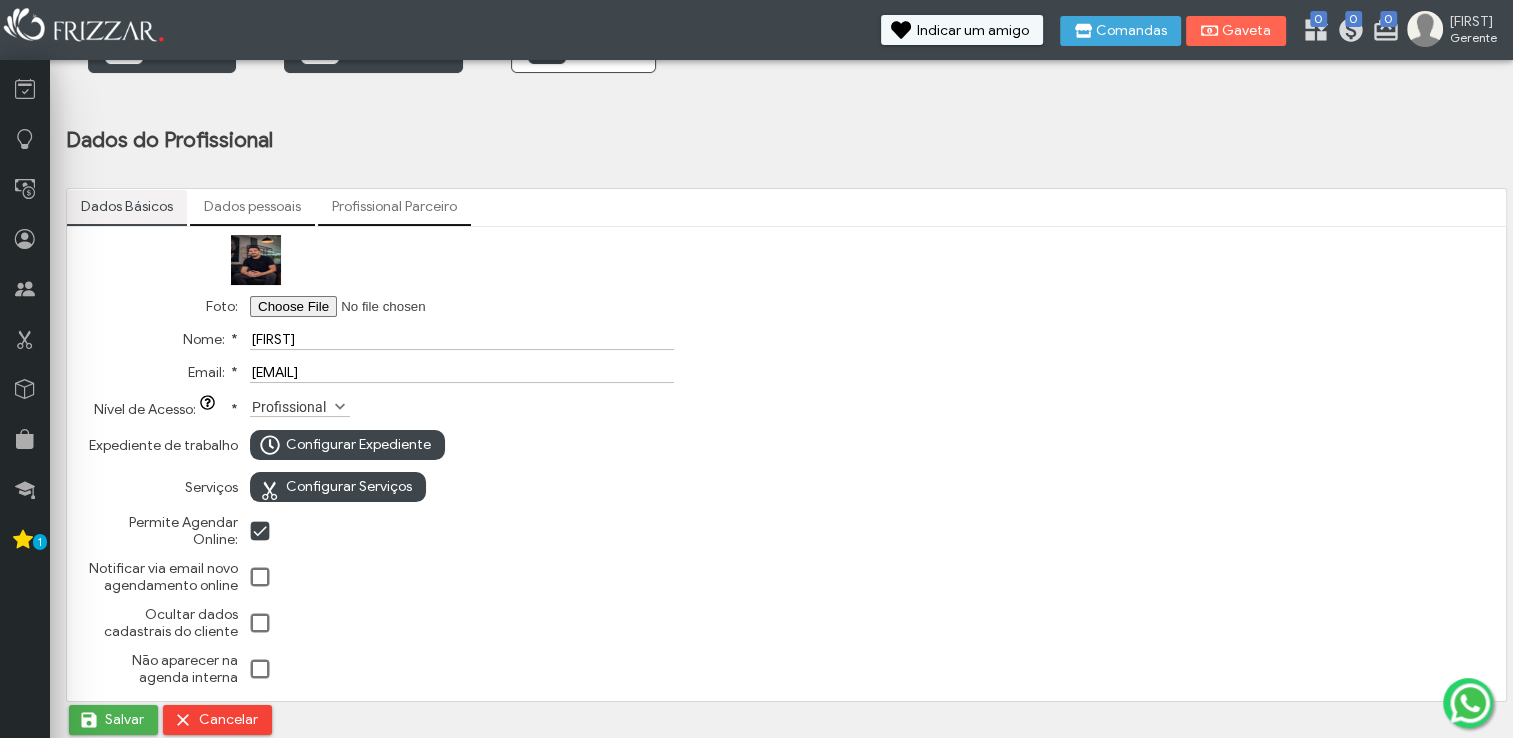 click at bounding box center (340, 407) 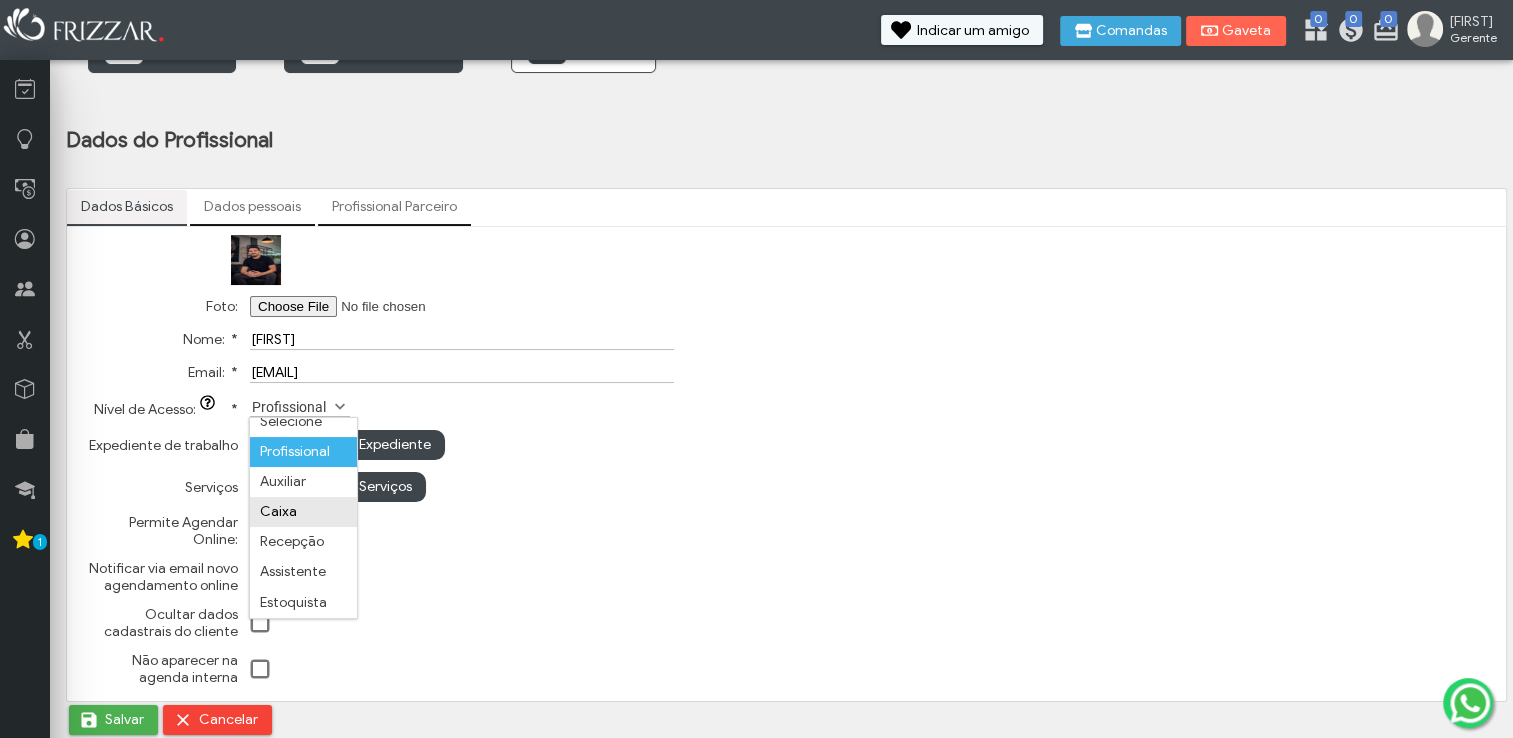 scroll, scrollTop: 0, scrollLeft: 0, axis: both 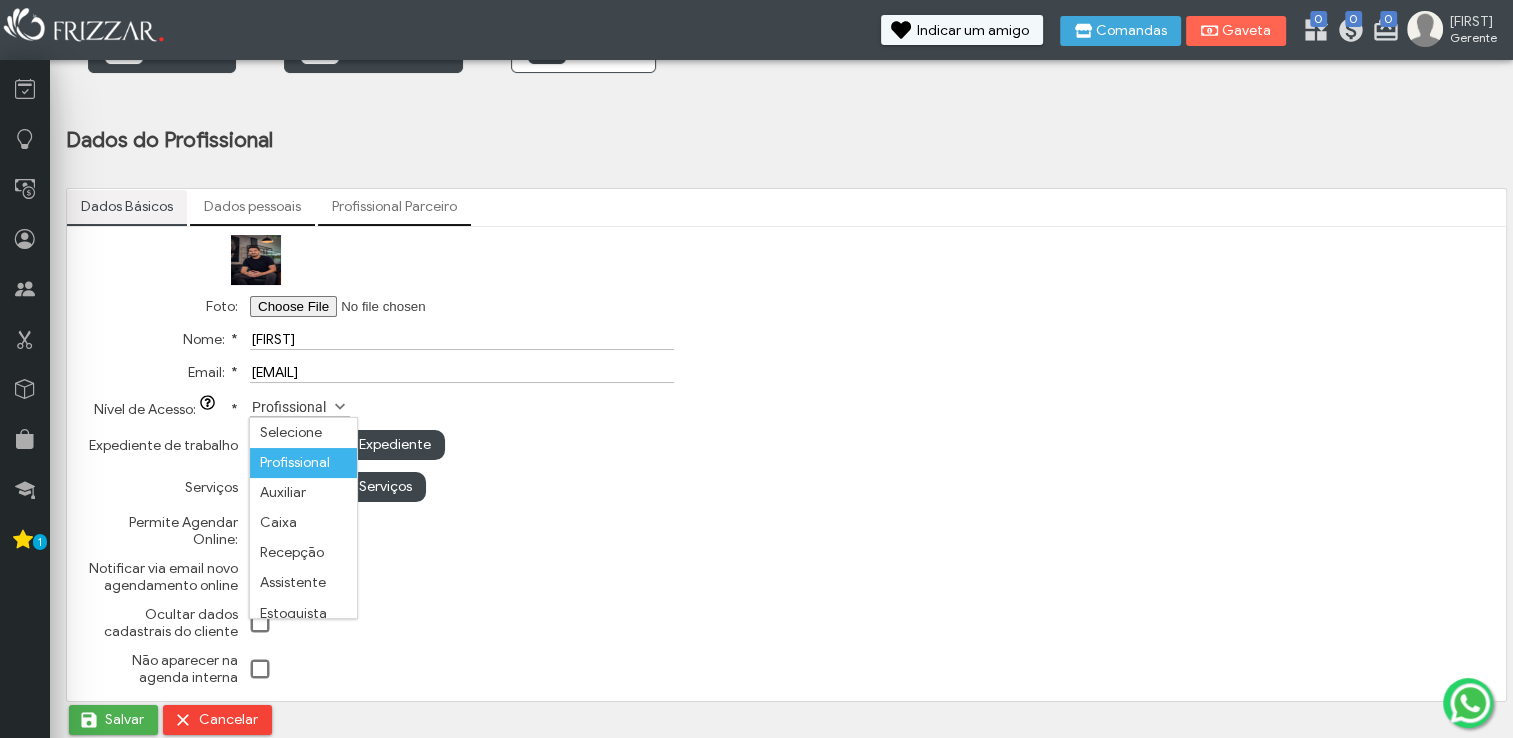 click on "Profissional" at bounding box center (303, 463) 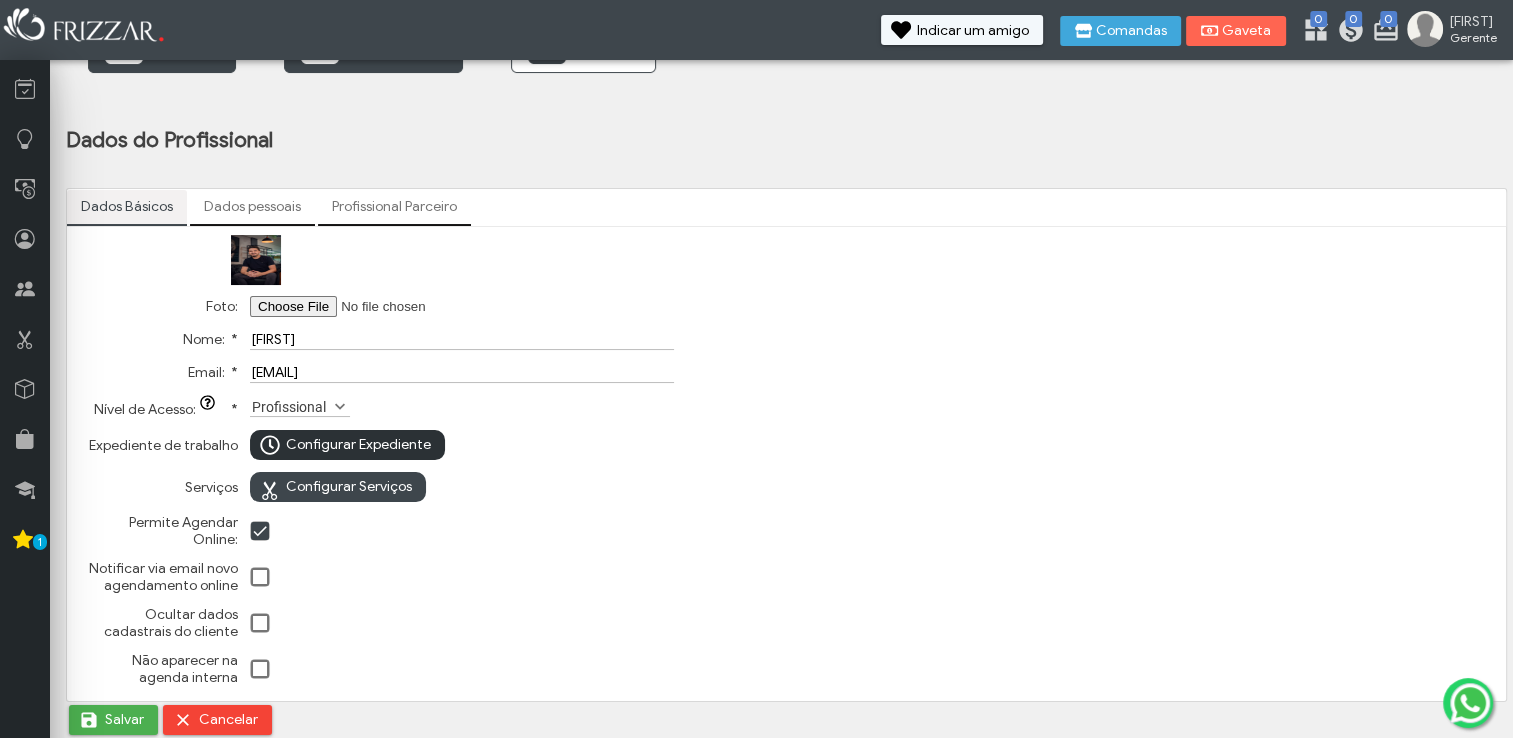 click on "Configurar Expediente" at bounding box center [358, 445] 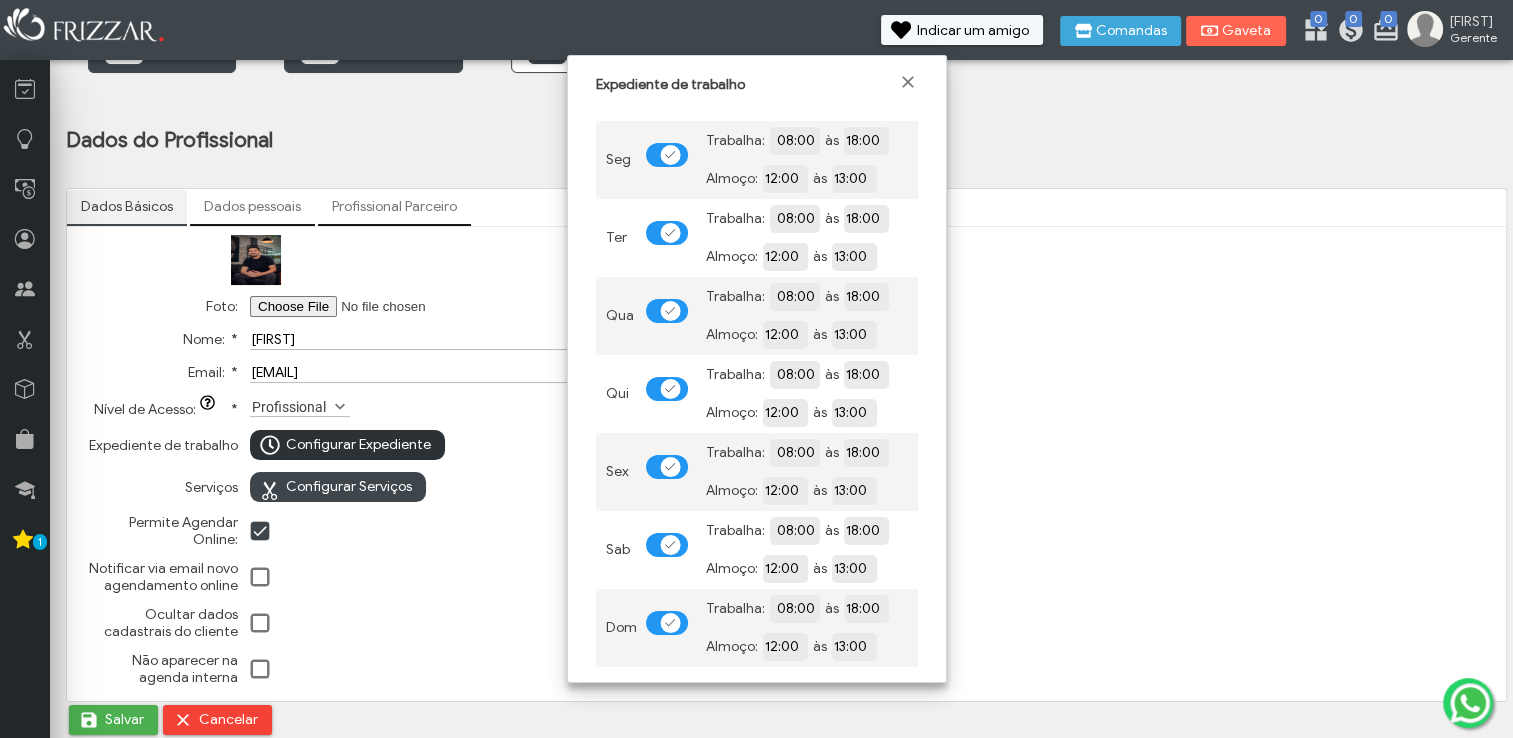scroll, scrollTop: 12, scrollLeft: 10, axis: both 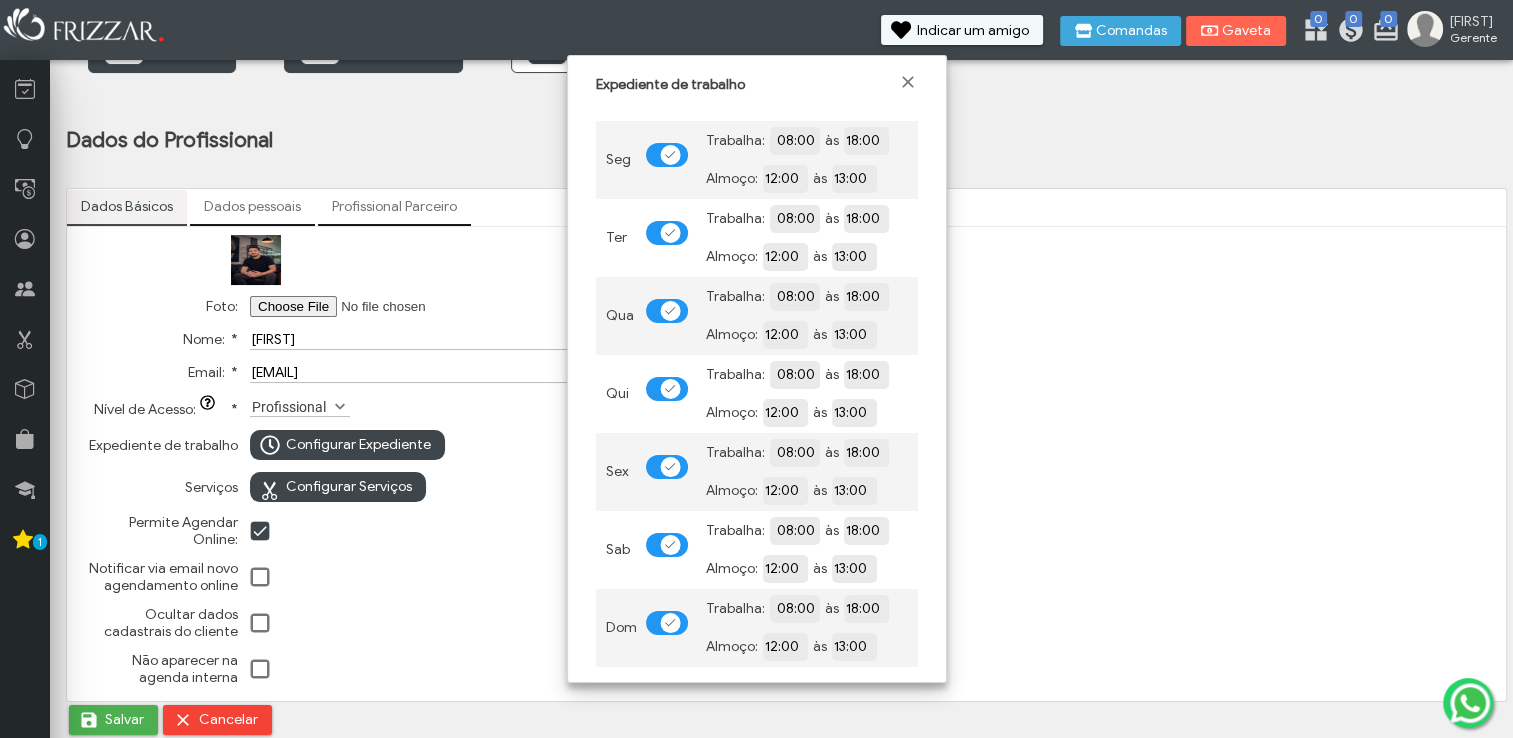 click on "08:00" at bounding box center (866, 140) 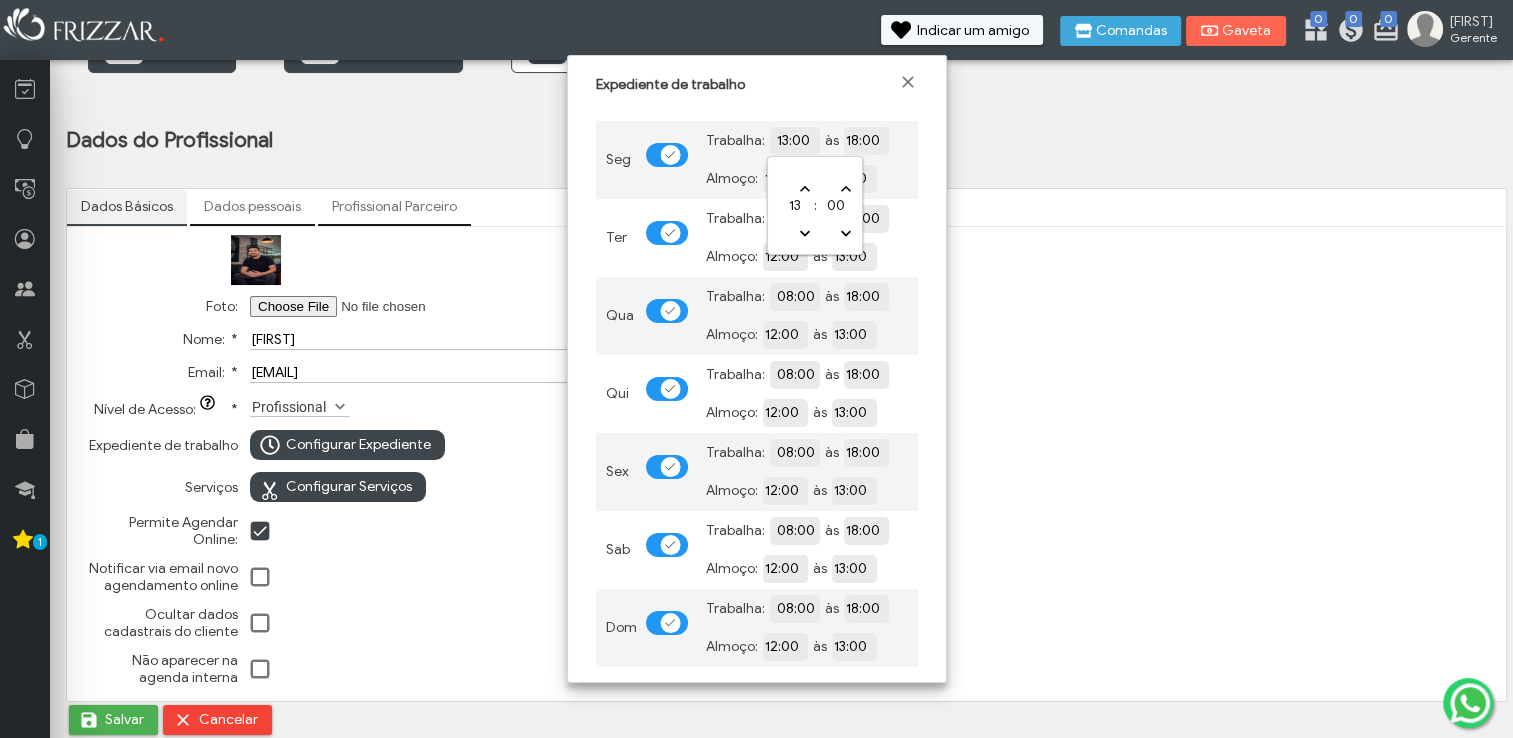 click on "Trabalha: 13:00 às 18:00 Almoço:   12:00 às 13:00" at bounding box center [807, 160] 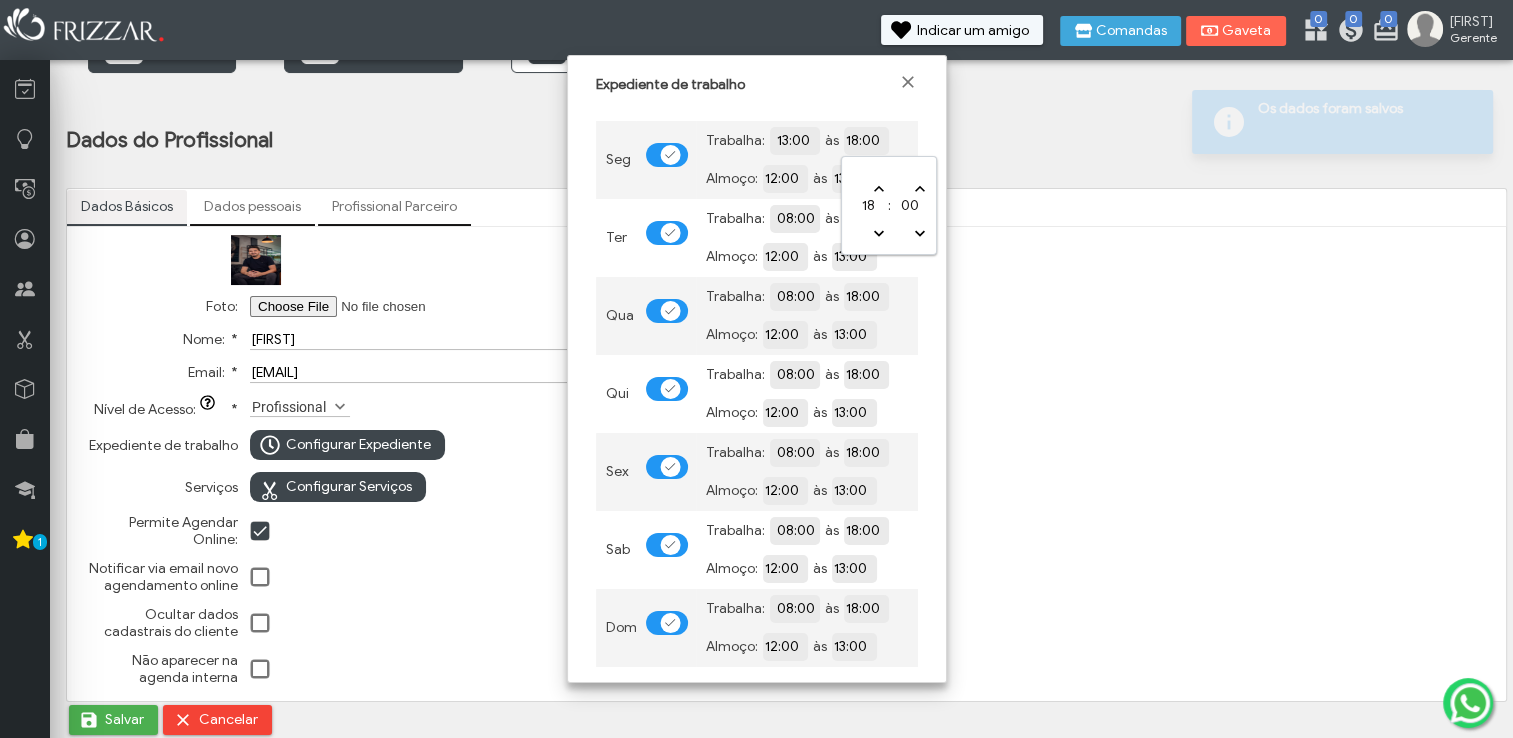 click on "18:00" at bounding box center [935, 139] 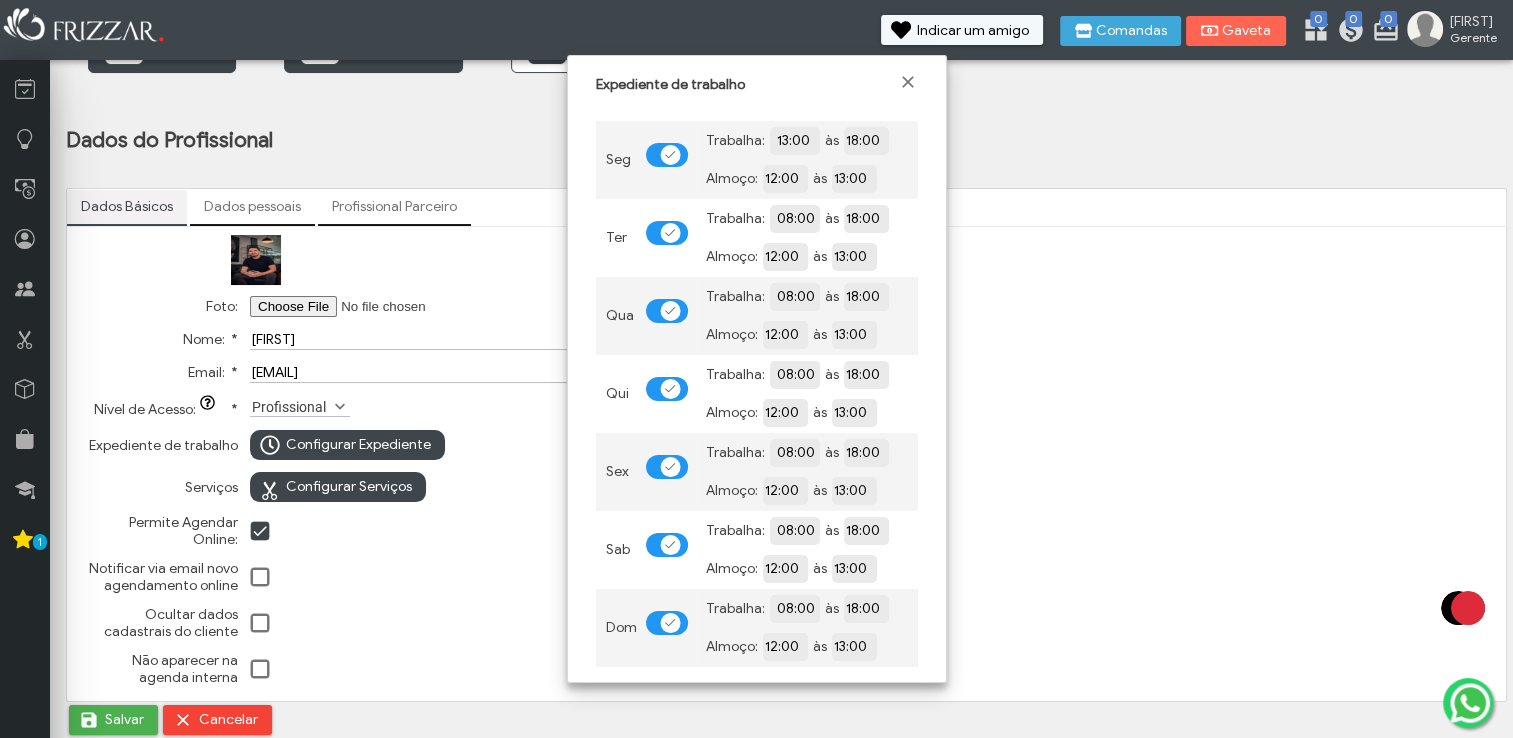 click on "Trabalha: 08:00 às 18:00 Almoço:   12:00 às 13:00" at bounding box center [807, 238] 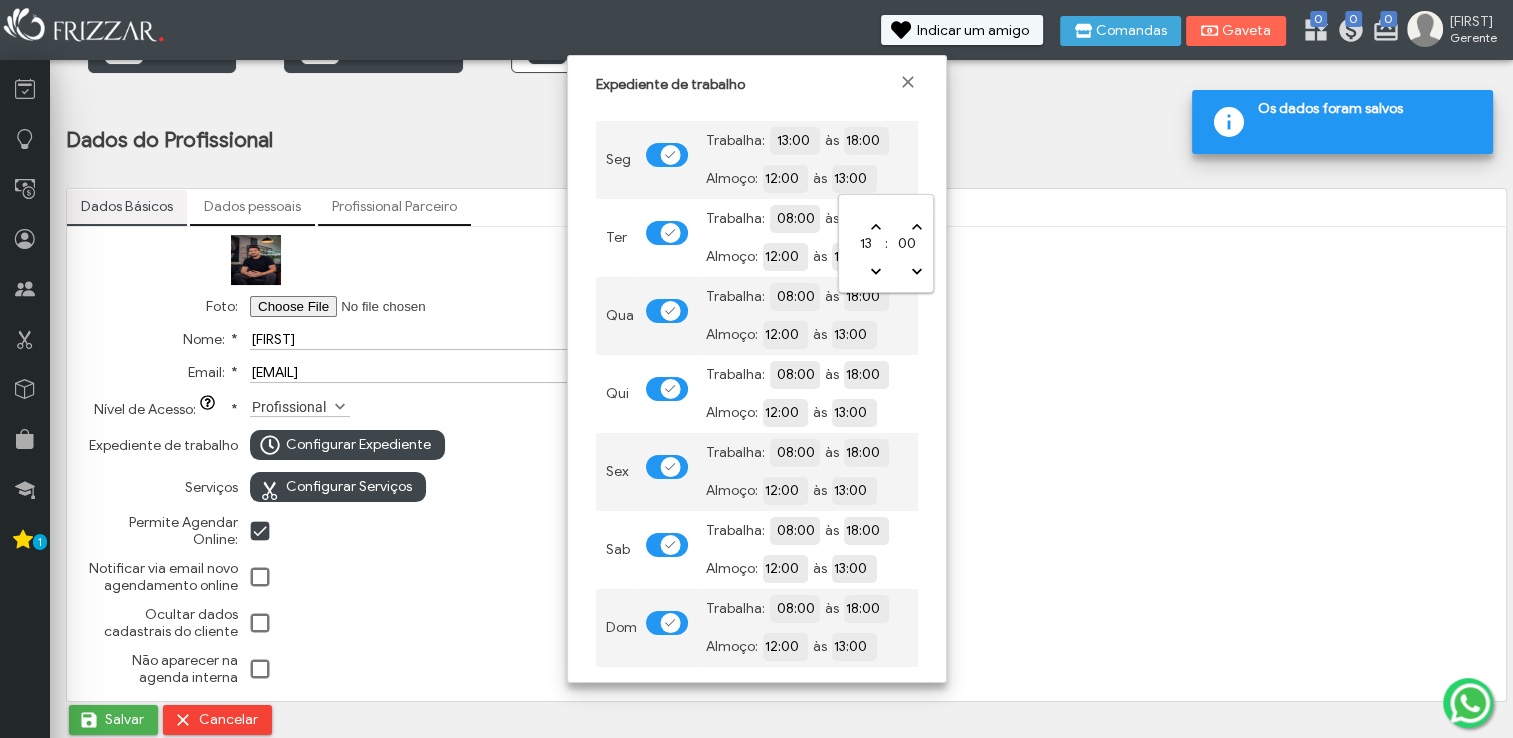 click on "13:00" at bounding box center [923, 177] 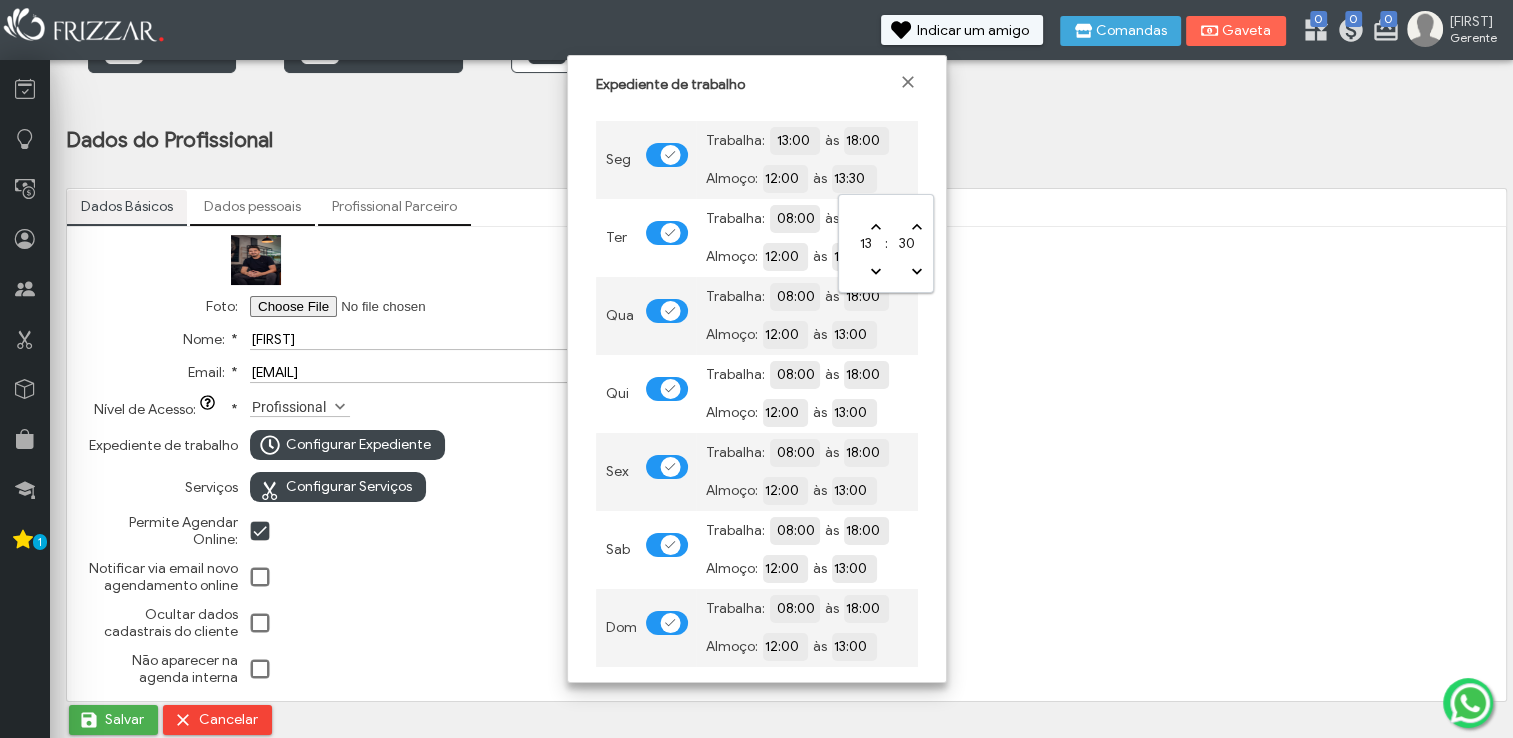 click on "Trabalha: 08:00 às 18:00 Almoço:   12:00 às 13:00" at bounding box center (807, 160) 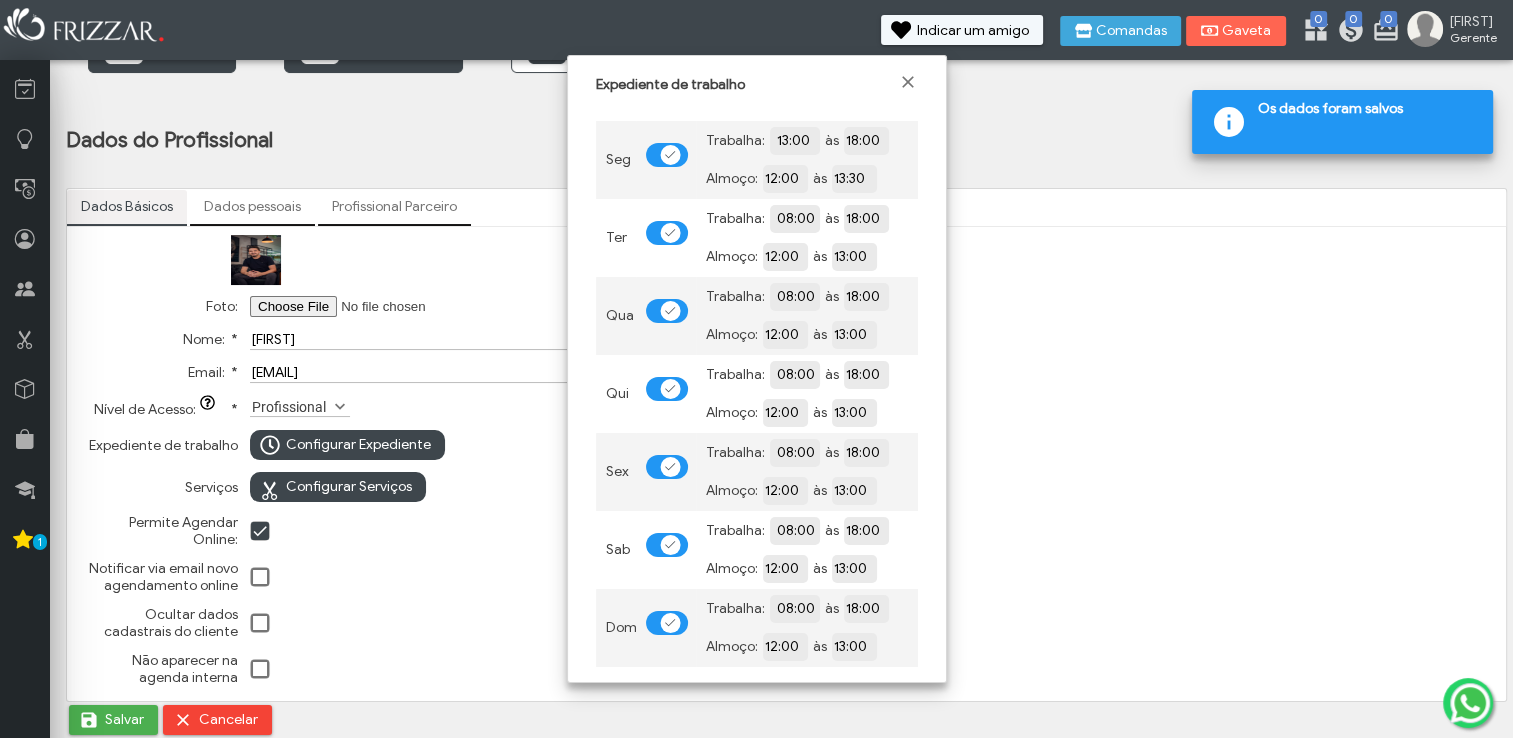 click on "08:00" at bounding box center (866, 217) 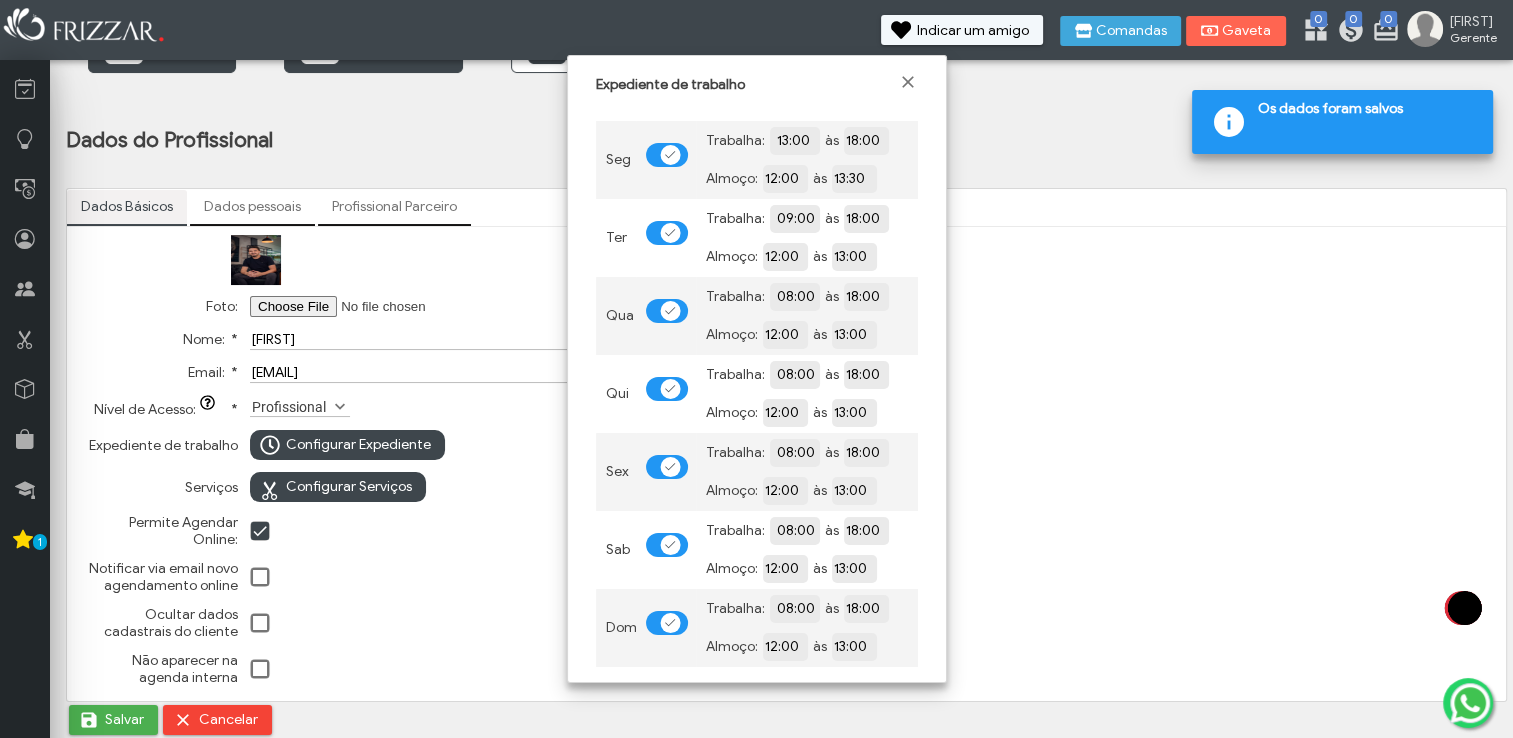 click on "Trabalha: 09:00 às 18:00 Almoço:   12:00 às 13:00" at bounding box center [807, 238] 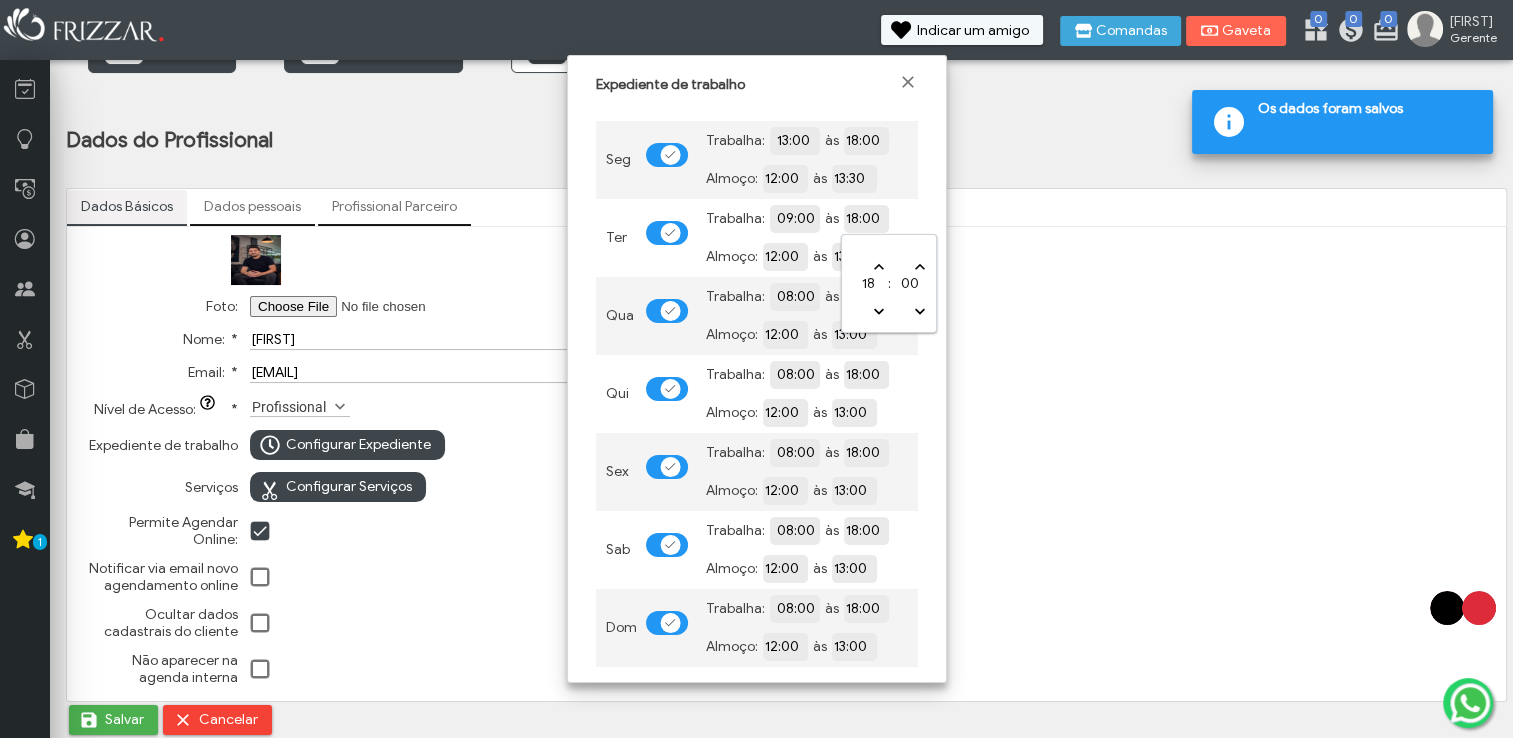 click on "18:00" at bounding box center (935, 217) 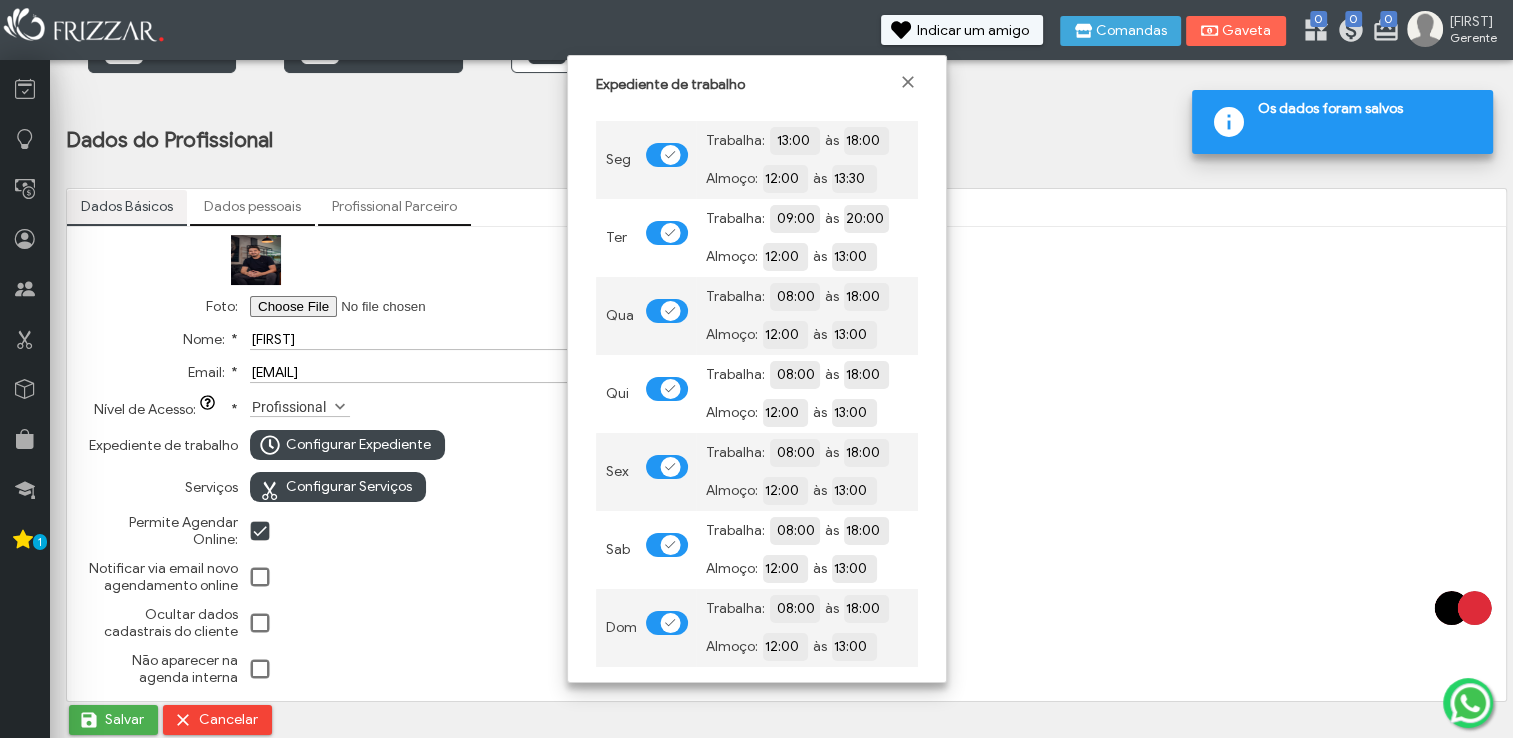 click on "Seg Trabalha: 13:00 às 18:00 Almoço:   12:00 às 13:30 Ter Trabalha: 09:00 às 20:00 Almoço:   12:00 às 13:00 Qua Trabalha: 08:00 às 18:00 Almoço:   12:00 às 13:00 Qui Trabalha: 08:00 às 18:00 Almoço:   12:00 às 13:00 Sex Trabalha: 08:00 às 18:00 Almoço:   12:00 às 13:00 Sab Trabalha: 08:00 às 18:00 Almoço:   12:00 às 13:00 Dom Trabalha: 08:00 às 18:00 Almoço:   12:00 às 13:00" at bounding box center [757, 388] 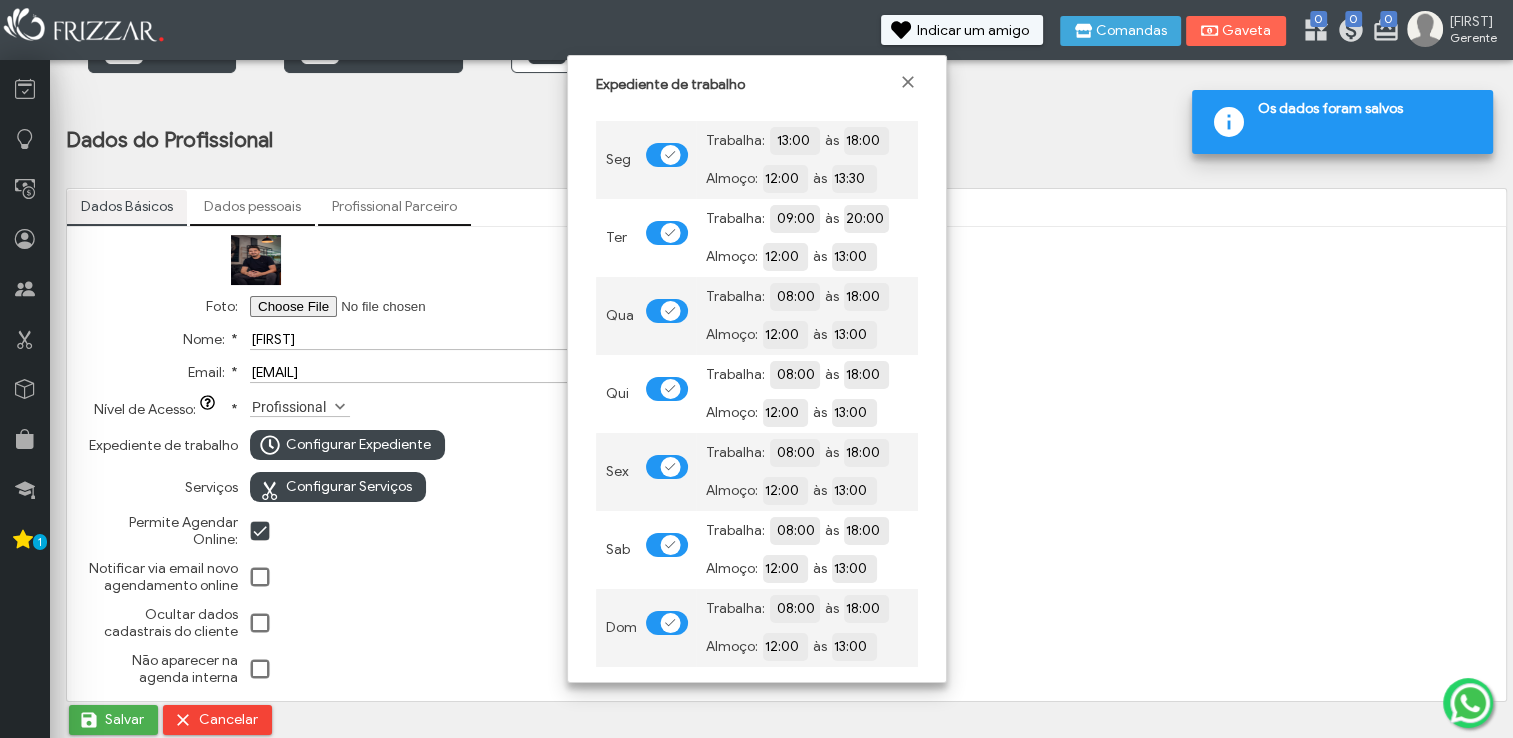 click on "13:00" at bounding box center [923, 256] 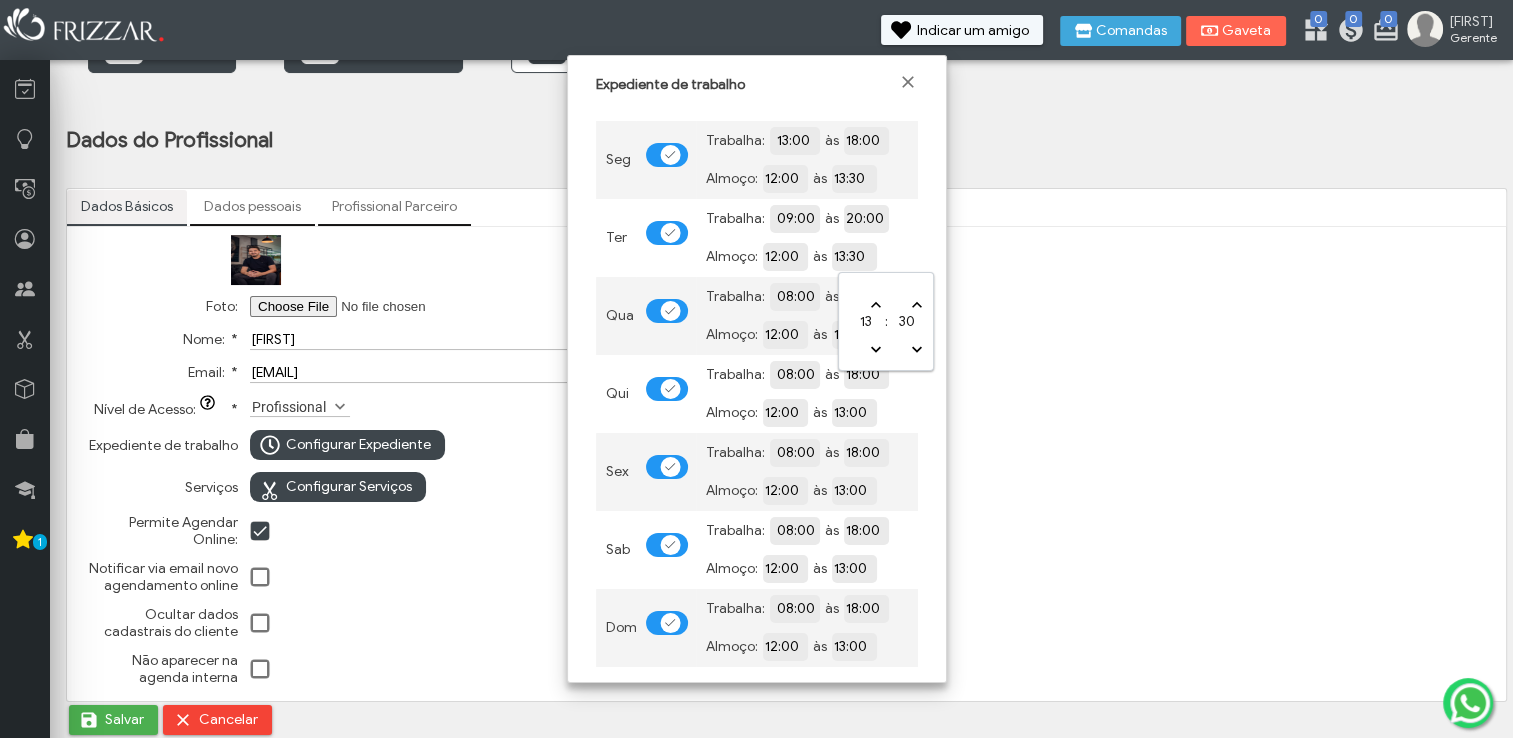 click on "Trabalha: 08:00 às 18:00" at bounding box center (667, 155) 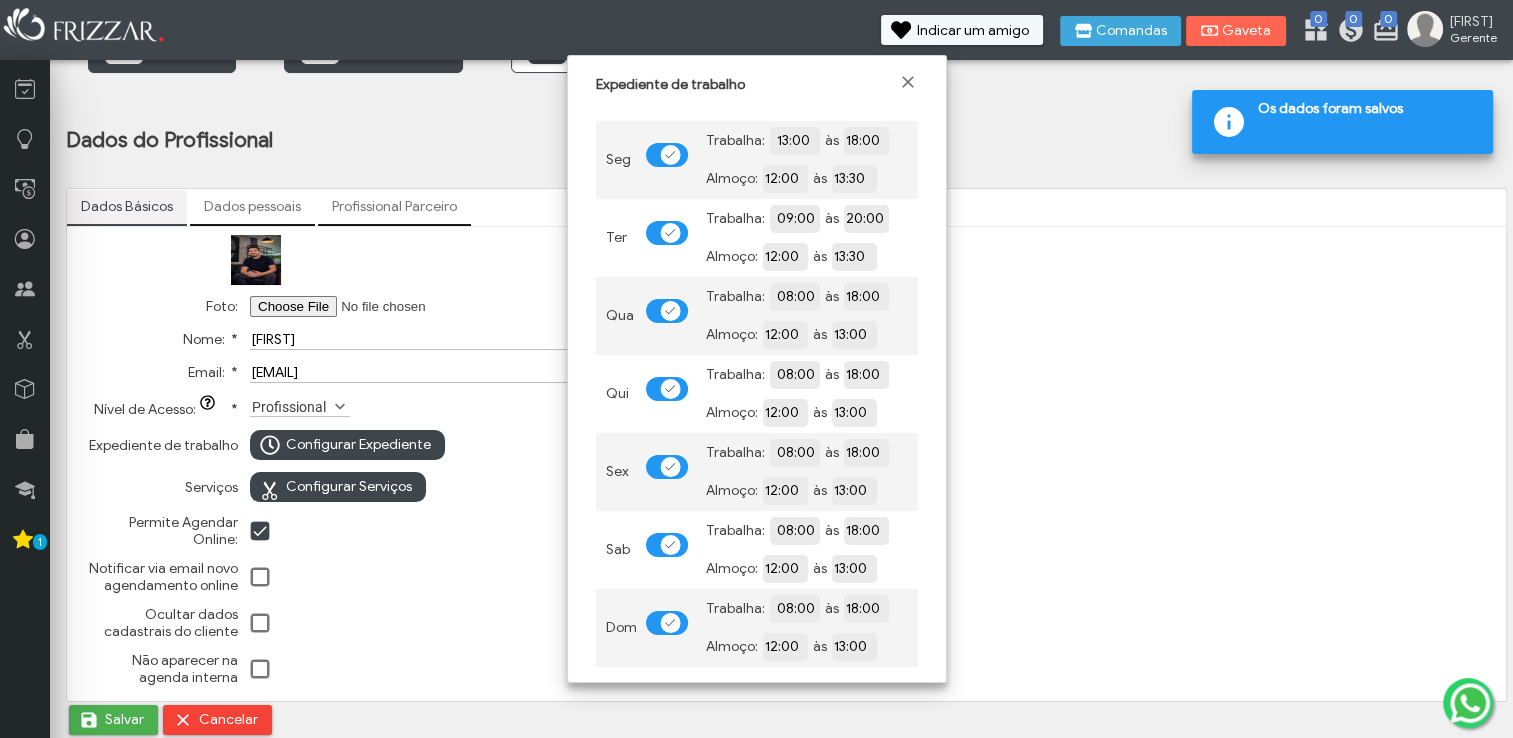 click on "08:00" at bounding box center (866, 296) 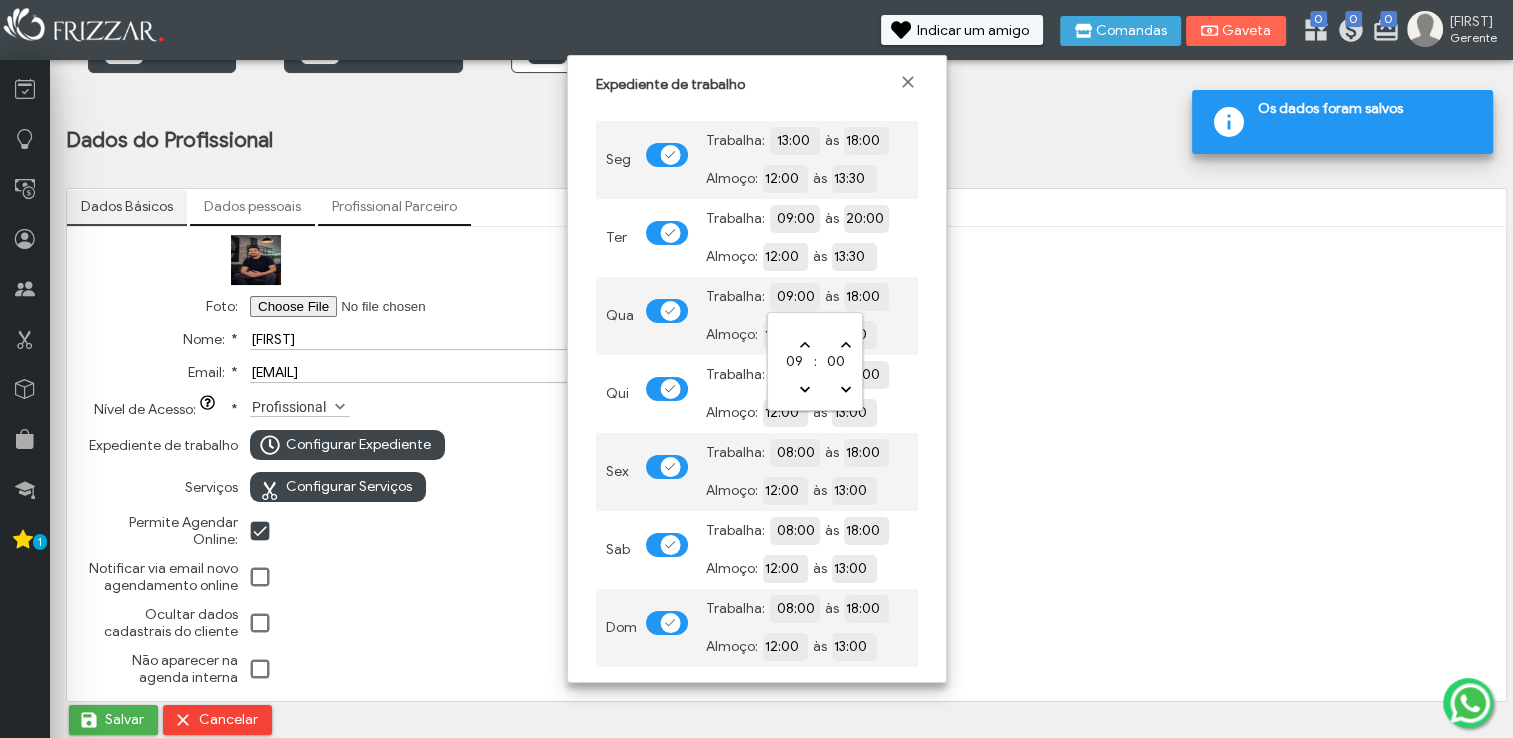 click on "18:00" at bounding box center [935, 296] 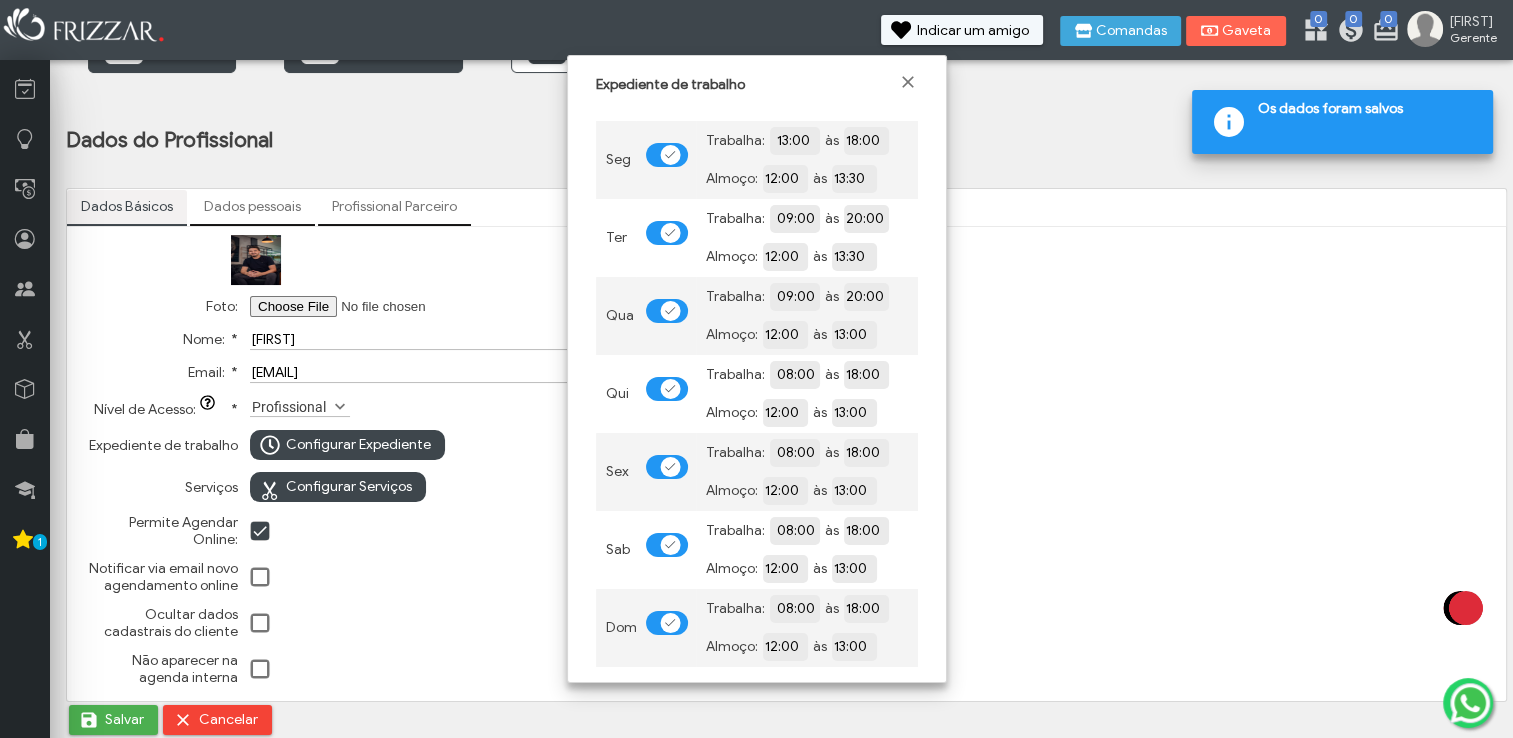 click on "Trabalha: 09:00 às 20:00 Almoço:   12:00 às 13:00" at bounding box center [807, 160] 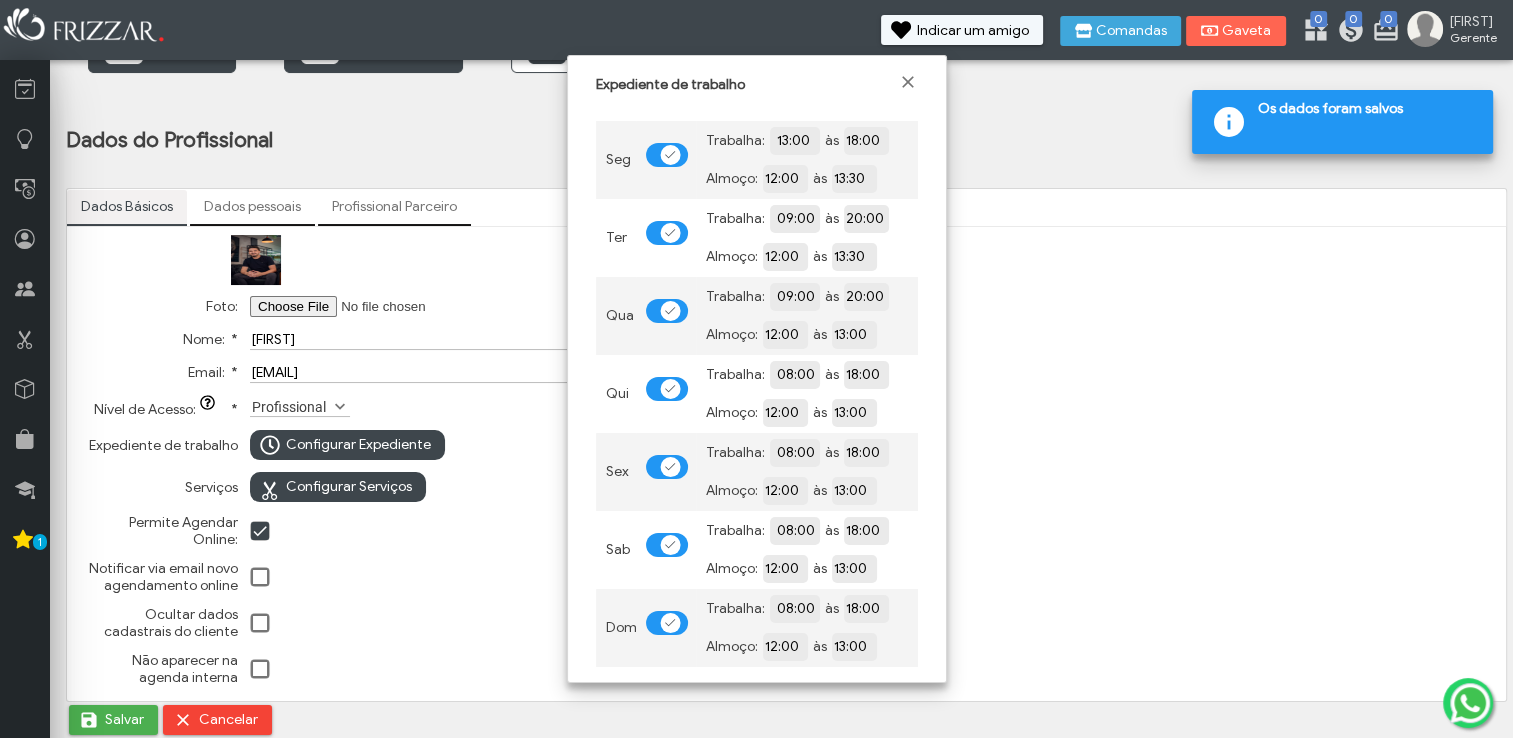 click on "12:00" at bounding box center [854, 334] 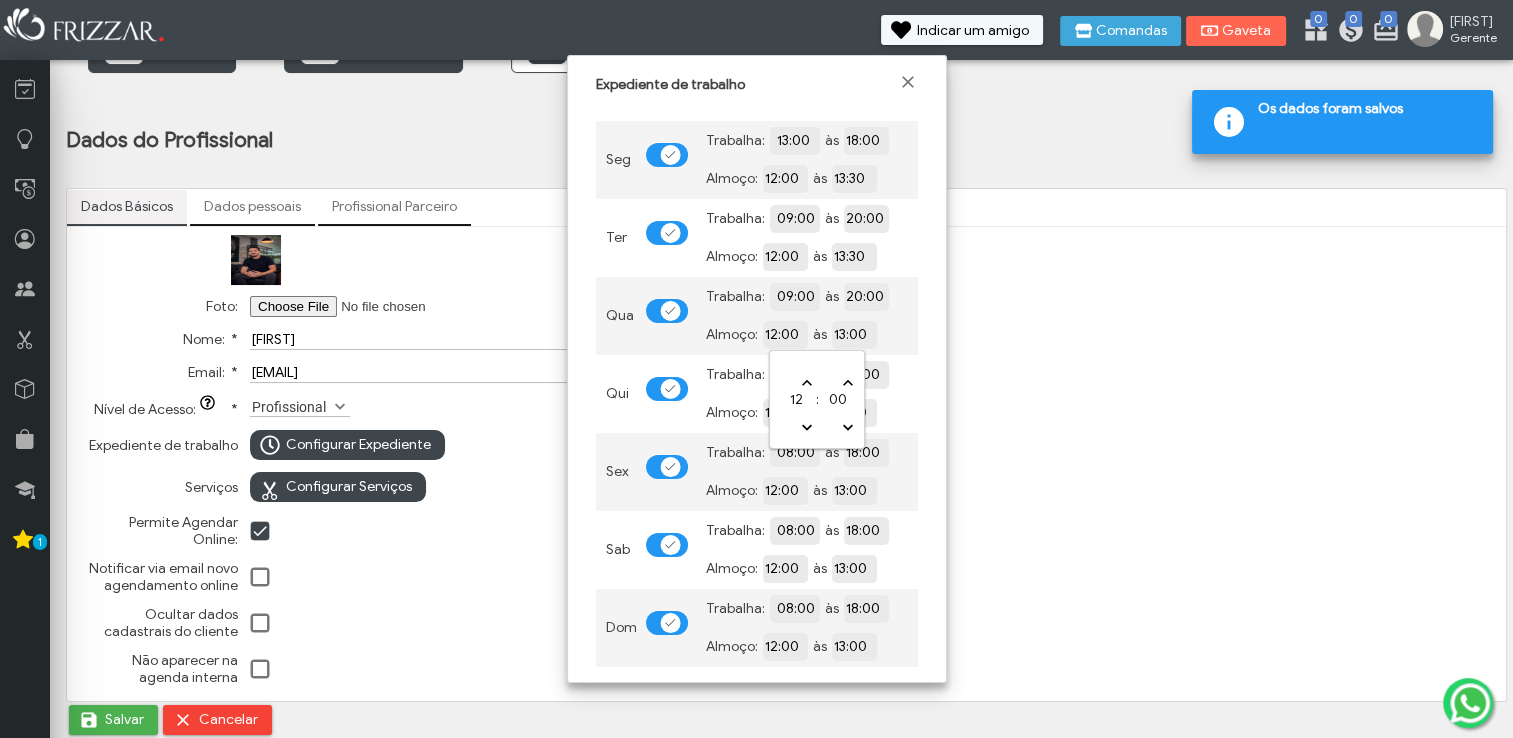 click on "13:00" at bounding box center (923, 334) 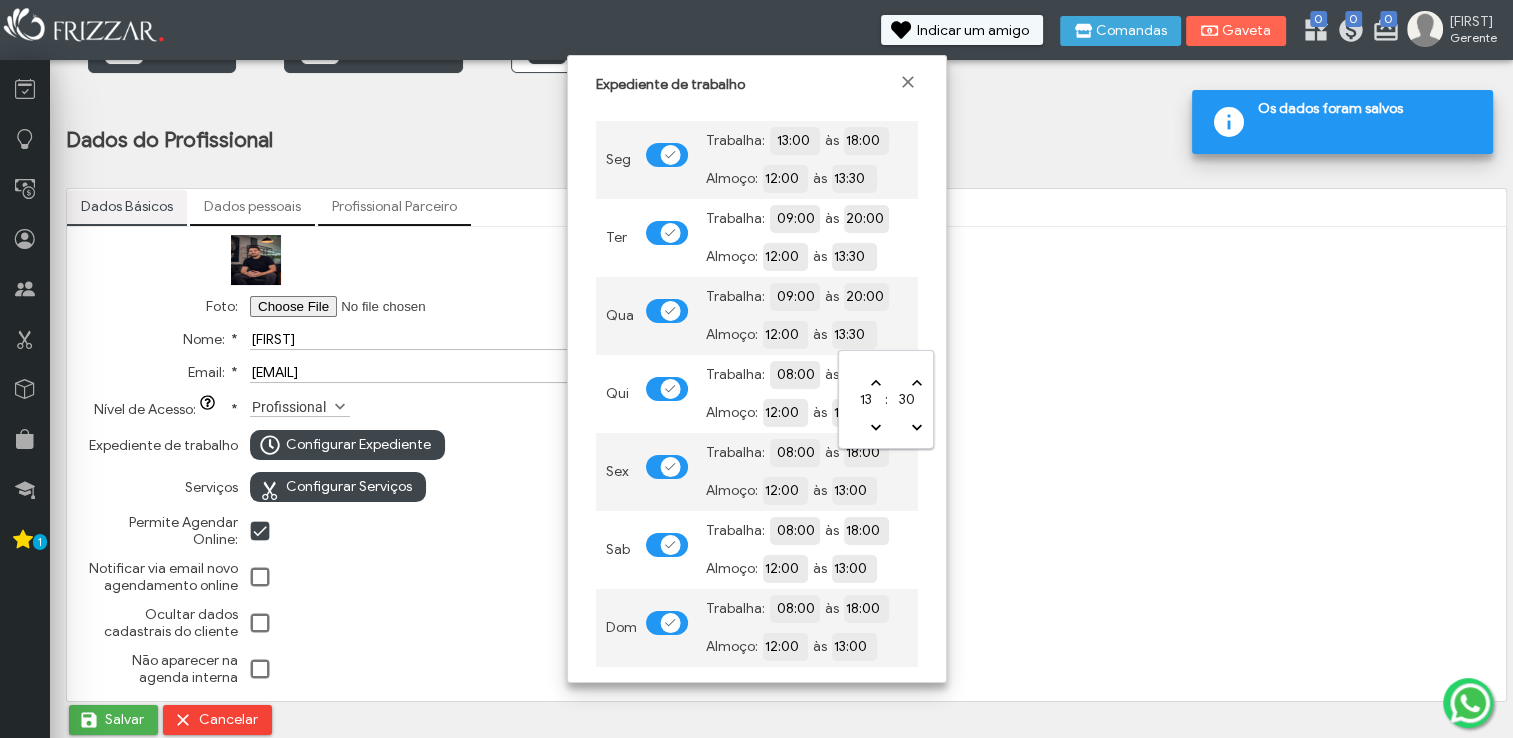 click on "13:30" at bounding box center (923, 333) 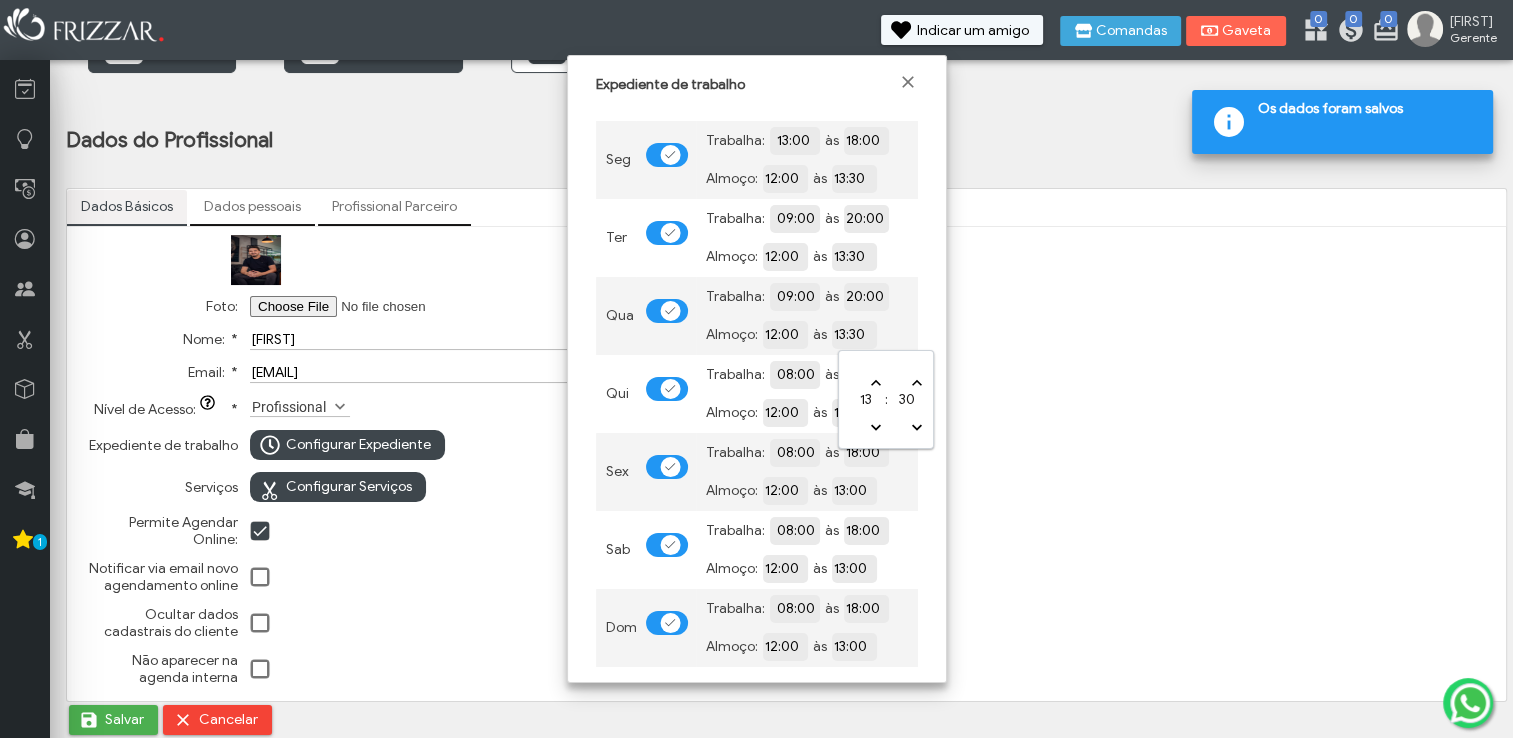 click on "Almoço:   12:00 às 13:30" at bounding box center (807, 179) 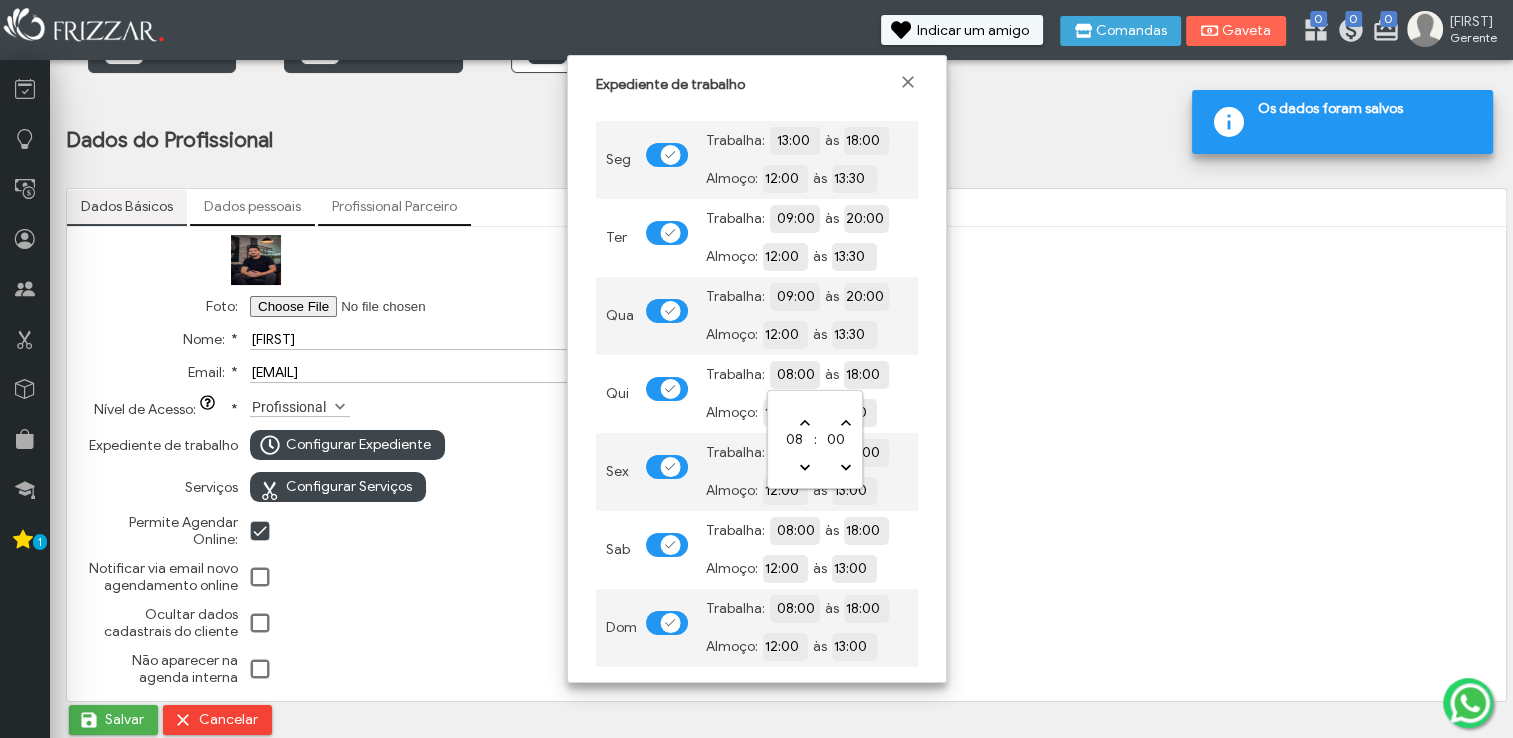 click on "08:00" at bounding box center (866, 373) 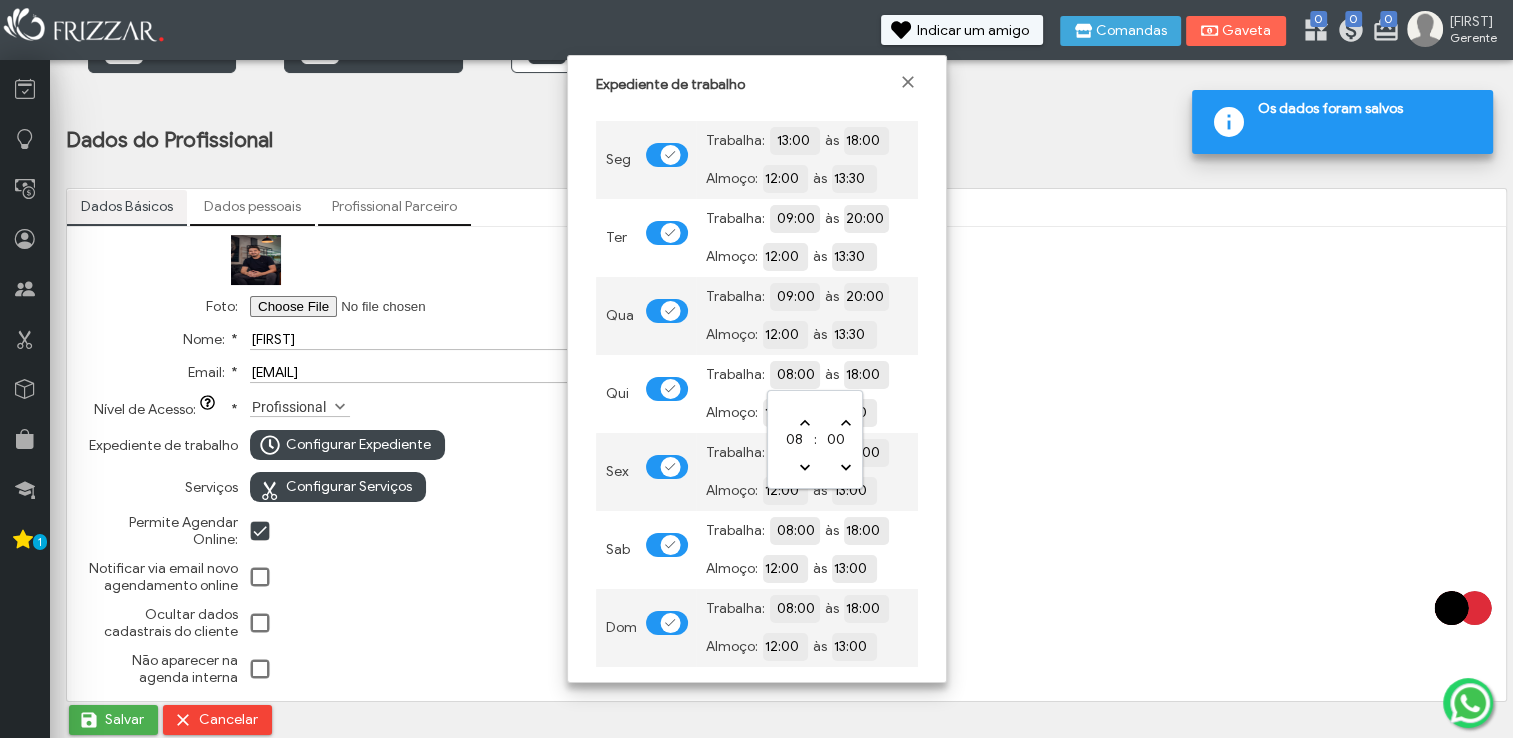 click on ":" at bounding box center [815, 439] 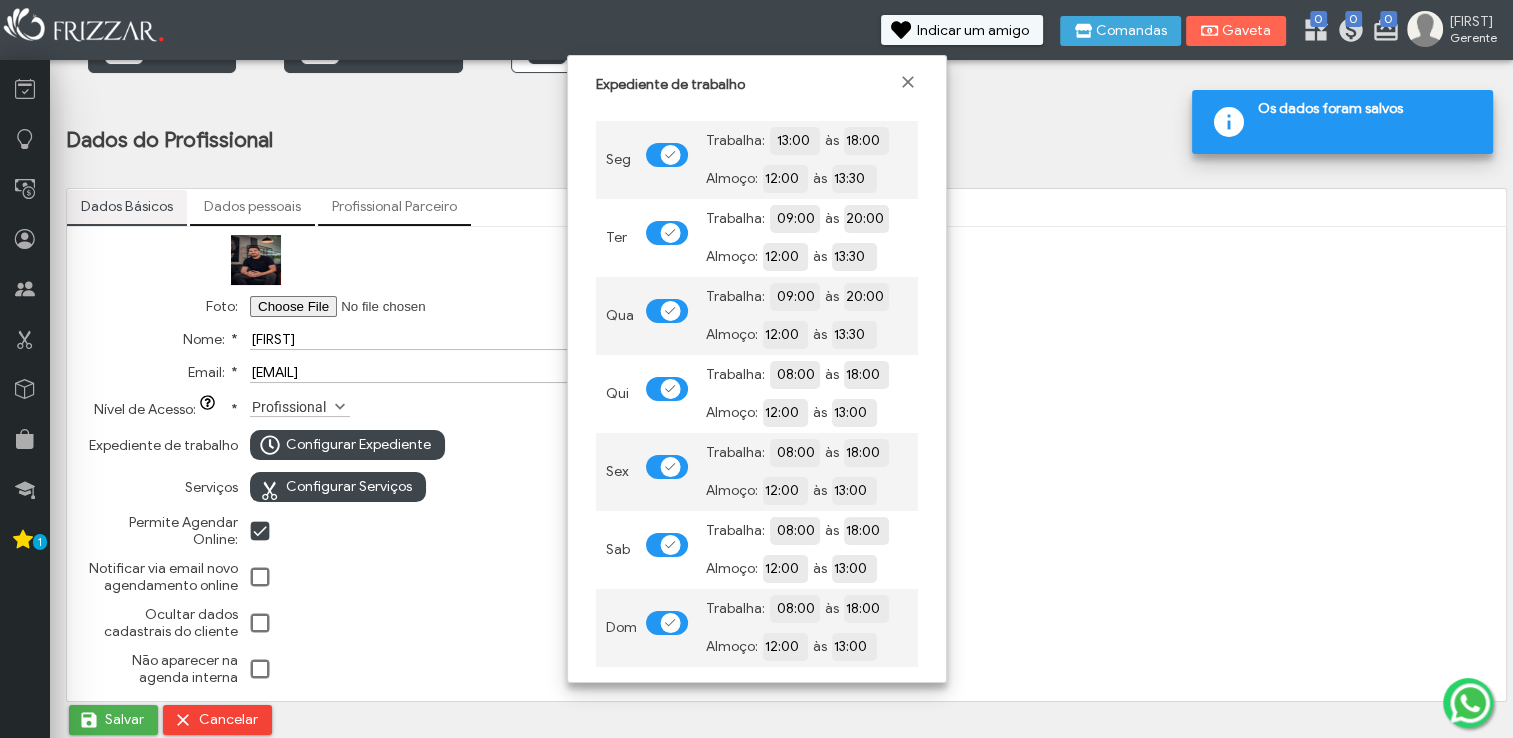 click on "08:00" at bounding box center (866, 374) 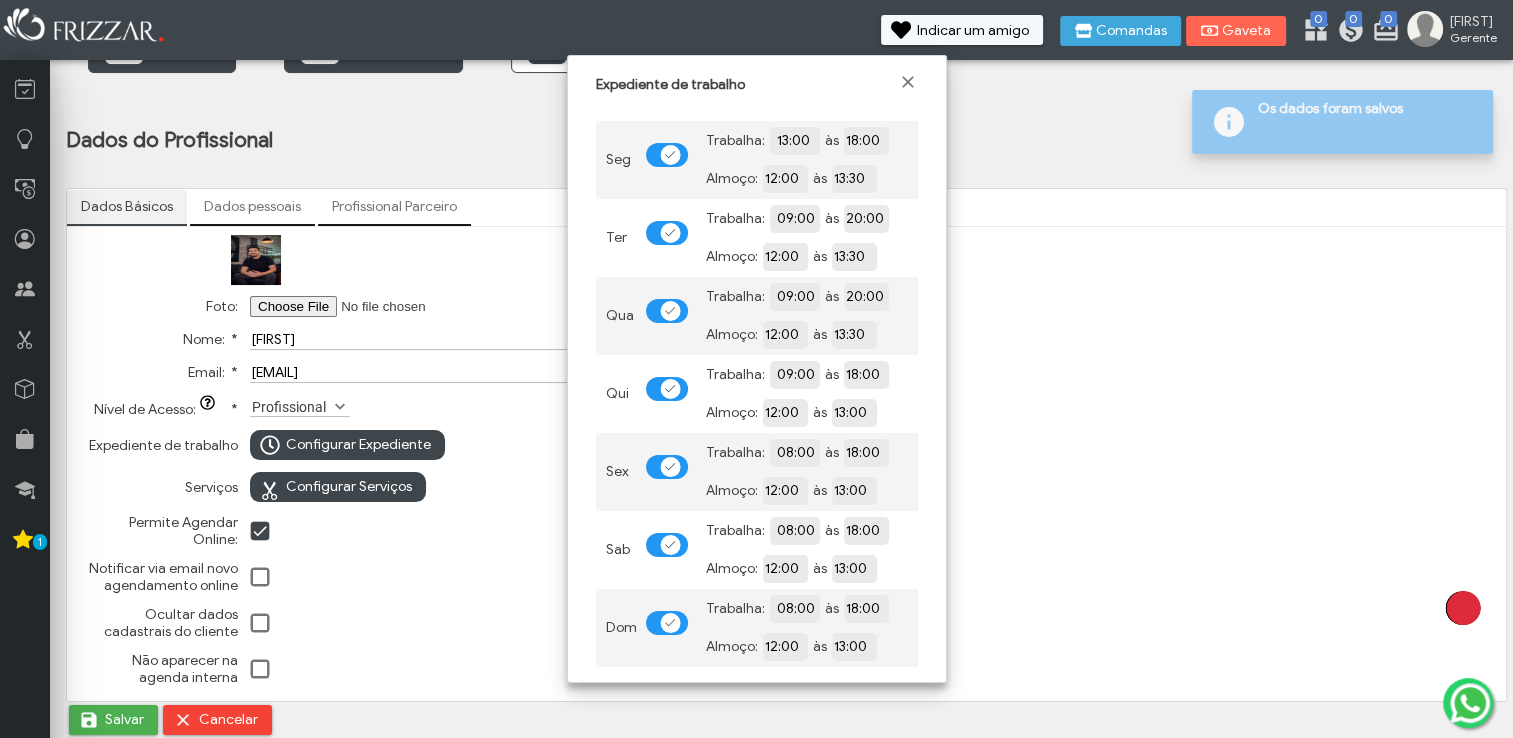 click on "Trabalha: 09:00 às 18:00 Almoço:   12:00 às 13:00" at bounding box center (807, 238) 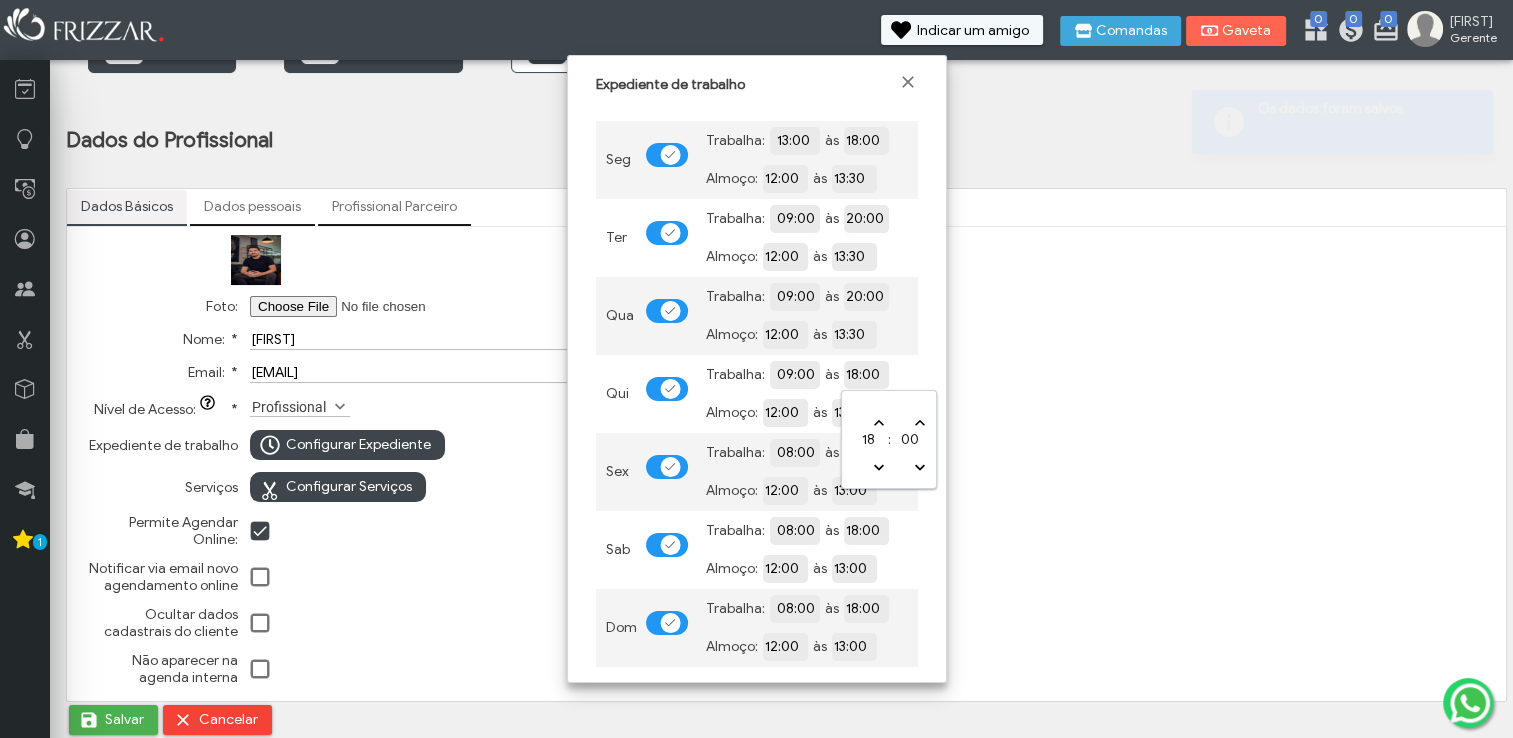 click on "18:00" at bounding box center (935, 373) 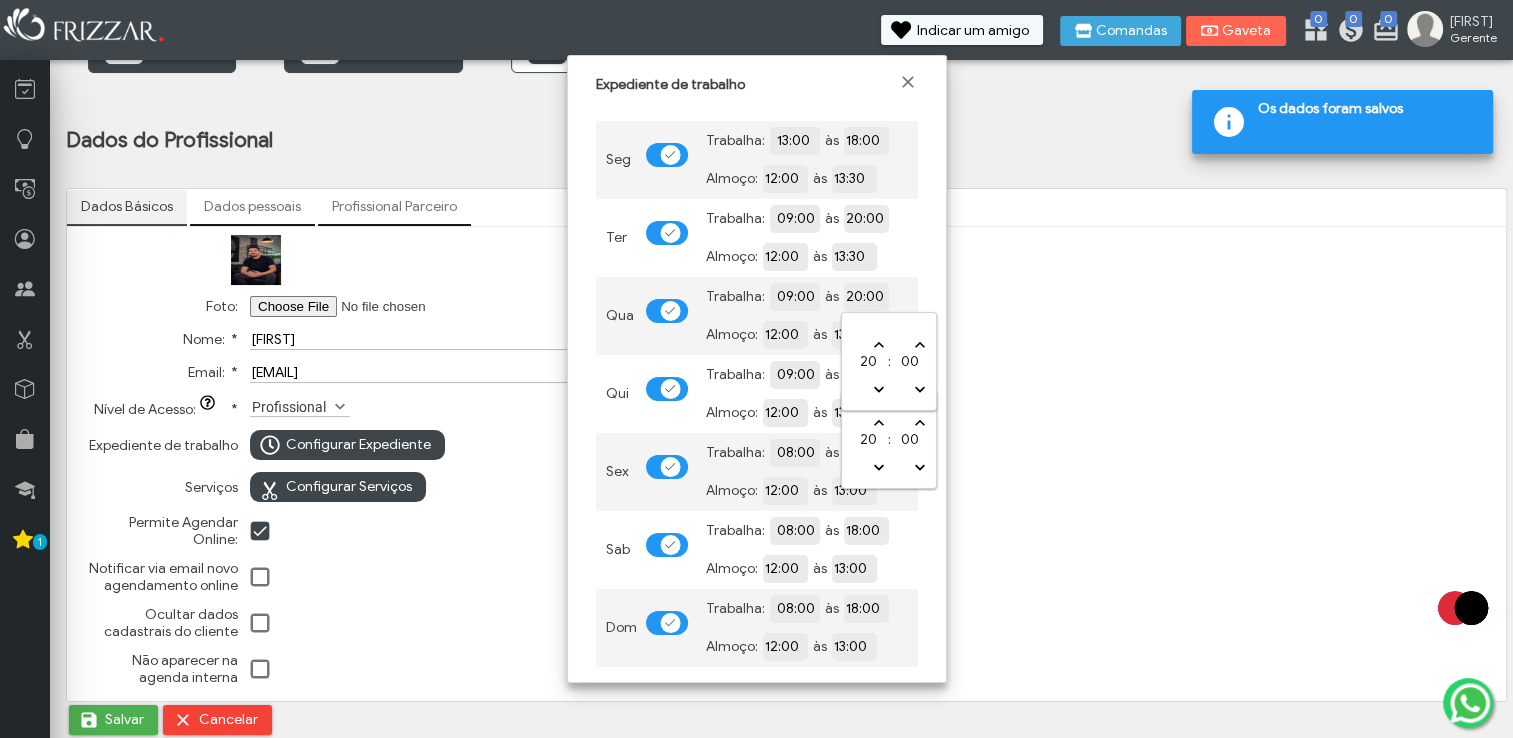 click on "20:00" at bounding box center [935, 295] 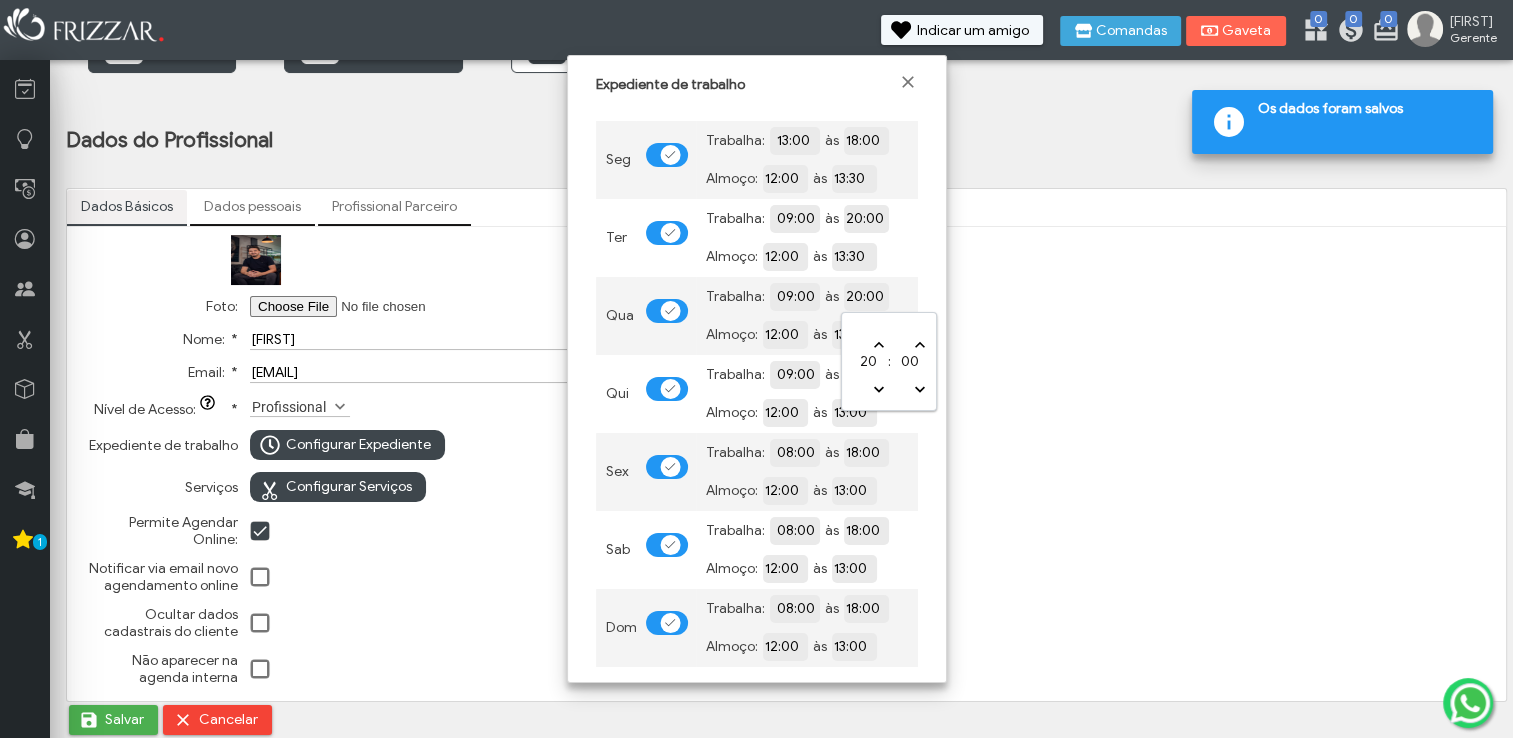 click on "Trabalha: 08:00 às 18:00 Almoço:   12:00 às 13:00" at bounding box center [807, 160] 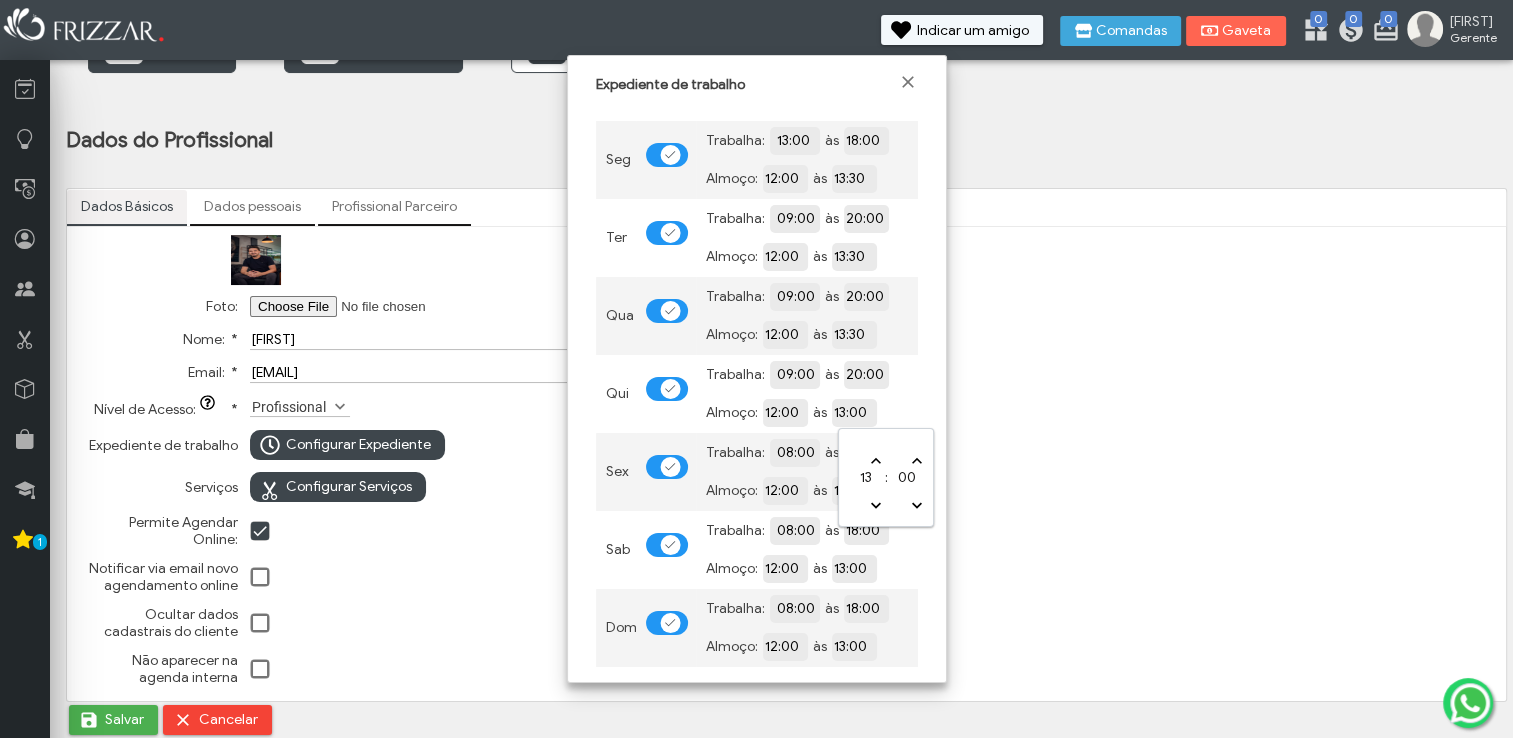 click on "13:00" at bounding box center [923, 411] 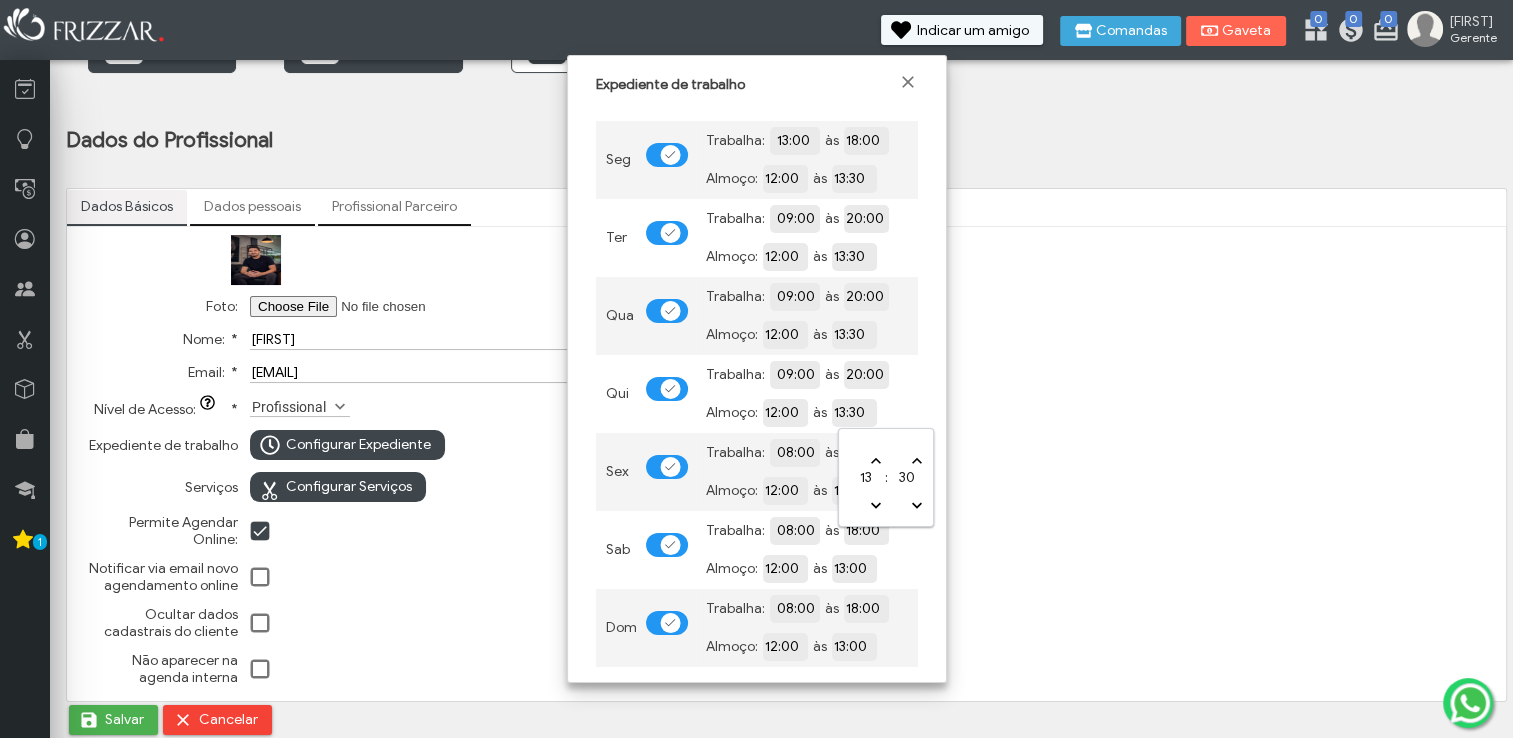 click on "Trabalha: 09:00 às 20:00 Almoço:   12:00 às 13:30" at bounding box center (807, 238) 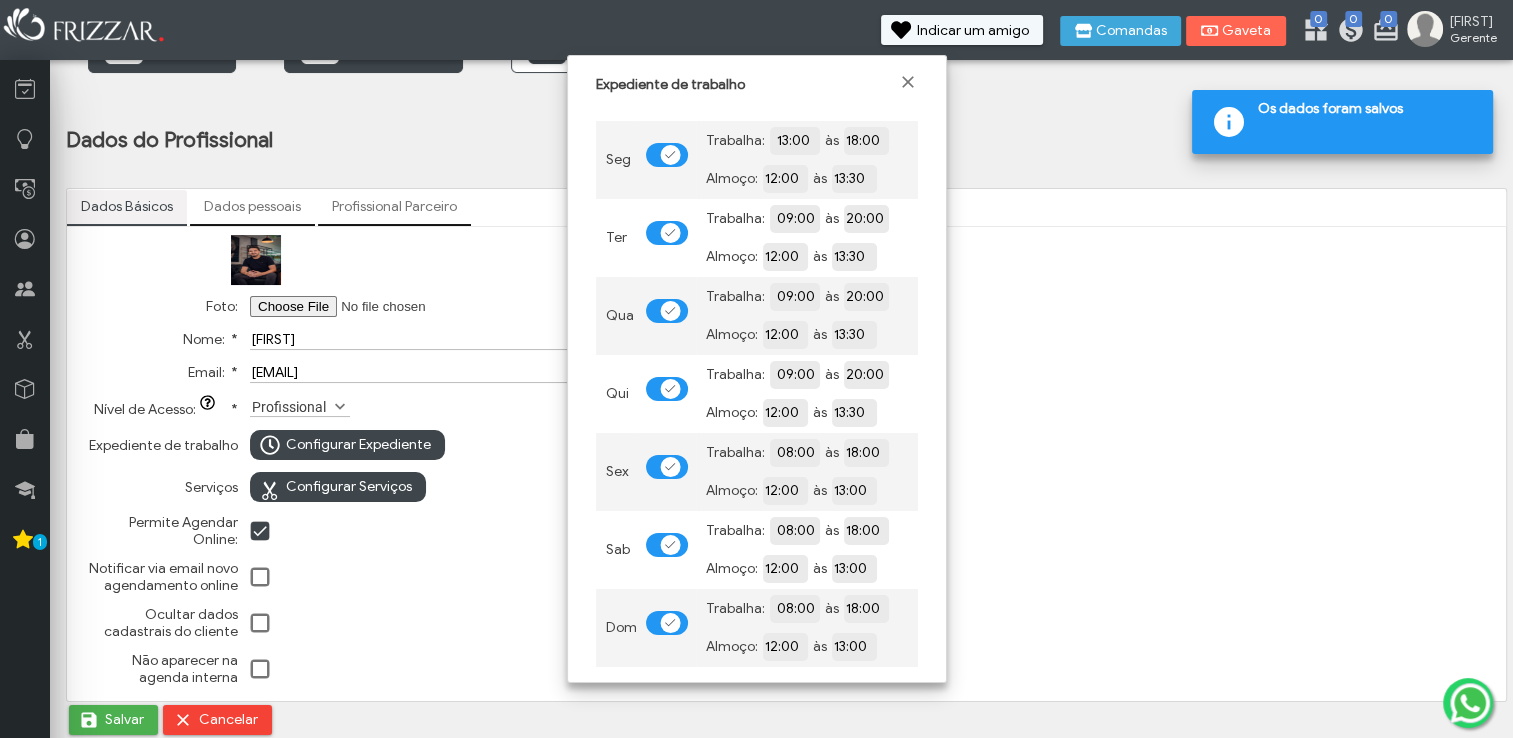 click on "08:00" at bounding box center (866, 452) 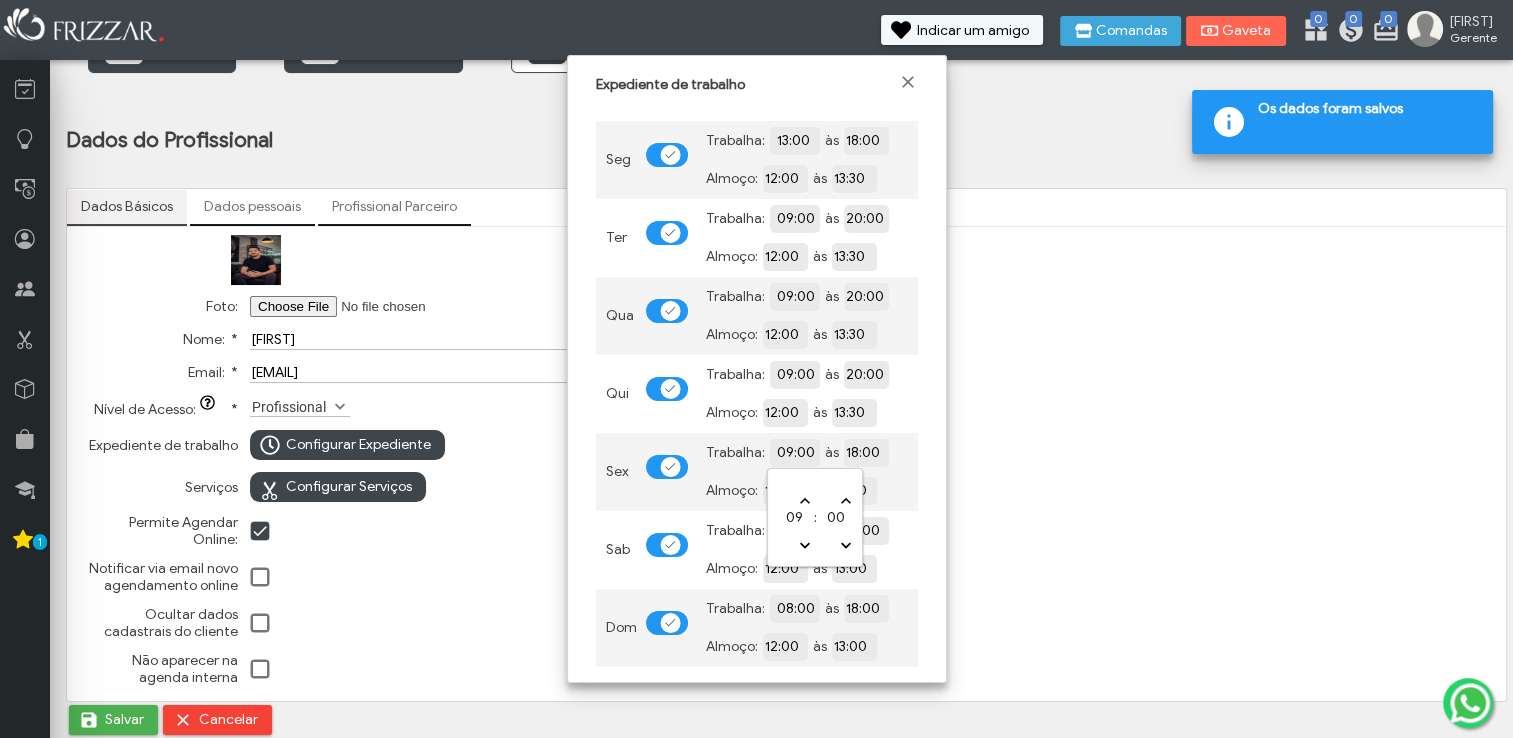 click at bounding box center [805, 501] 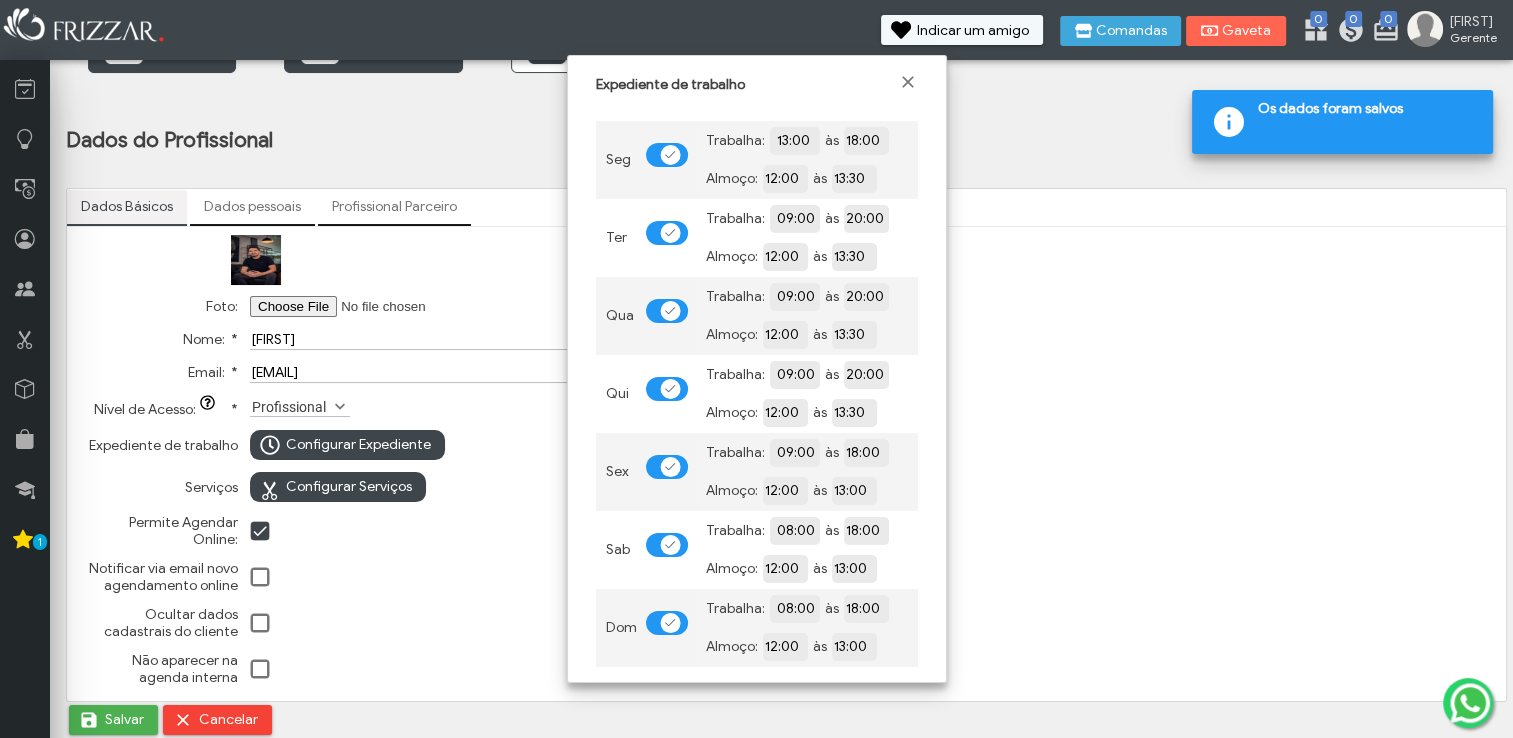 drag, startPoint x: 796, startPoint y: 501, endPoint x: 988, endPoint y: 554, distance: 199.18082 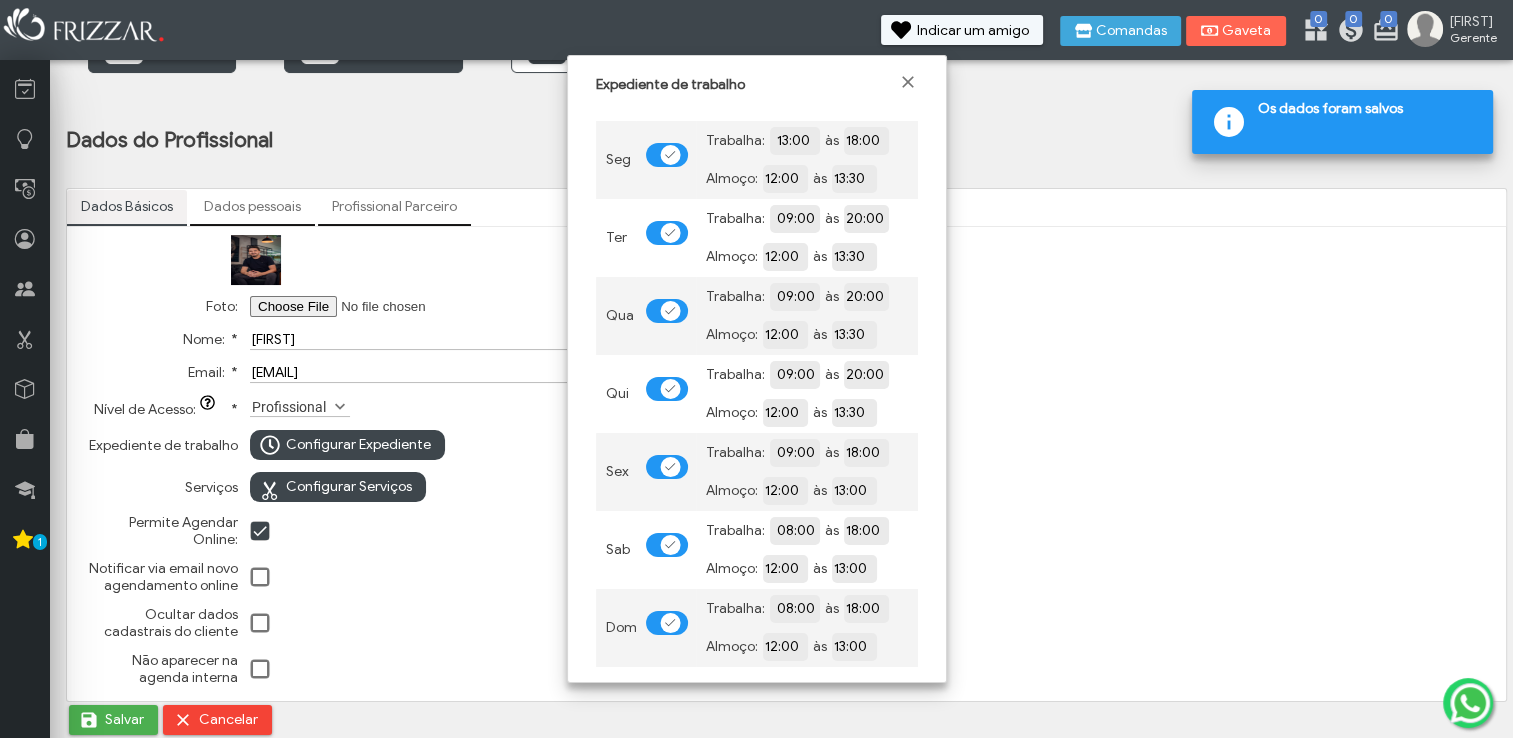 click on "Foto:
Nome: *
Alex
Email: *
alexlopess101187@gmail.com
Nível de Acesso:  ui-button *
Selecione Profissional Auxiliar Caixa Recepção Assistente Estoquista Profissional
Expediente de trabalho
Configurar Expediente
Serviços
Configurar Serviços
Permite Agendar Online:
Notificar via email novo agendamento online
Ocultar dados cadastrais do cliente
Não aparecer na agenda interna" at bounding box center (786, 464) 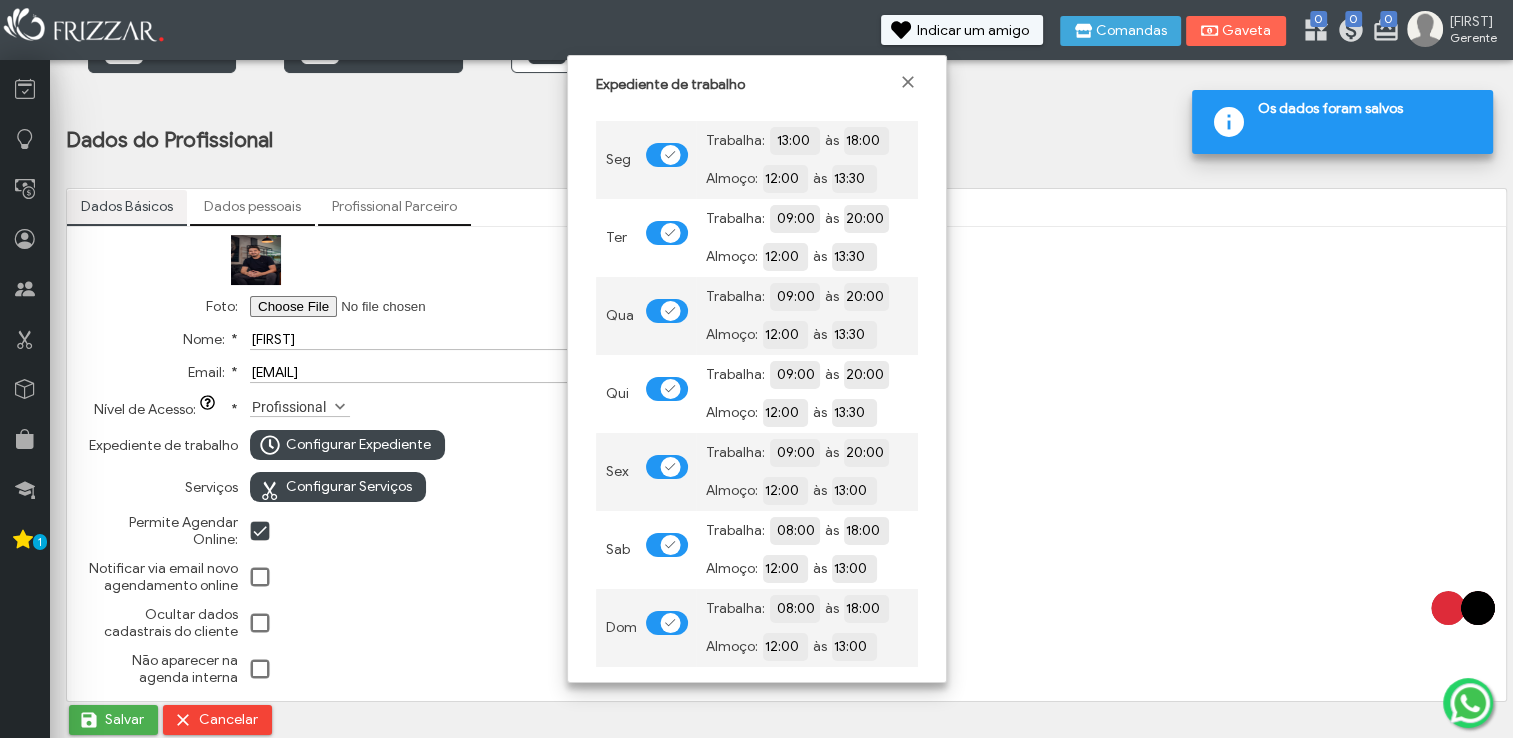 click on "Seg Trabalha: 13:00 às 18:00 Almoço:   12:00 às 13:30 Ter Trabalha: 09:00 às 20:00 Almoço:   12:00 às 13:30 Qua Trabalha: 09:00 às 20:00 Almoço:   12:00 às 13:30 Qui Trabalha: 09:00 às 20:00 Almoço:   12:00 às 13:30 Sex Trabalha: 09:00 às 20:00 Almoço:   12:00 às 13:00 Sab Trabalha: 08:00 às 18:00 Almoço:   12:00 às 13:00 Dom Trabalha: 08:00 às 18:00 Almoço:   12:00 às 13:00" at bounding box center [757, 388] 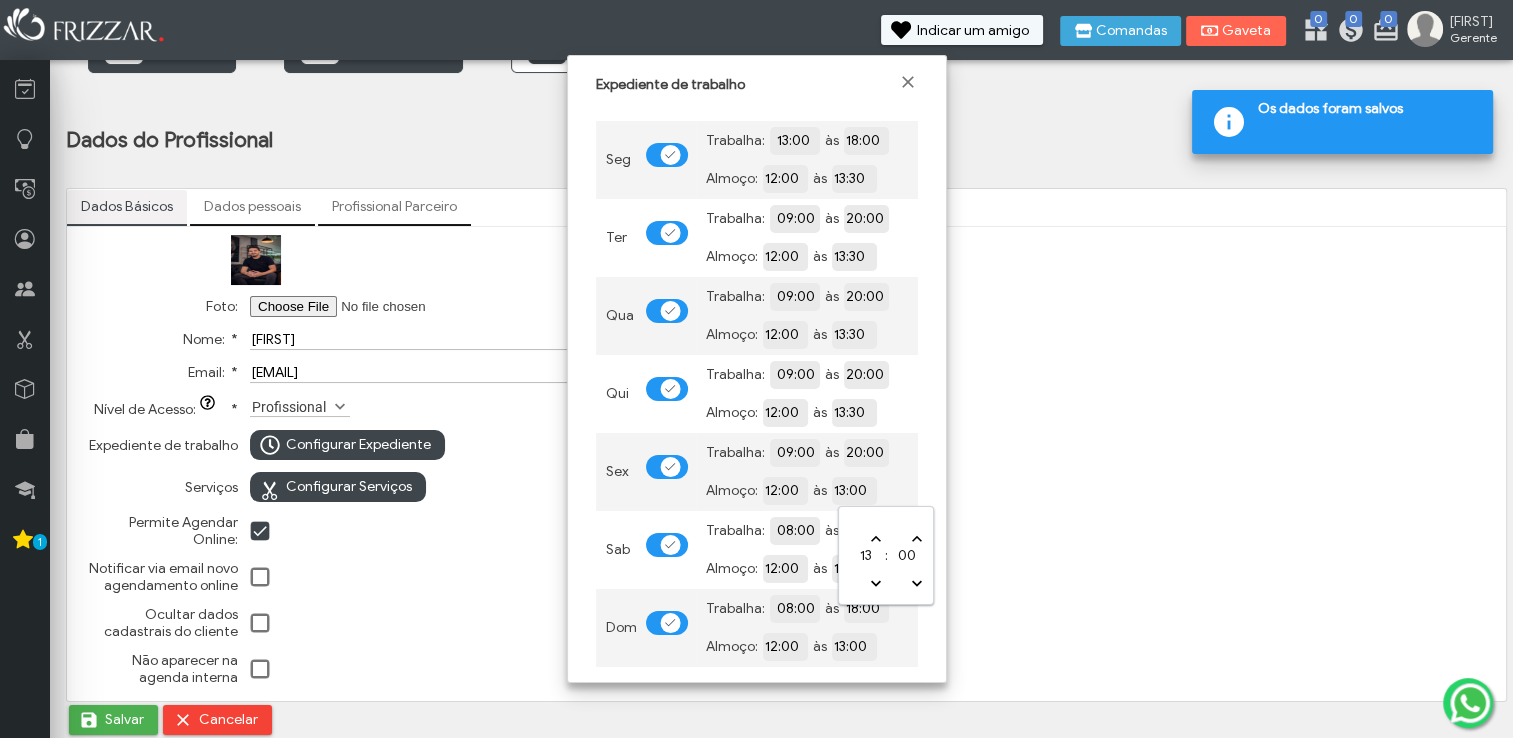 click on "13:00" at bounding box center (923, 489) 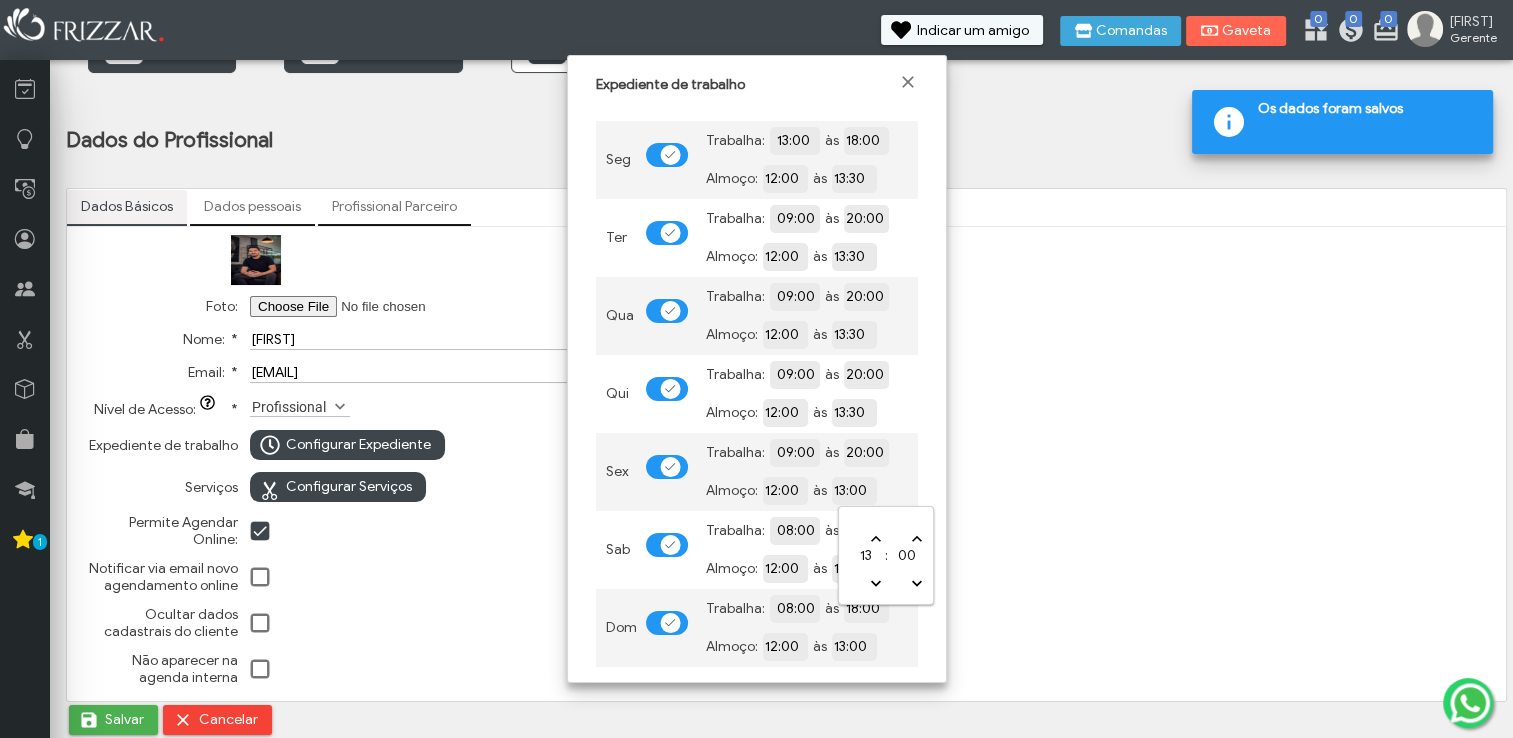 click on "13 : 00" at bounding box center [886, 555] 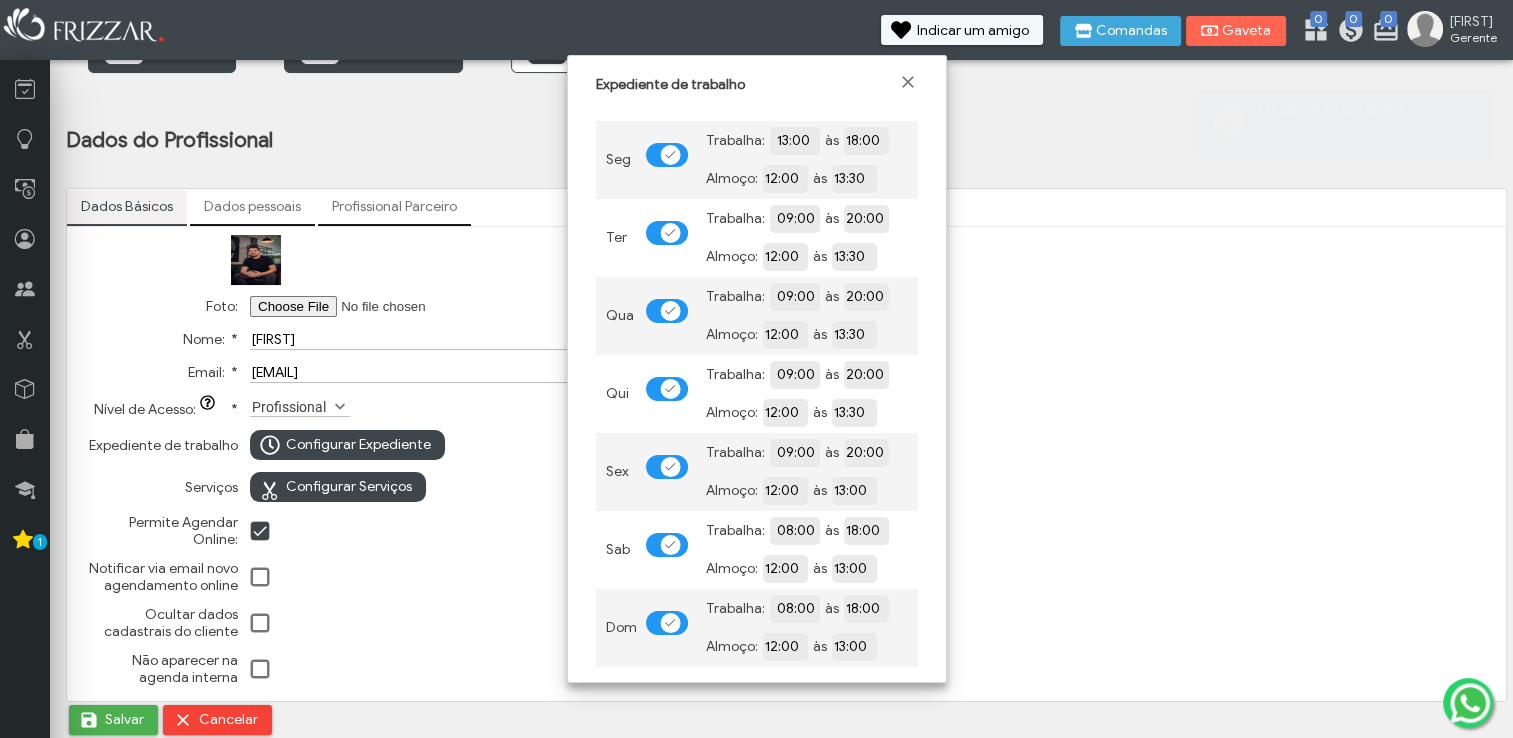click on "18:00" at bounding box center (935, 530) 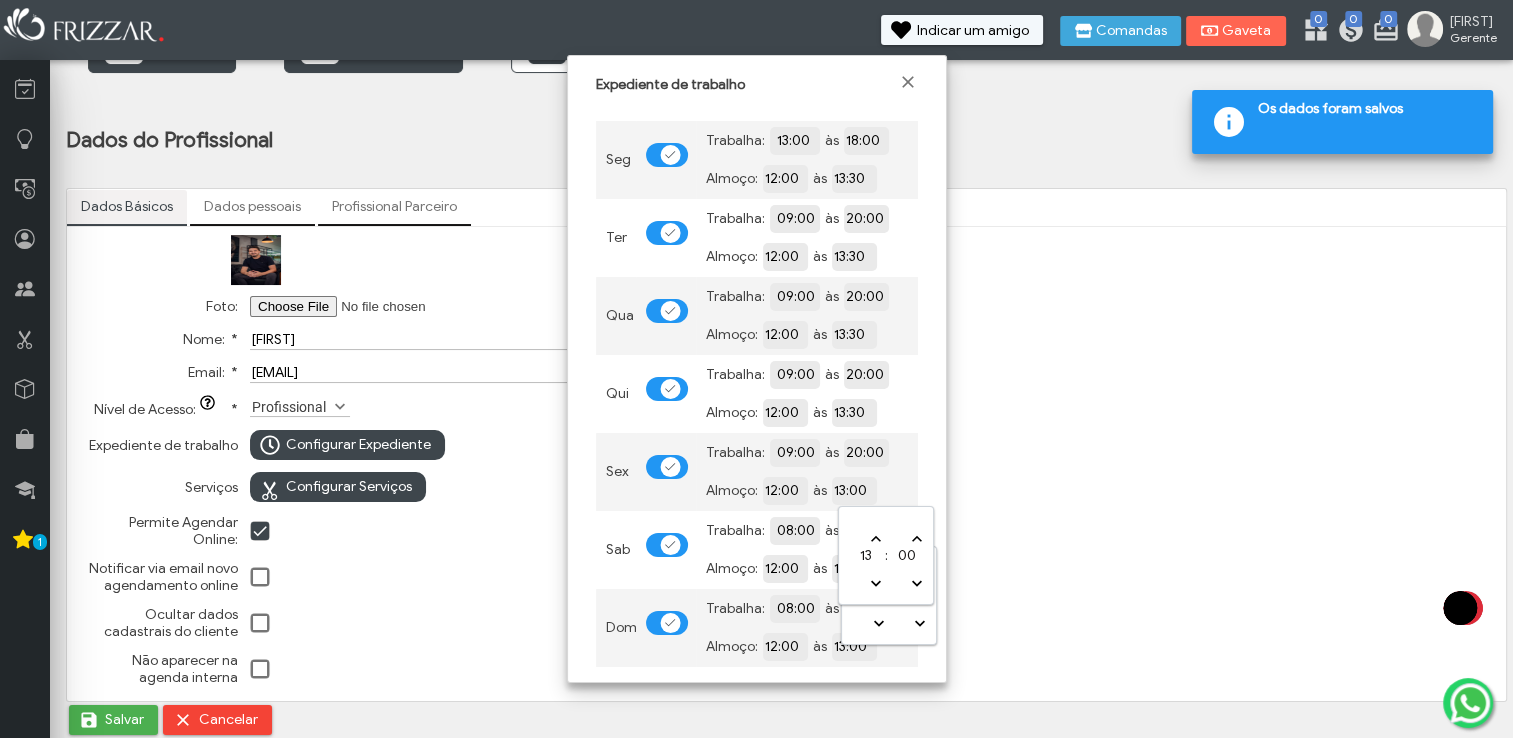 click on "13:00" at bounding box center (923, 489) 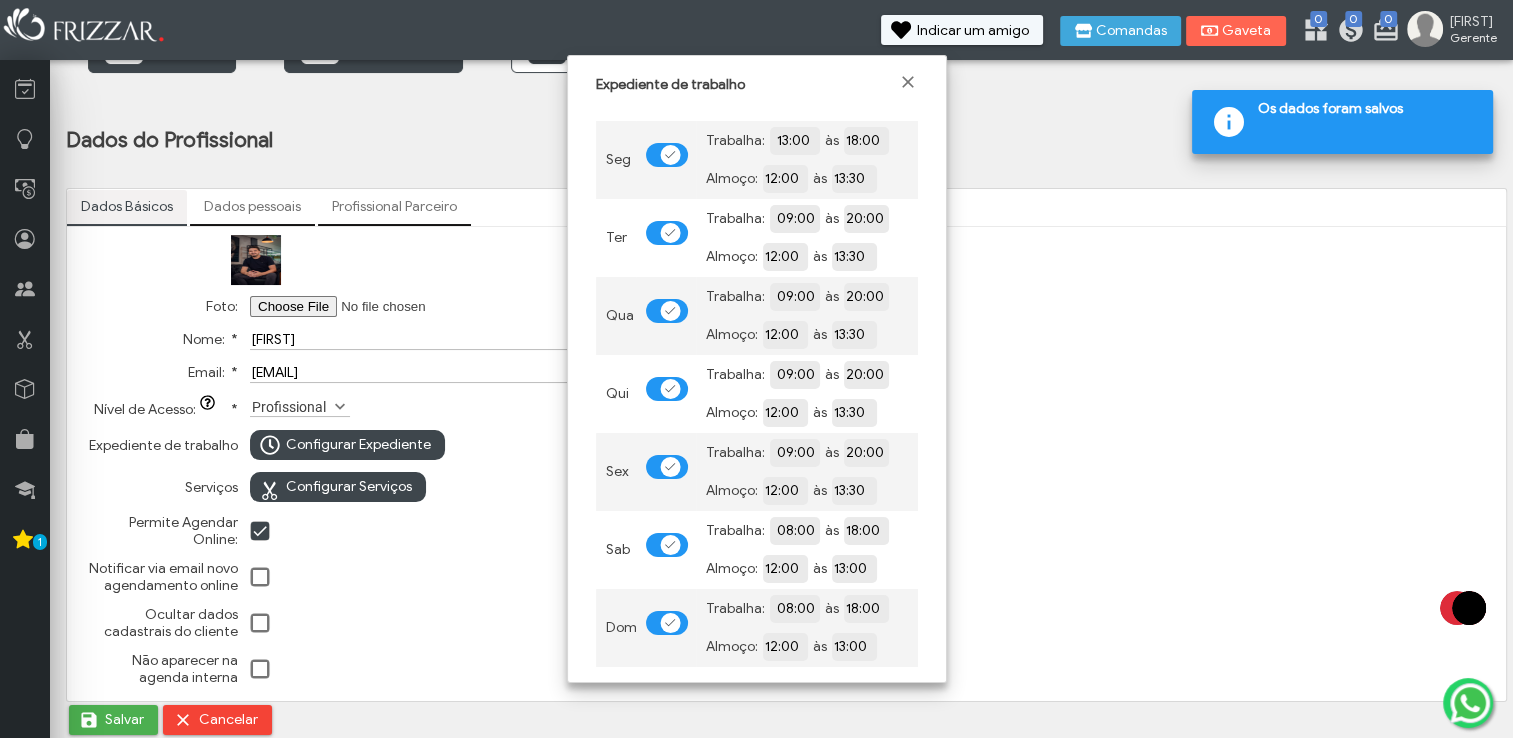 click on "Almoço:   12:00 às 13:30" at bounding box center (807, 179) 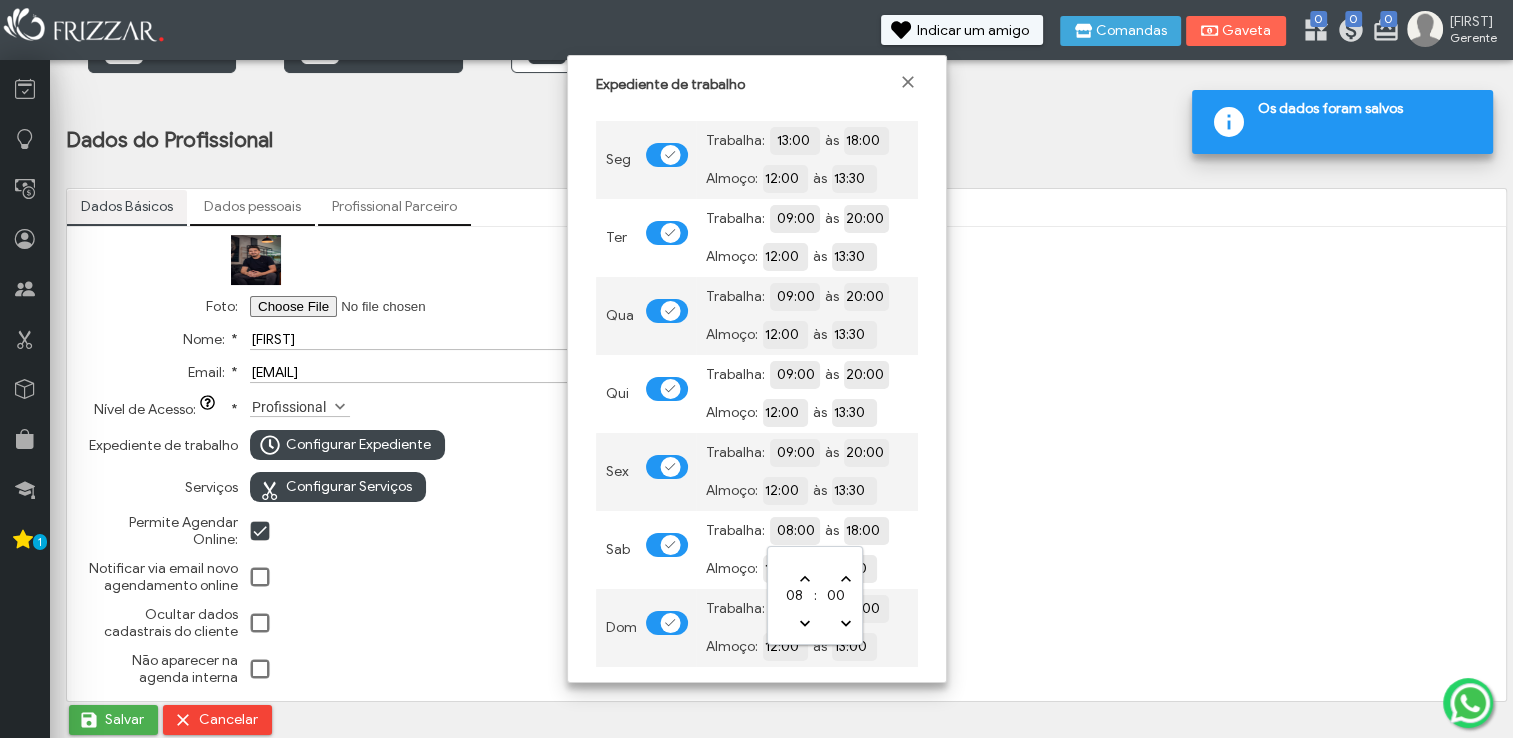 click on "08:00" at bounding box center [866, 529] 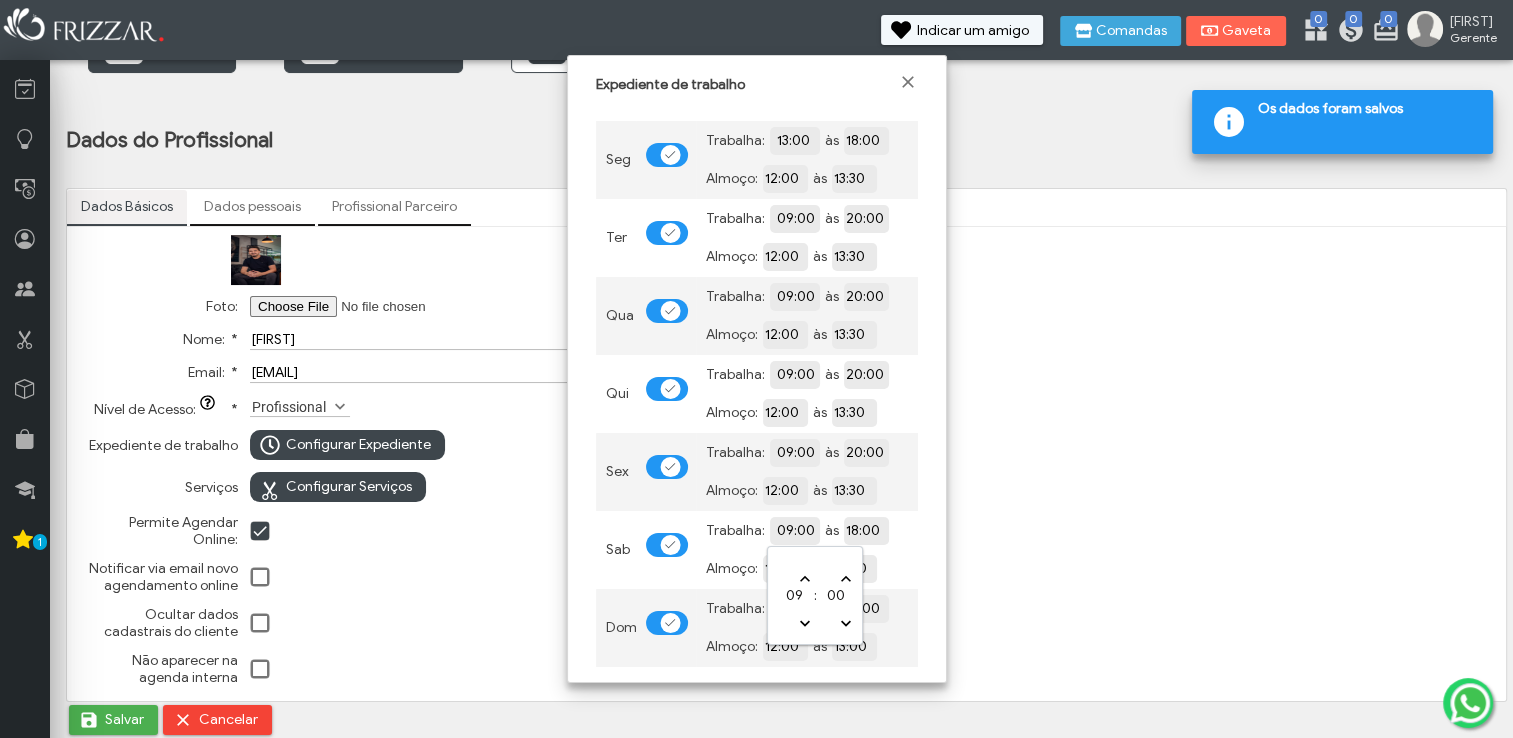 click on "18:00" at bounding box center [935, 530] 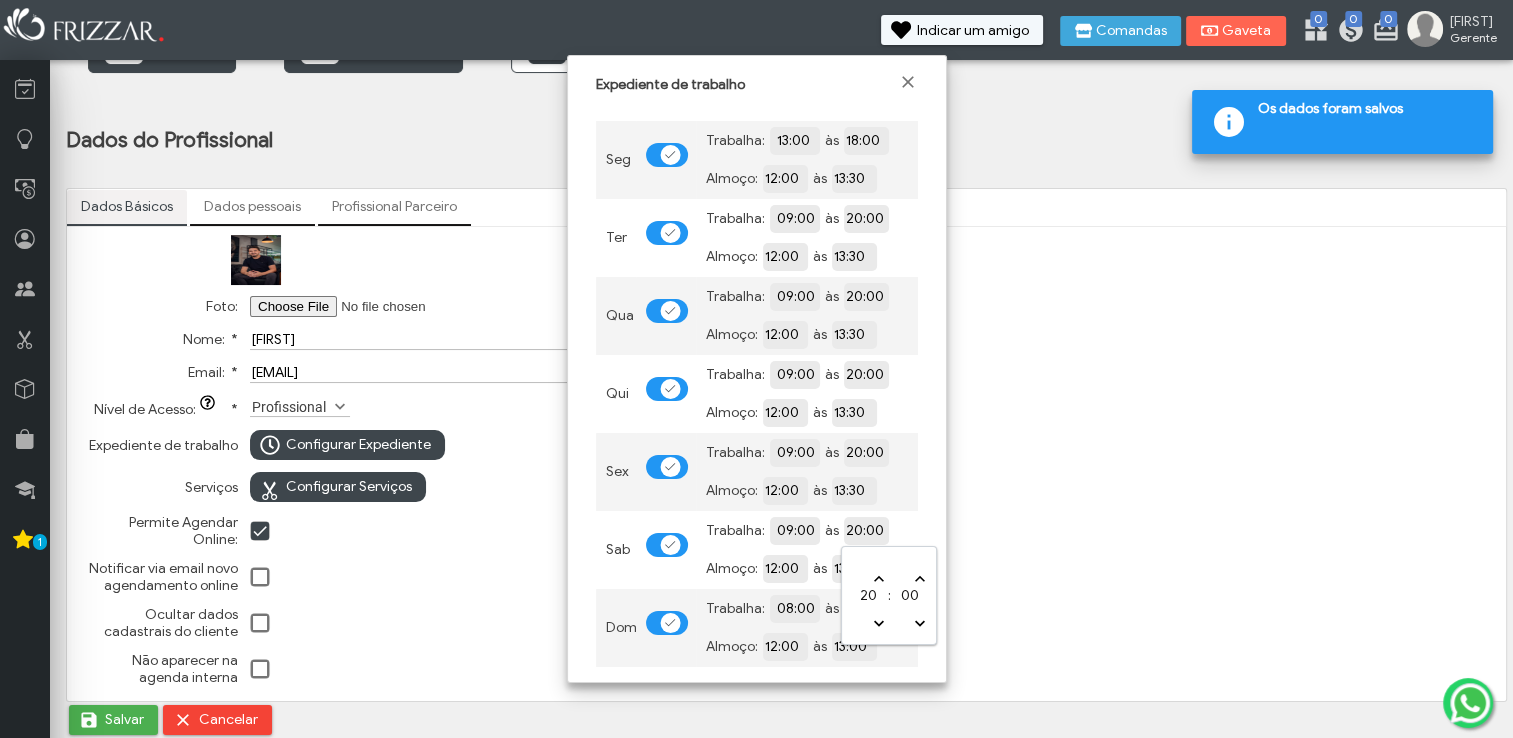 click on "Trabalha: 09:00 às 20:00 Almoço:   12:00 às 13:30" at bounding box center (807, 160) 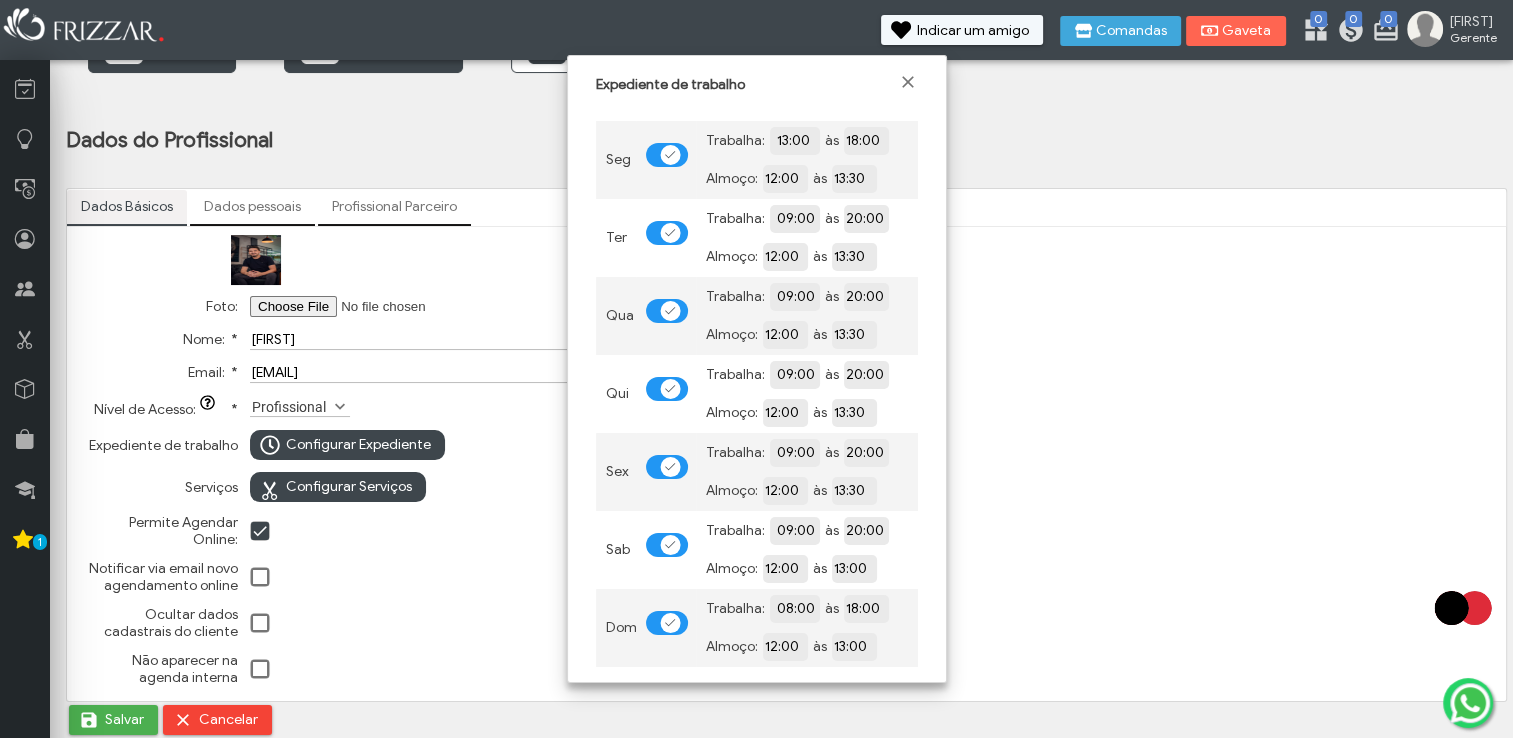 click on "13:00" at bounding box center (923, 568) 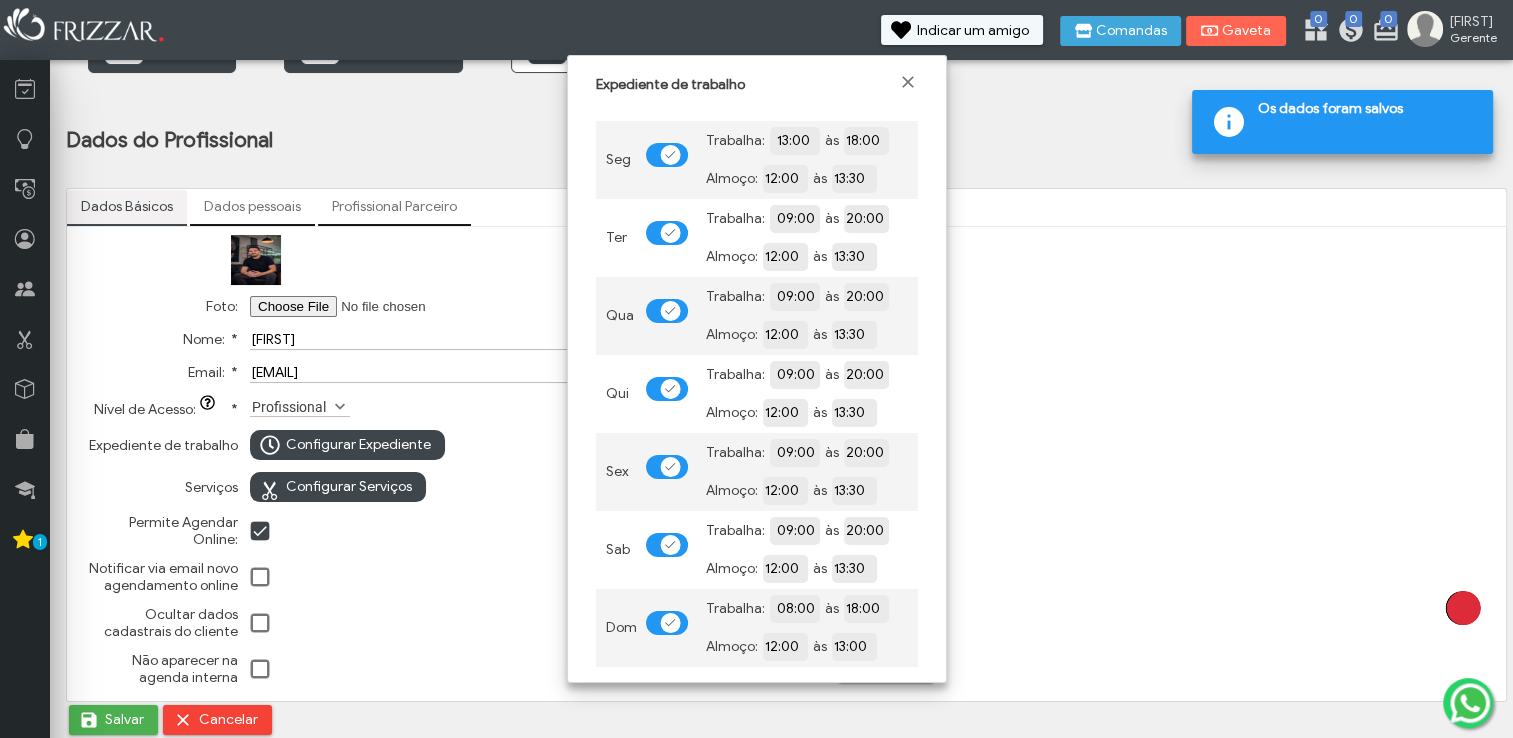 click on "Trabalha: 09:00 às 20:00 Almoço:   12:00 às 13:30" at bounding box center [807, 238] 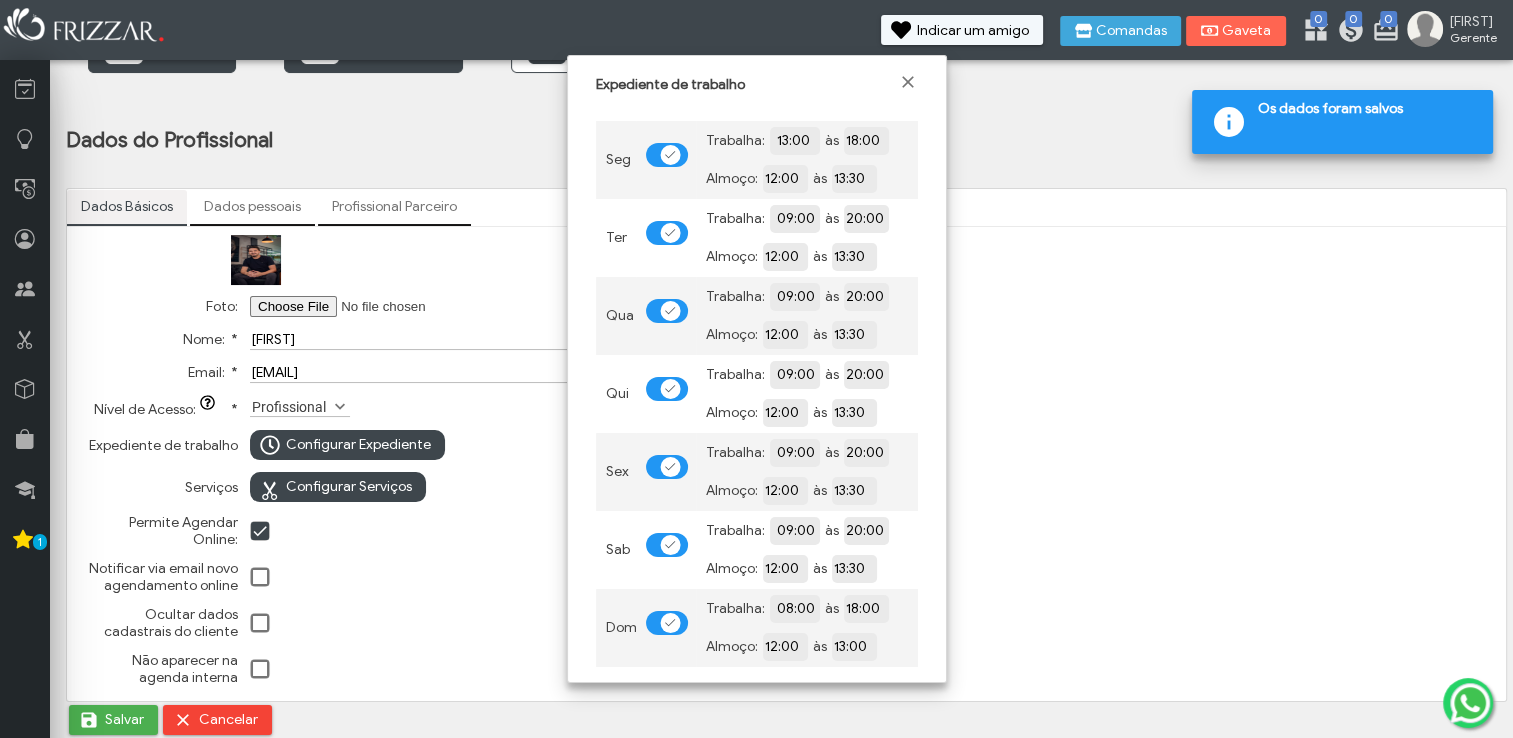 click on "08:00" at bounding box center (866, 608) 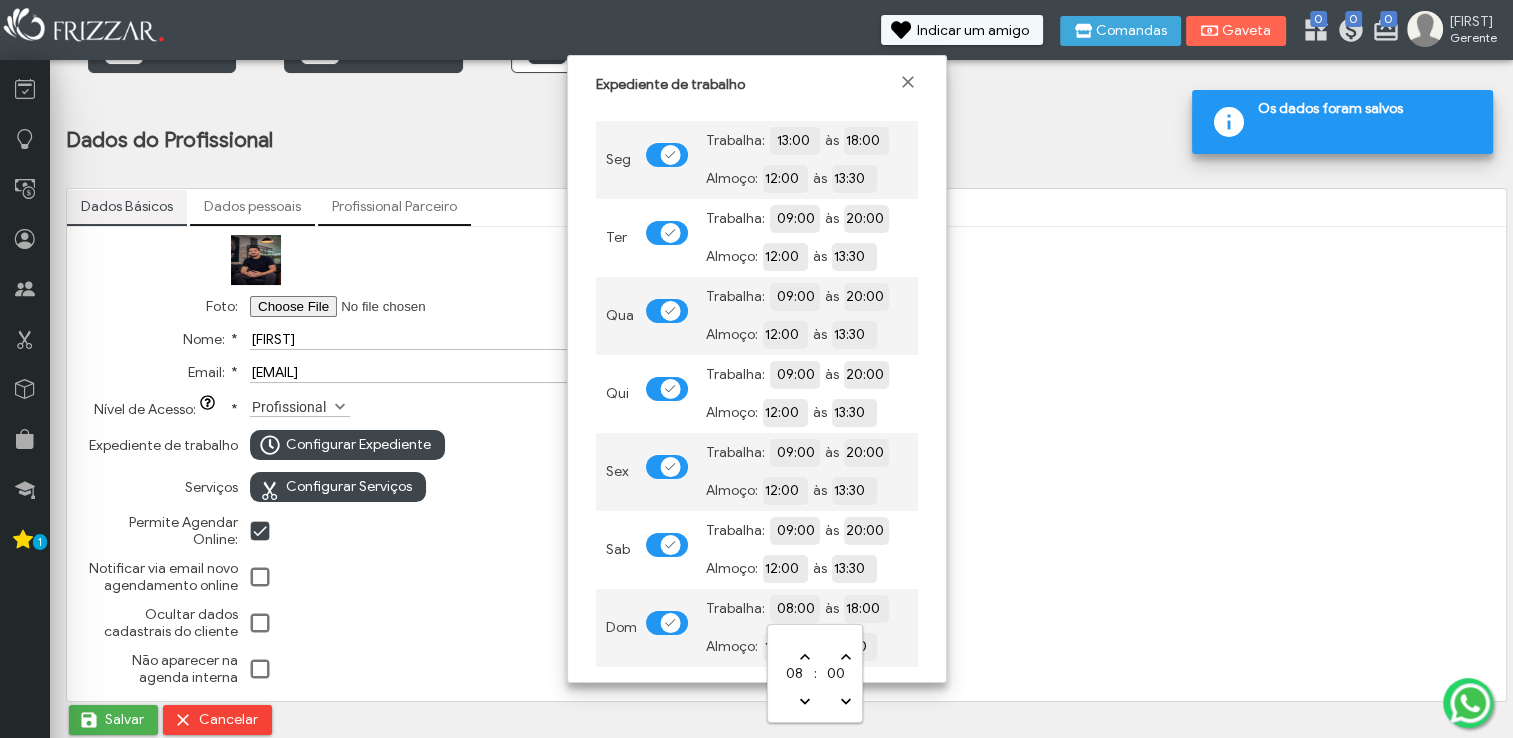 click on "08:00" at bounding box center (866, 607) 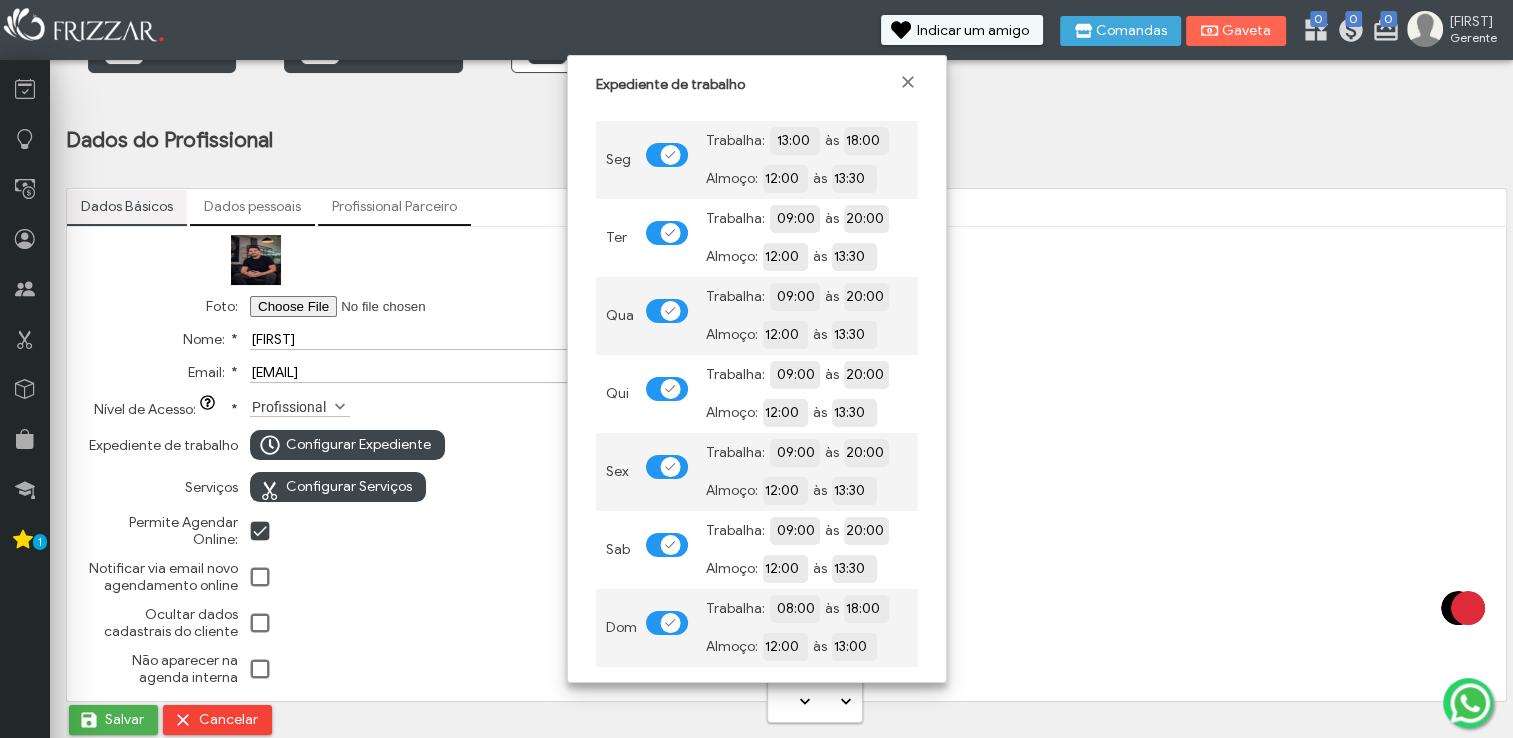 click on "Almoço:   12:00 às 13:30" at bounding box center [807, 257] 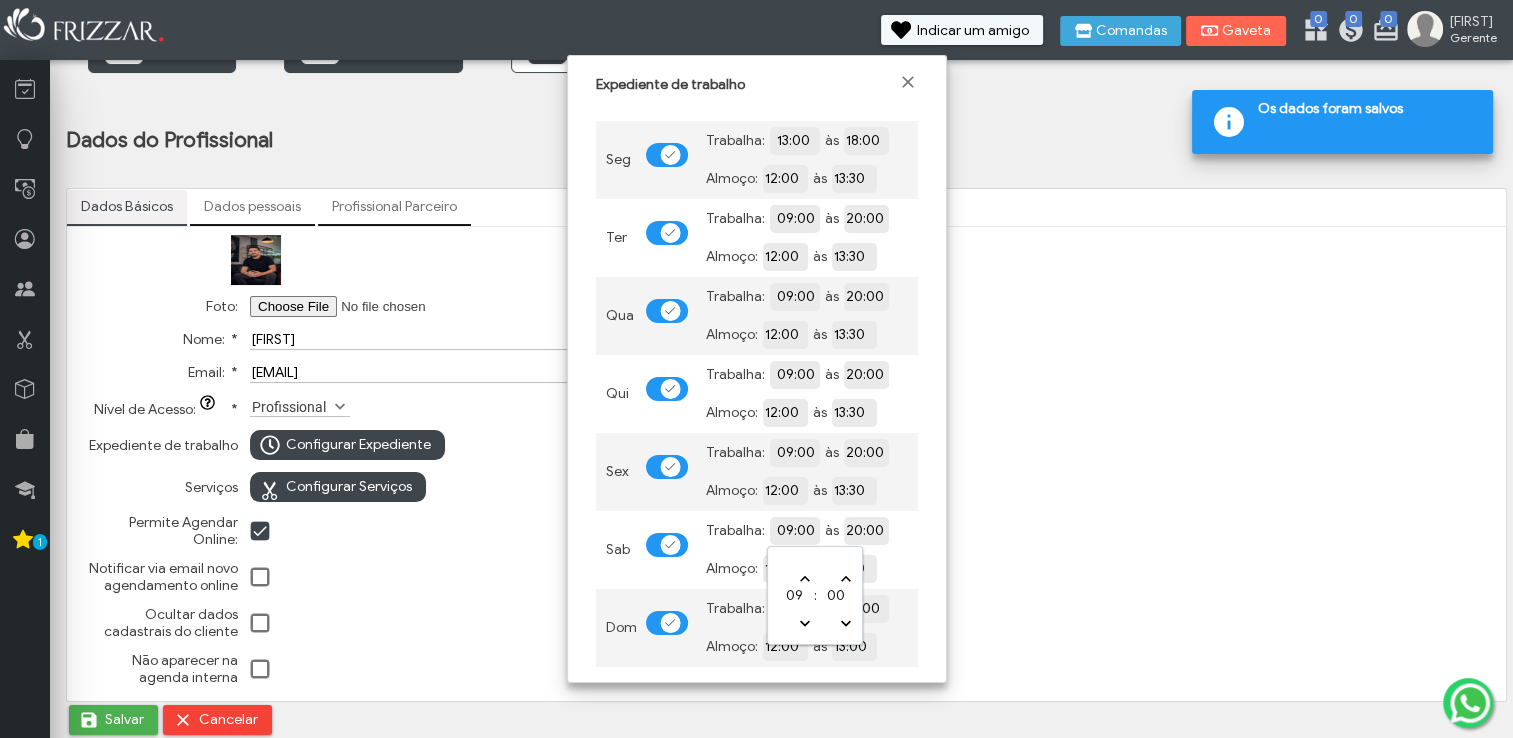 click on "09:00" at bounding box center (866, 529) 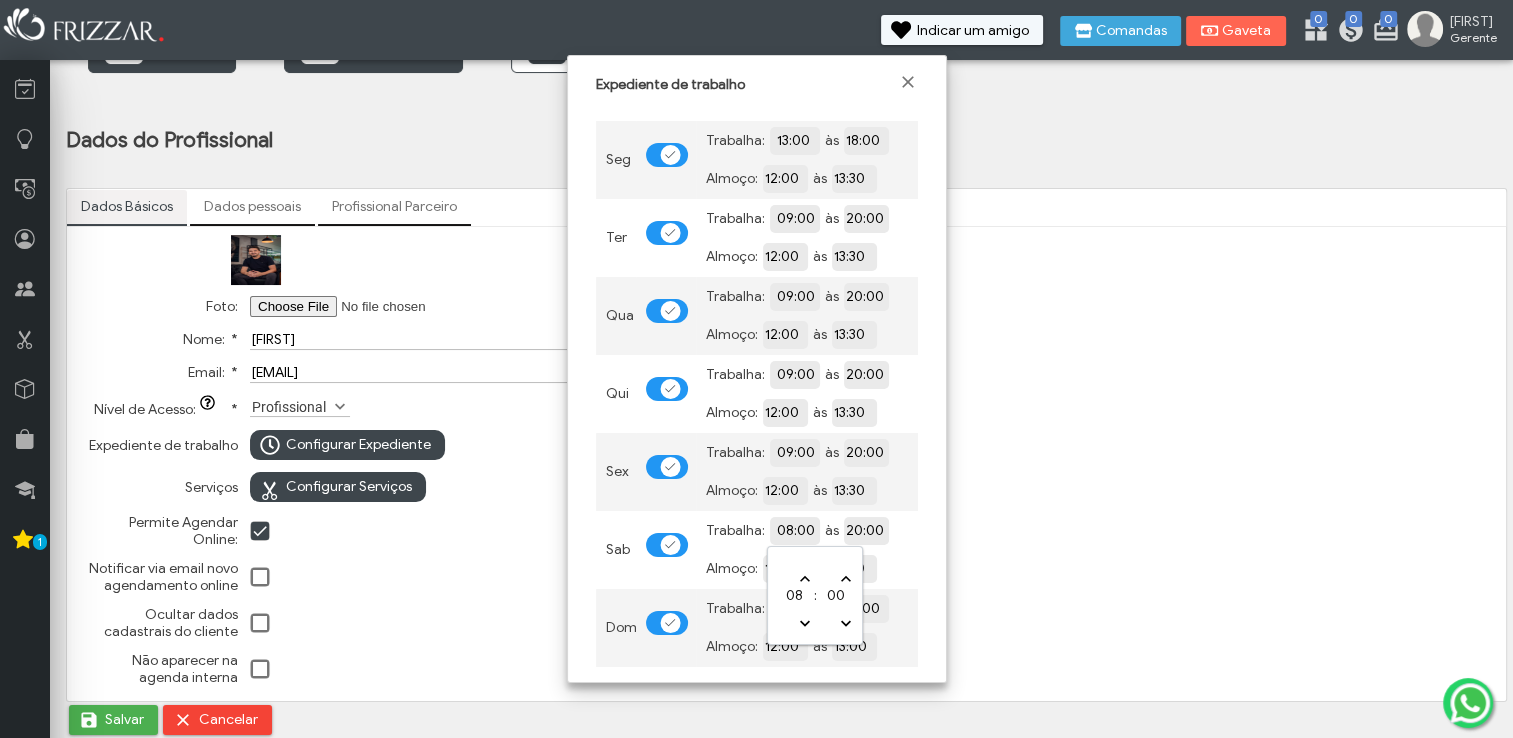 click on "20:00" at bounding box center (935, 530) 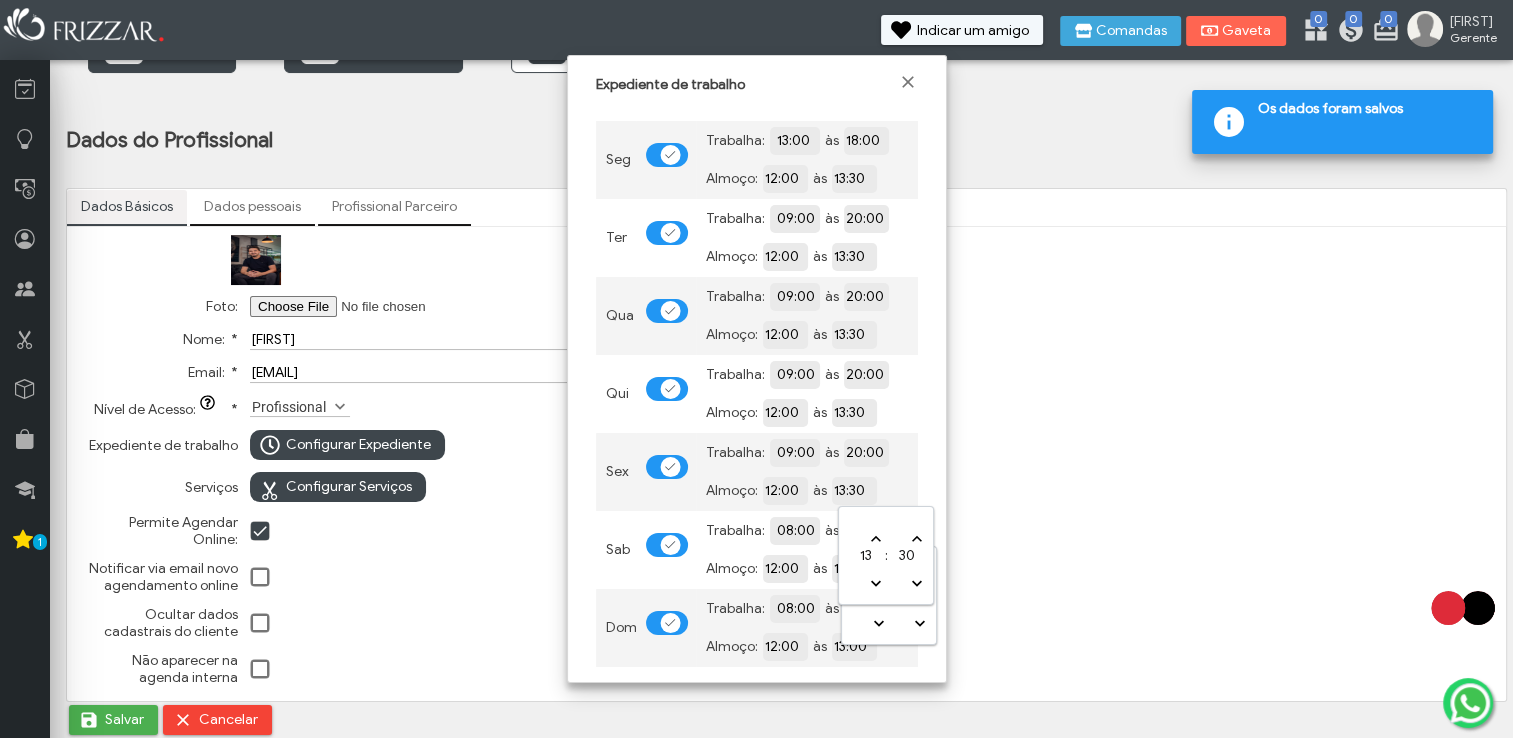click on "13:30" at bounding box center [923, 489] 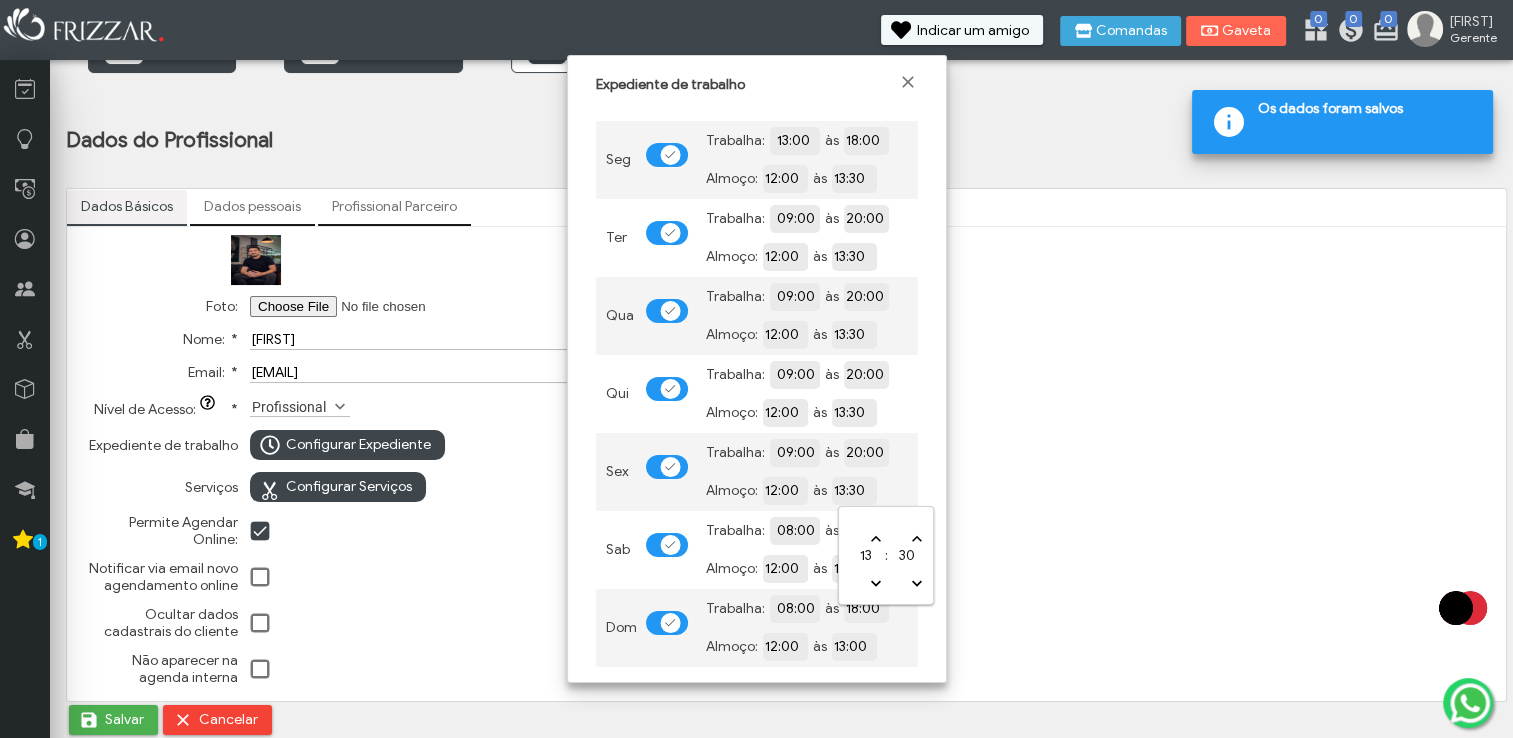 click on "13:30" at bounding box center (923, 489) 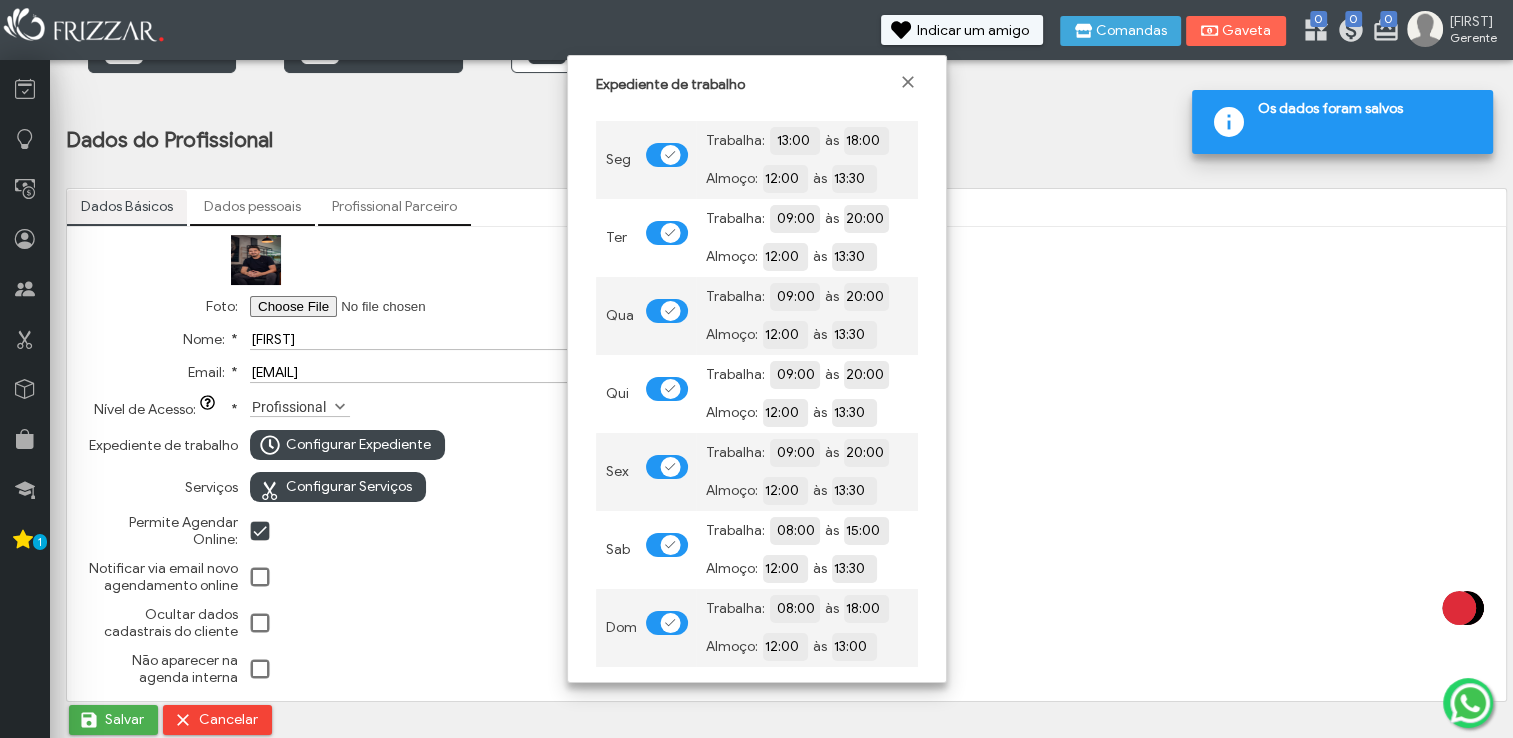 click on "Trabalha: 08:00 às 18:00 Almoço:   12:00 às 13:00" at bounding box center (807, 160) 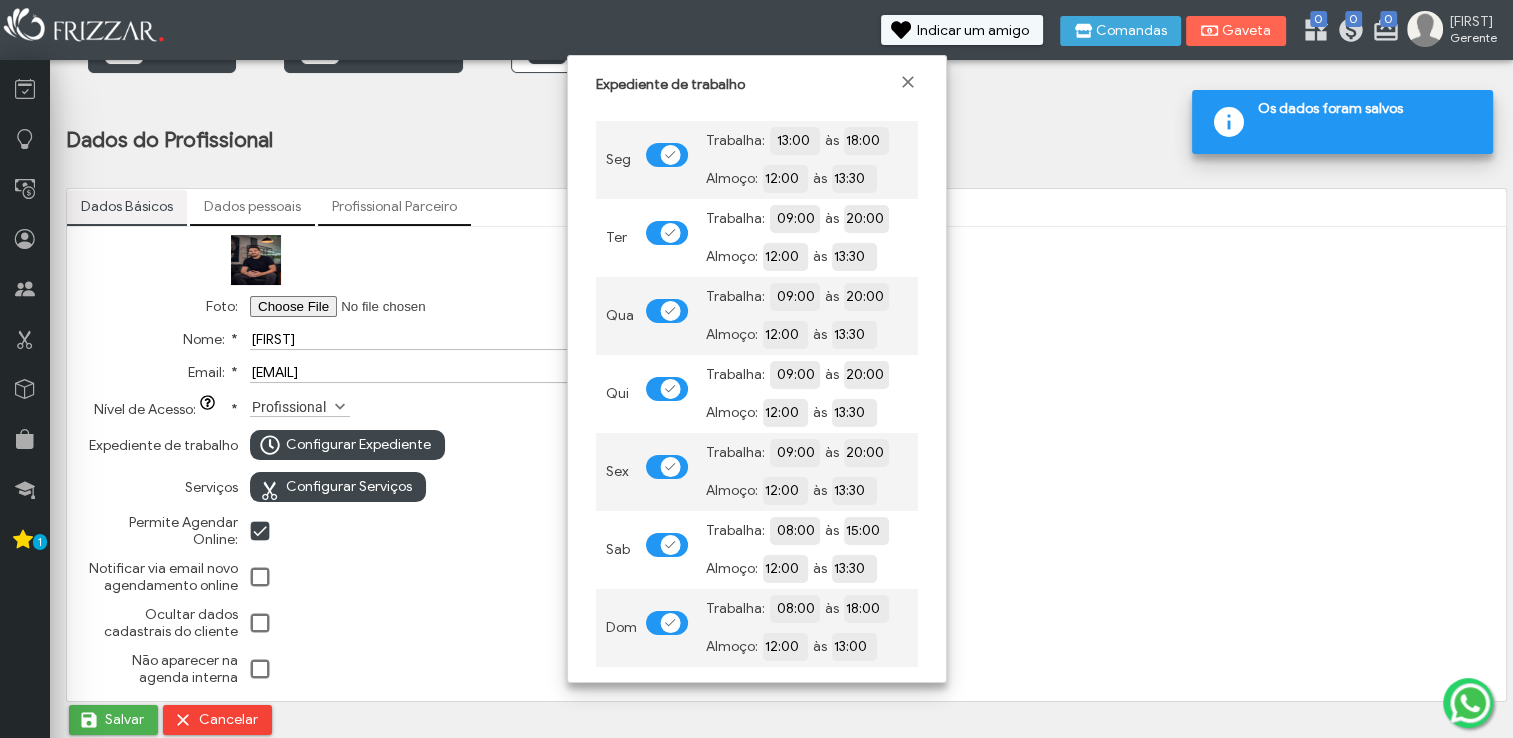 click at bounding box center [670, 623] 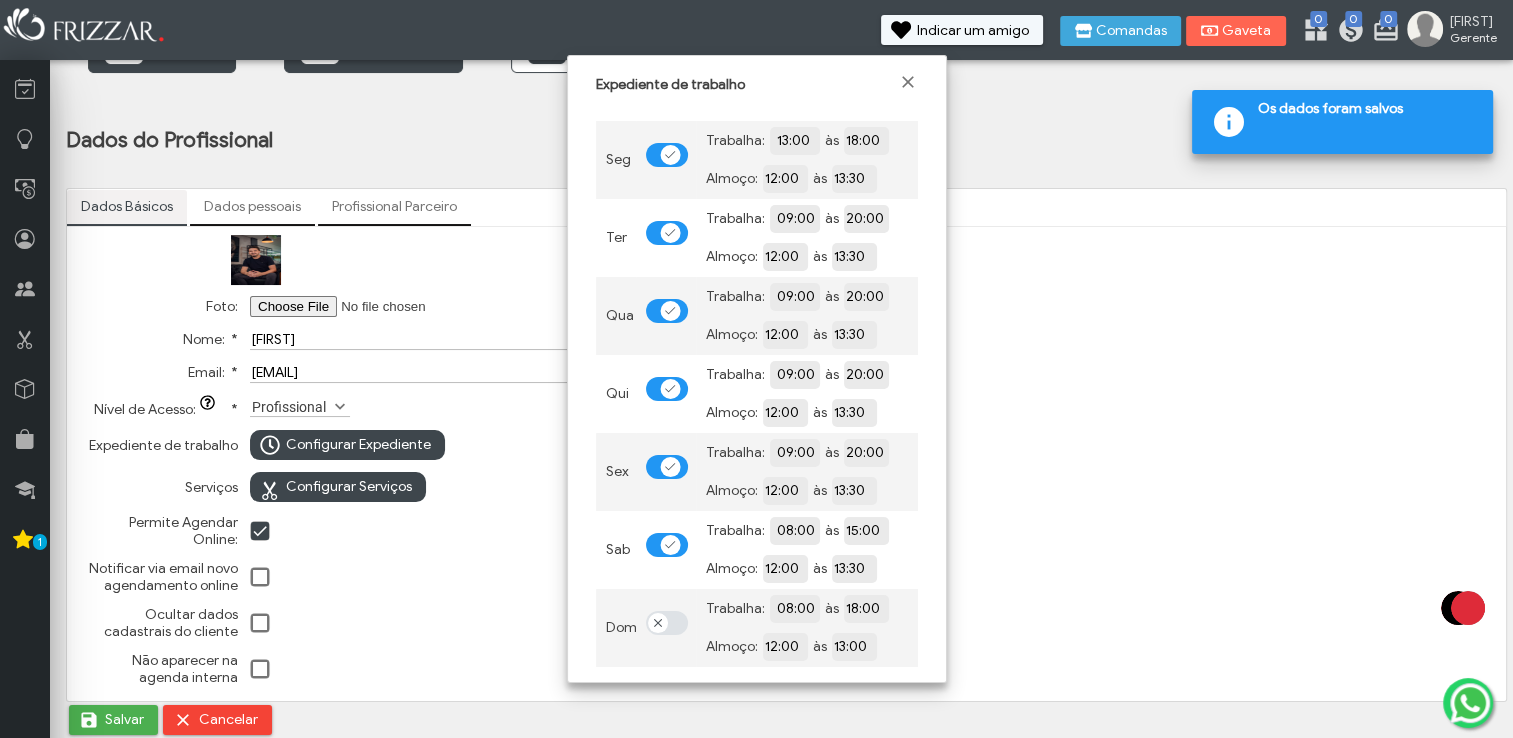 scroll, scrollTop: 12, scrollLeft: 10, axis: both 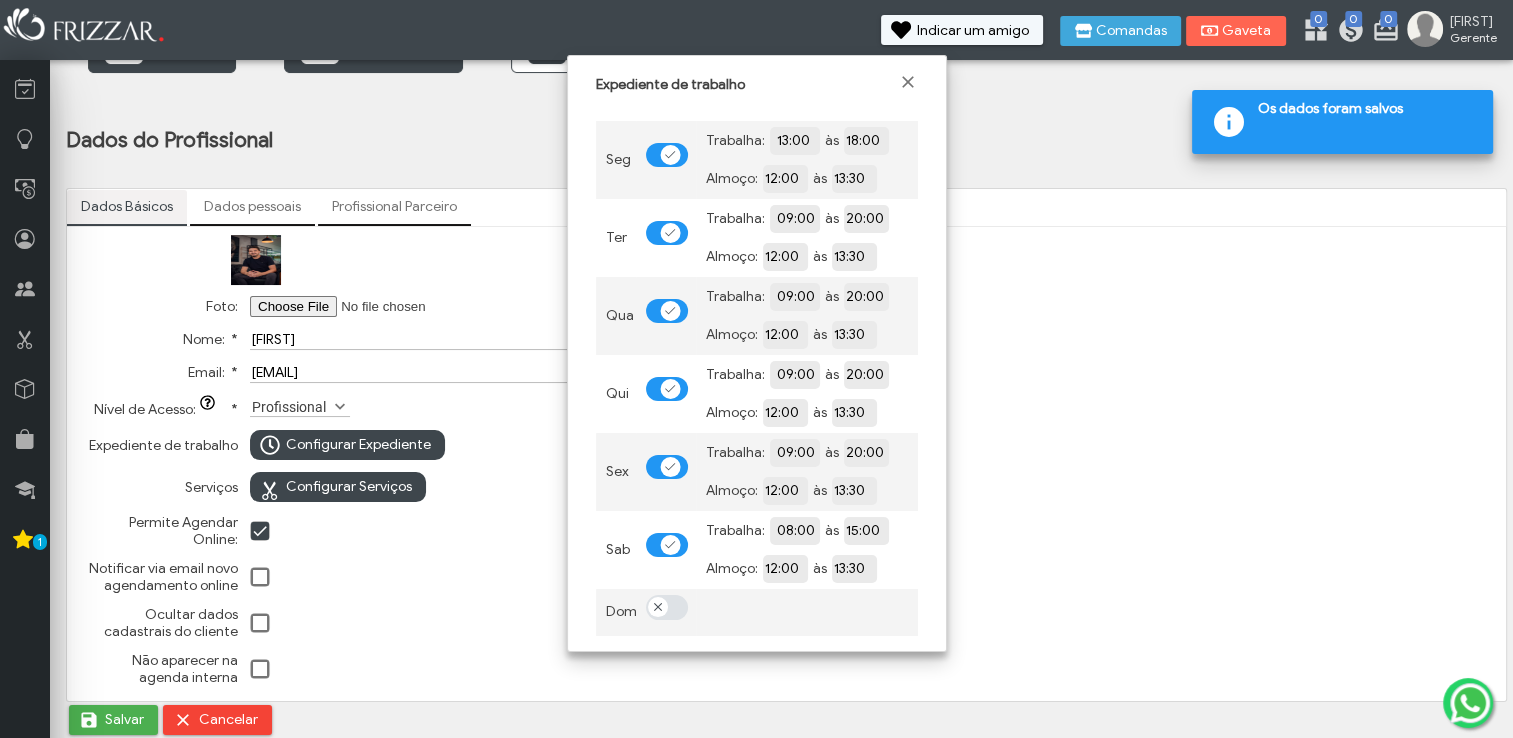 click at bounding box center (658, 607) 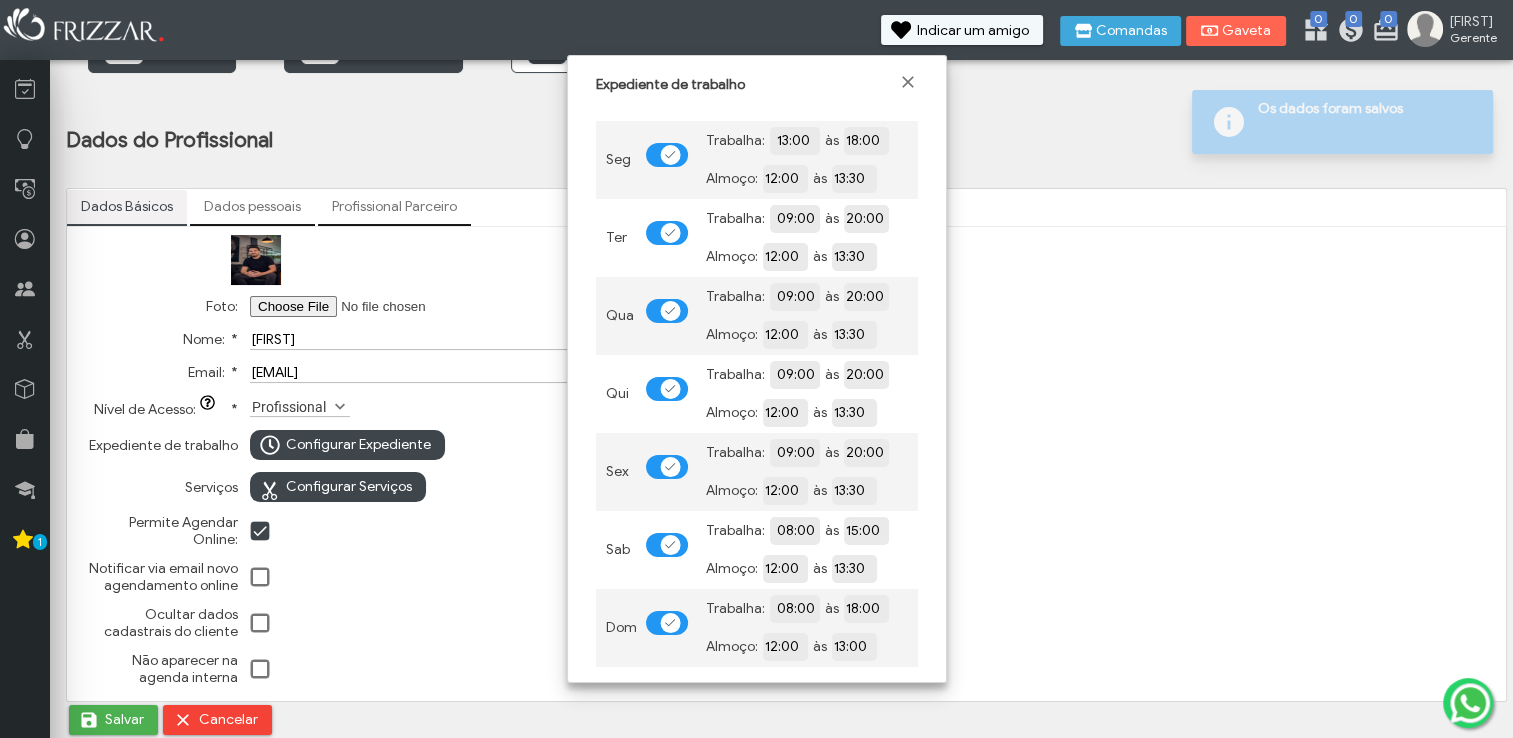scroll, scrollTop: 12, scrollLeft: 10, axis: both 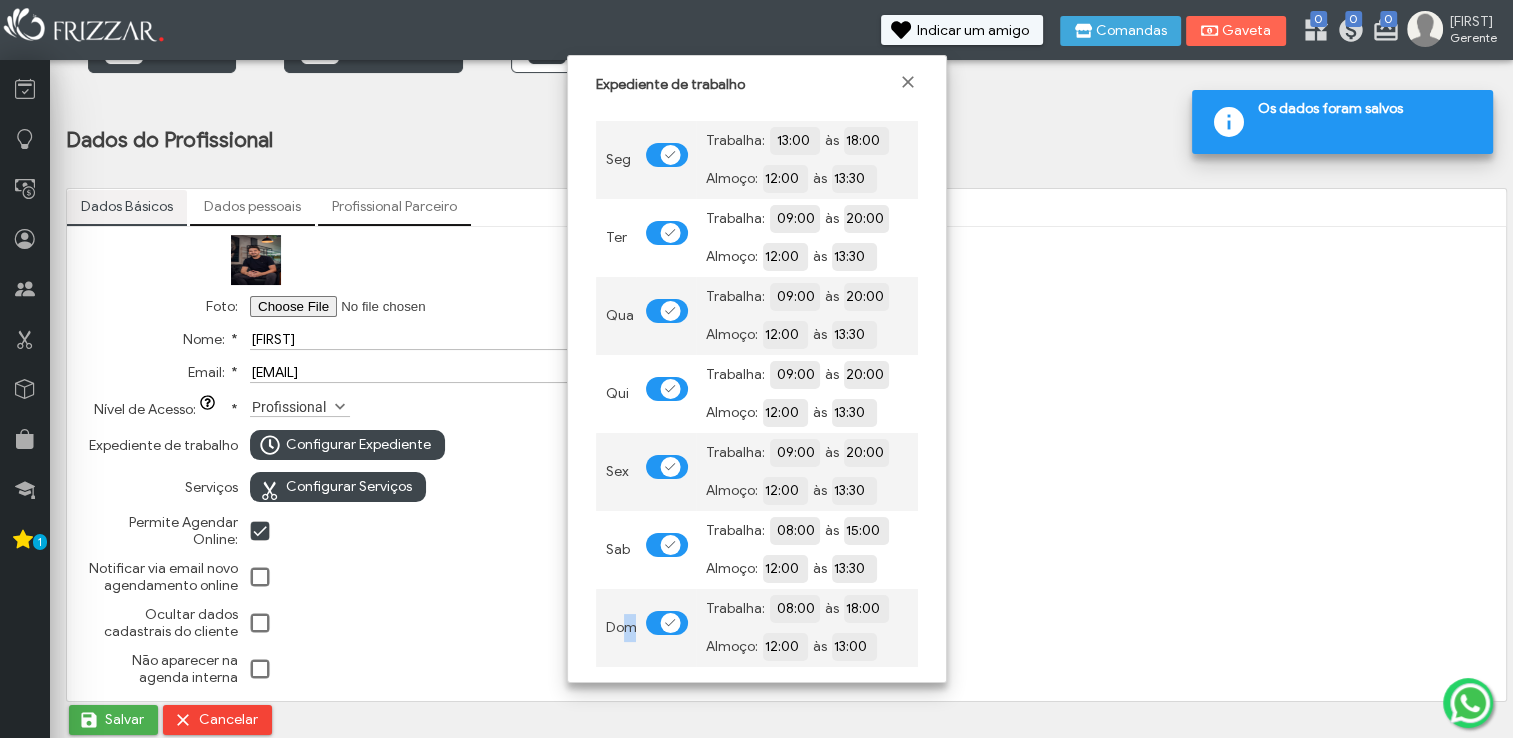 drag, startPoint x: 679, startPoint y: 624, endPoint x: 627, endPoint y: 618, distance: 52.34501 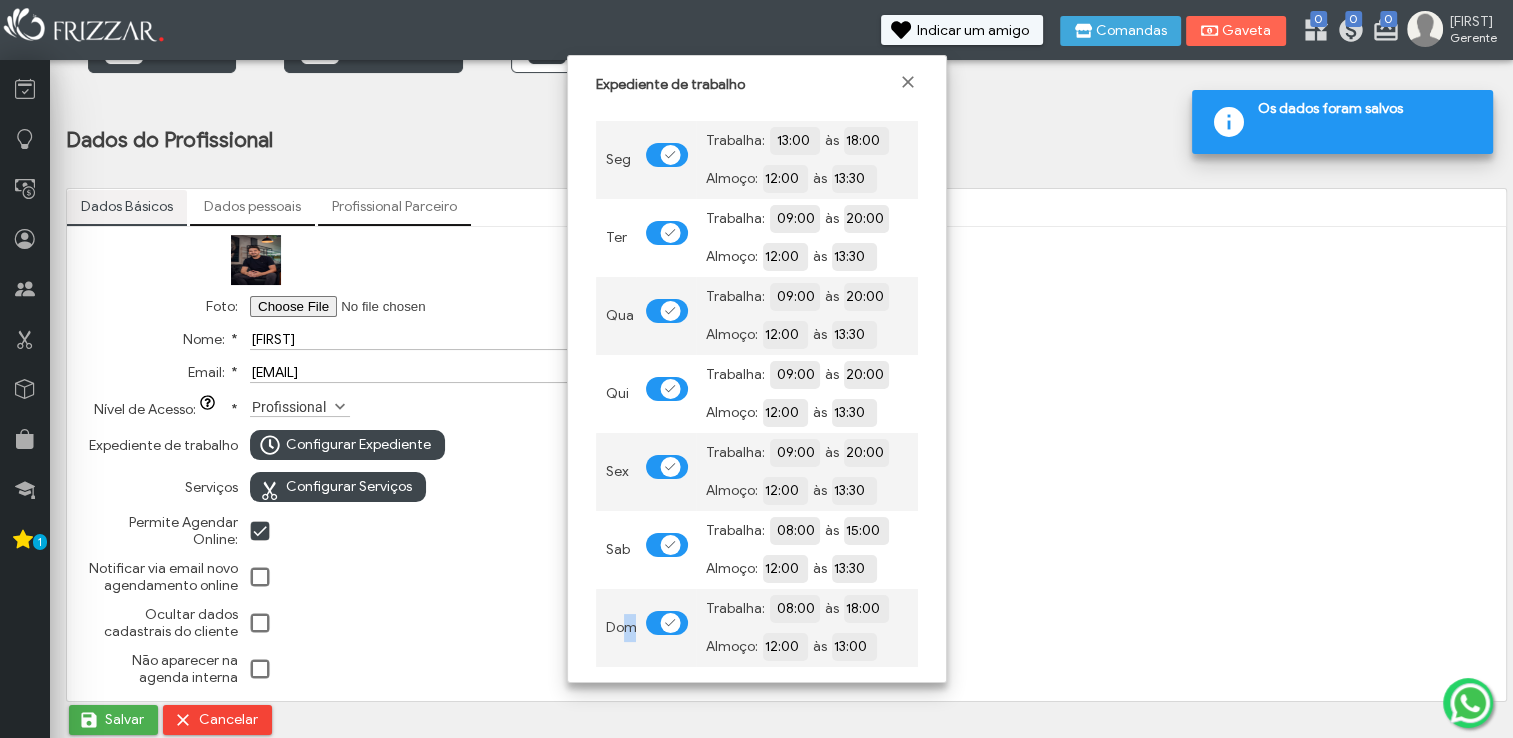 click on "Dom Trabalha: 08:00 às 18:00 Almoço:   12:00 às 13:00" at bounding box center [757, 628] 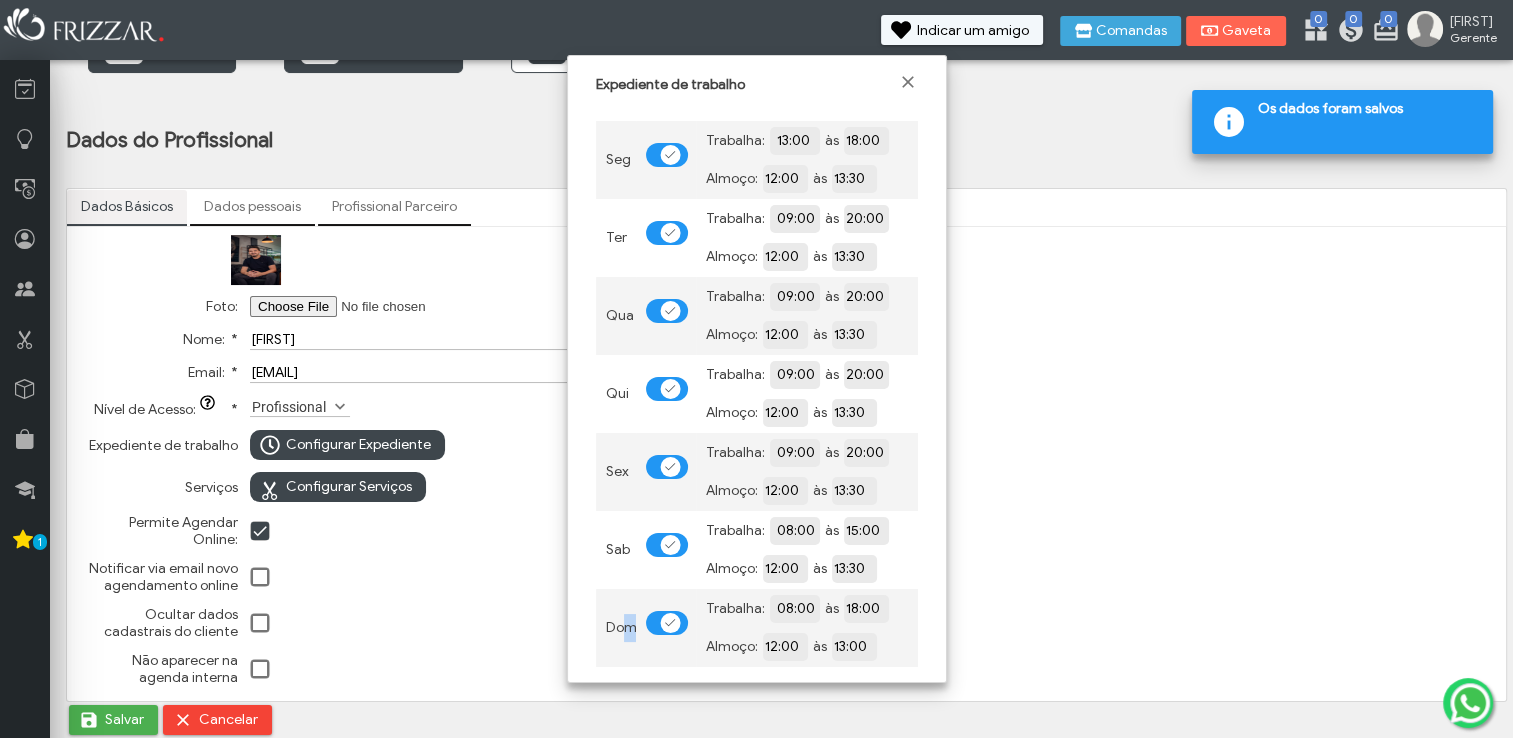 drag, startPoint x: 627, startPoint y: 618, endPoint x: 668, endPoint y: 619, distance: 41.01219 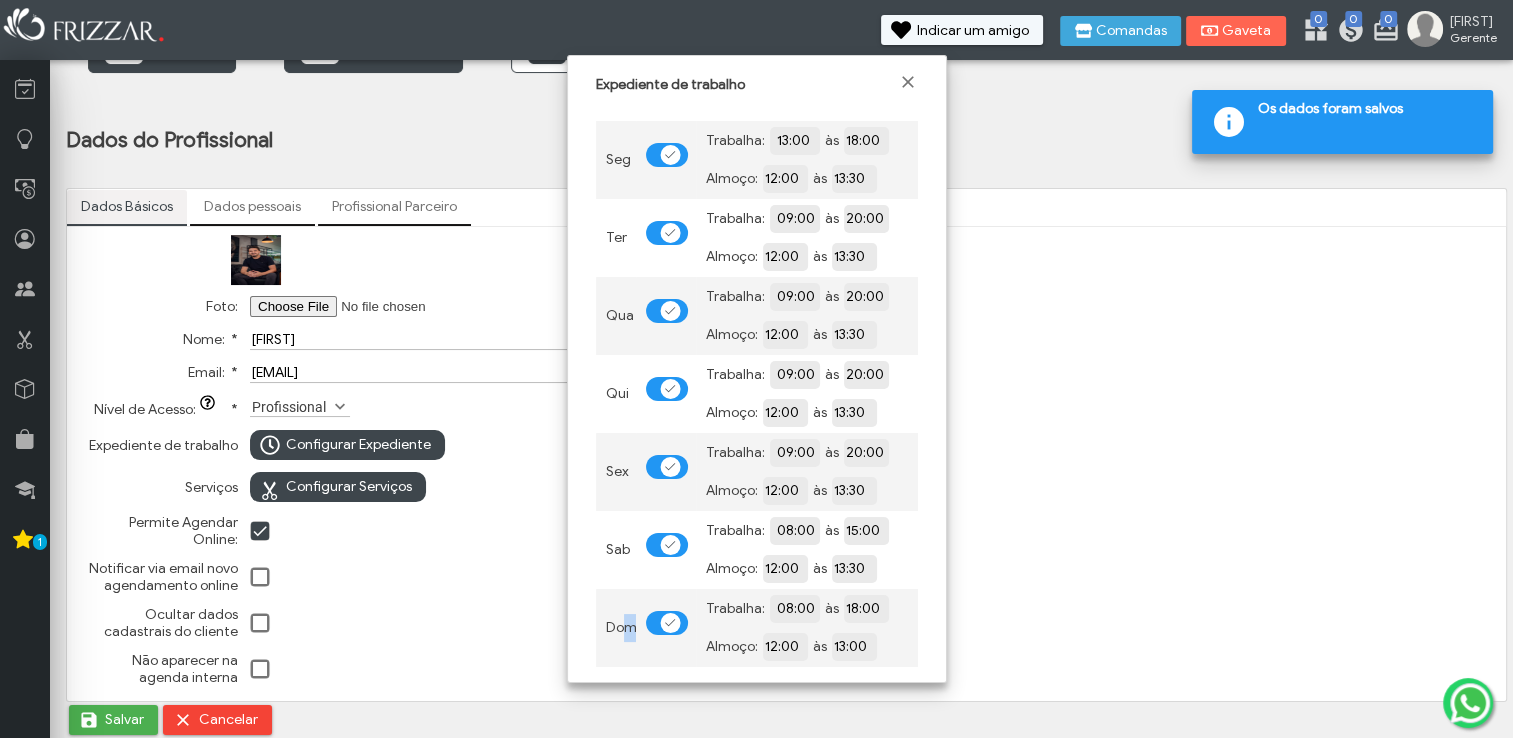 click at bounding box center (670, 623) 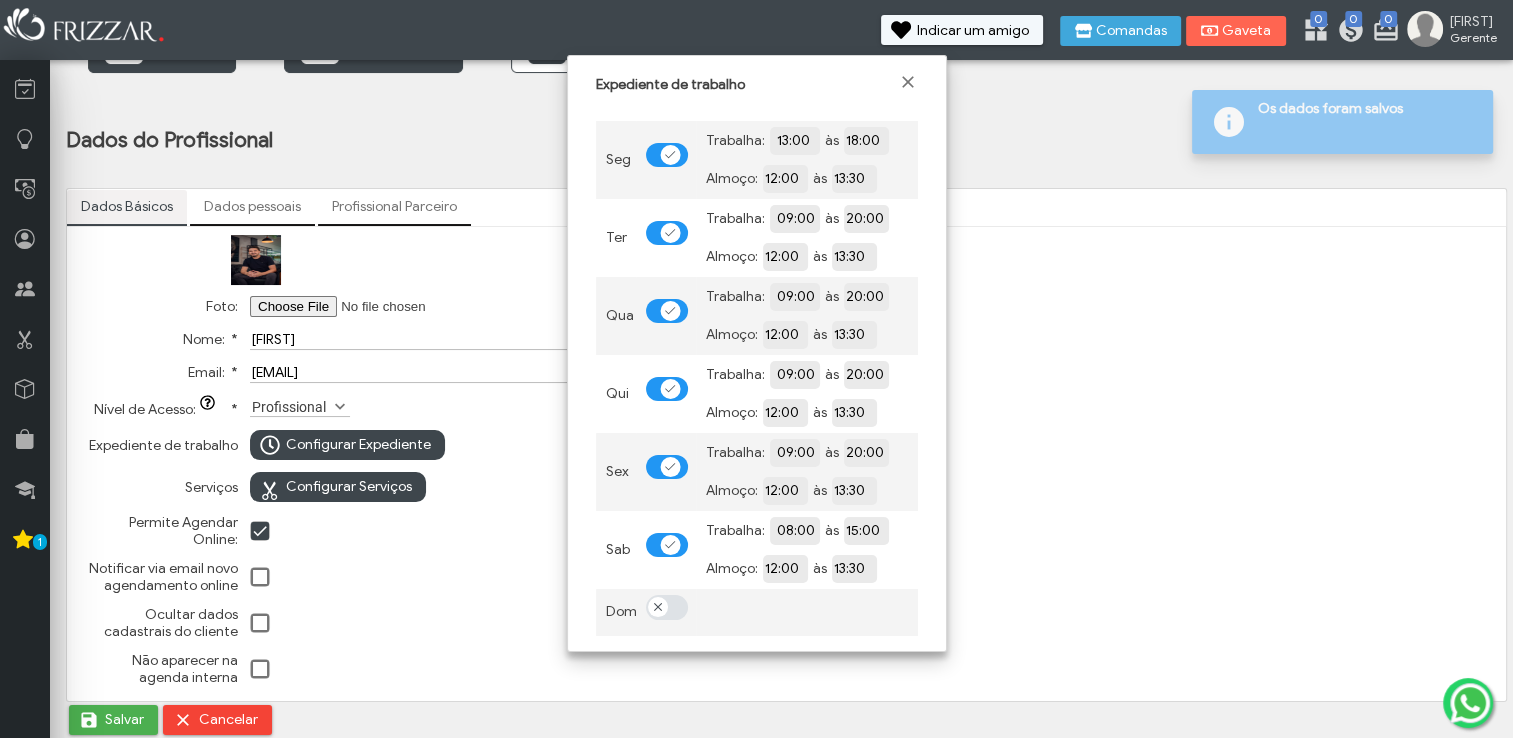 scroll, scrollTop: 12, scrollLeft: 10, axis: both 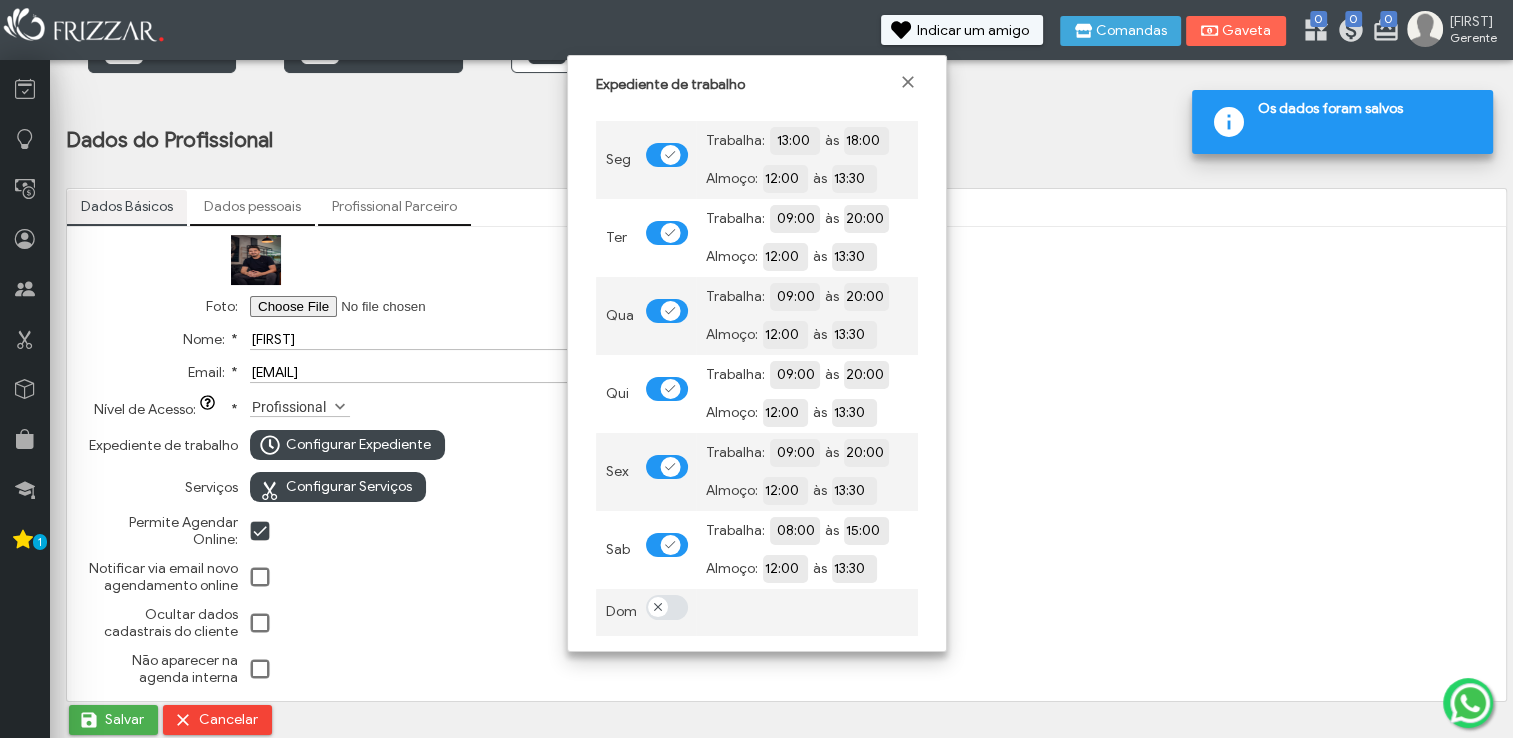 click on "13:30" at bounding box center [923, 568] 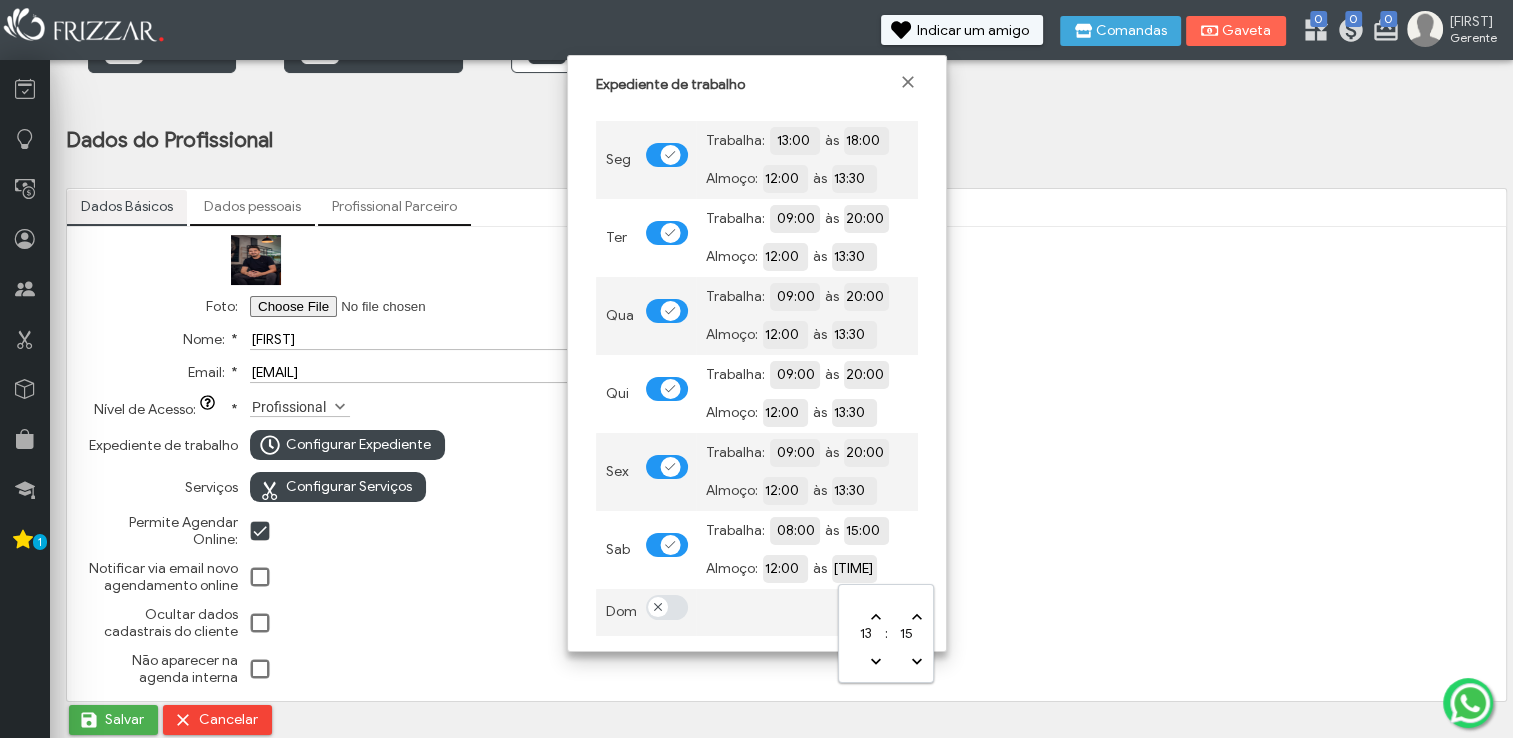 click on "Seg Trabalha: 13:00 às 18:00 Almoço:   12:00 às 13:30 Ter Trabalha: 09:00 às 20:00 Almoço:   12:00 às 13:30 Qua Trabalha: 09:00 às 20:00 Almoço:   12:00 às 13:30 Qui Trabalha: 09:00 às 20:00 Almoço:   12:00 às 13:30 Sex Trabalha: 09:00 às 20:00 Almoço:   12:00 às 13:30 Sab Trabalha: 08:00 às 15:00 Almoço:   12:00 às 13:15 Dom" at bounding box center [757, 372] 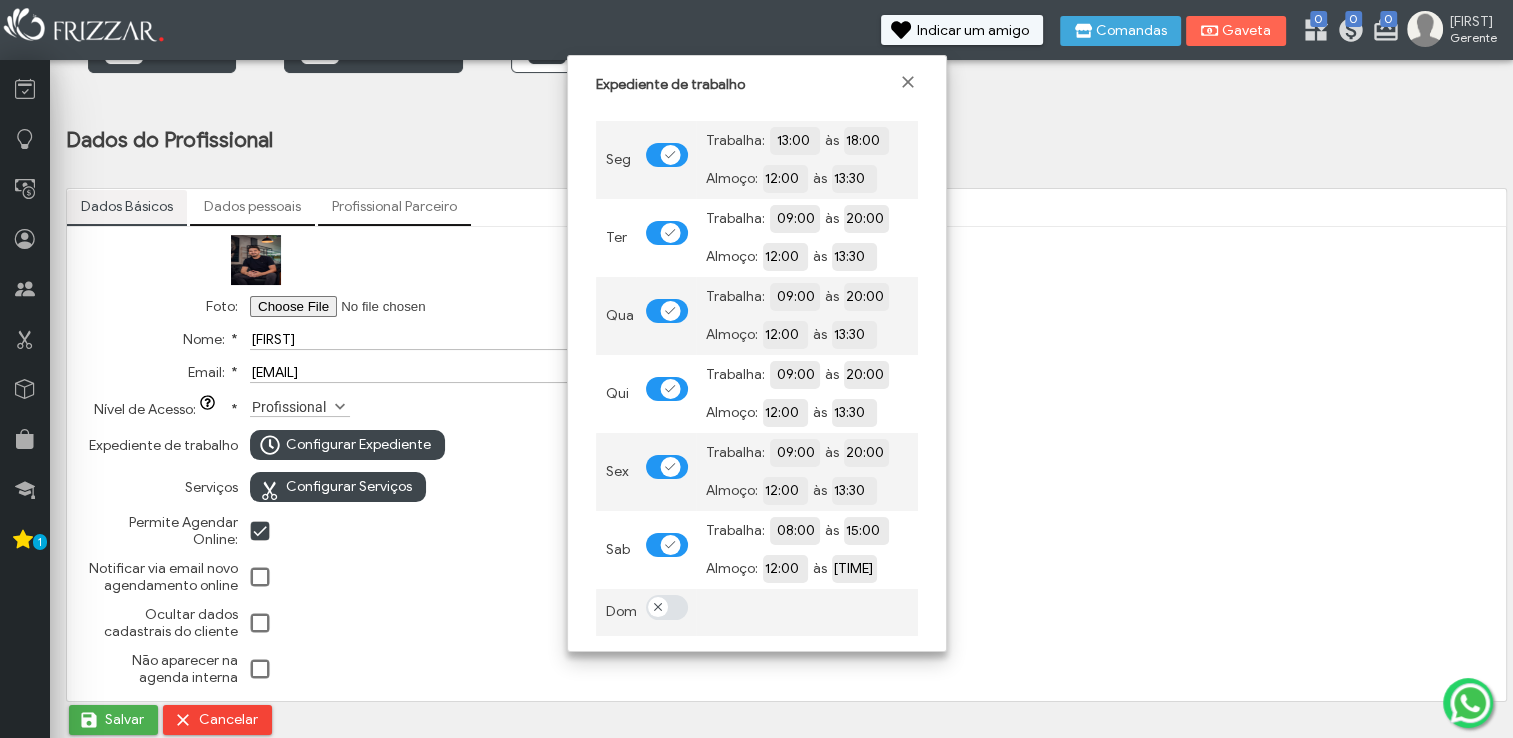 click on "Foto:
Nome: *
Alex
Email: *
alexlopess101187@gmail.com
Nível de Acesso:  ui-button *
Selecione Profissional Auxiliar Caixa Recepção Assistente Estoquista Profissional
Expediente de trabalho
Configurar Expediente
Serviços
Configurar Serviços
Permite Agendar Online:
Notificar via email novo agendamento online
Ocultar dados cadastrais do cliente
Não aparecer na agenda interna" at bounding box center [786, 464] 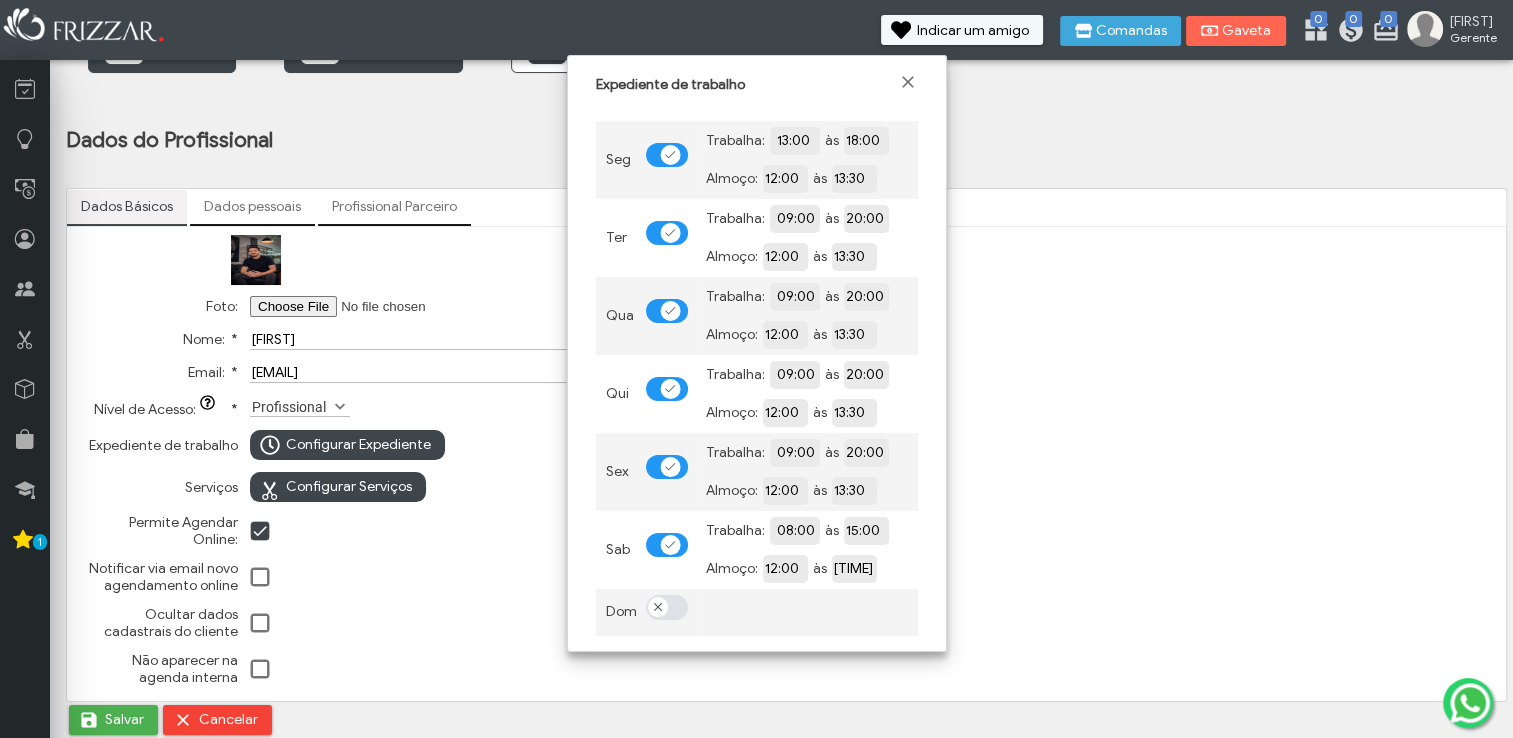 click on "Foto:
Nome: *
Alex
Email: *
alexlopess101187@gmail.com
Nível de Acesso:  ui-button *
Selecione Profissional Auxiliar Caixa Recepção Assistente Estoquista Profissional
Expediente de trabalho
Configurar Expediente
Serviços
Configurar Serviços
Permite Agendar Online:
Notificar via email novo agendamento online
Ocultar dados cadastrais do cliente
Não aparecer na agenda interna" at bounding box center [786, 464] 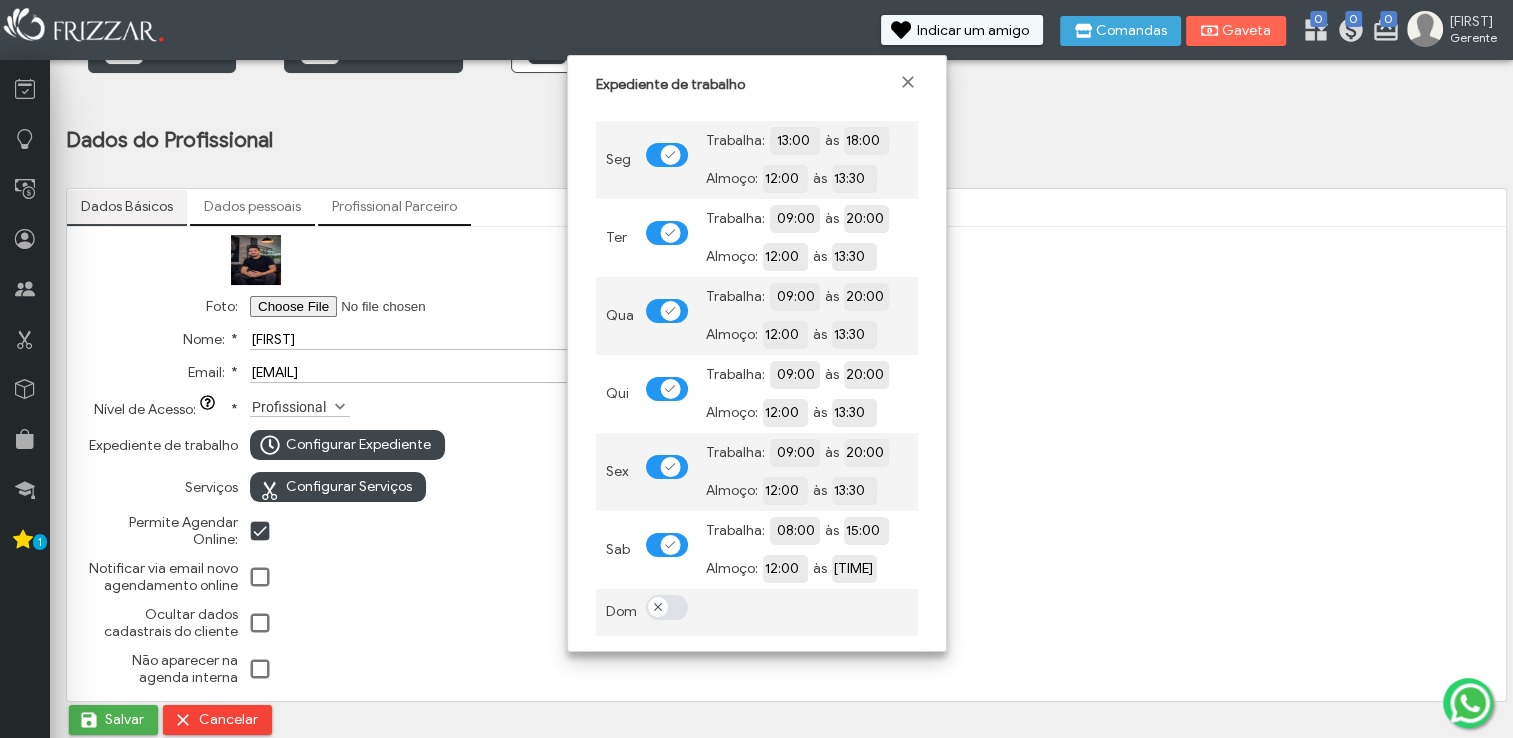click at bounding box center [462, 306] 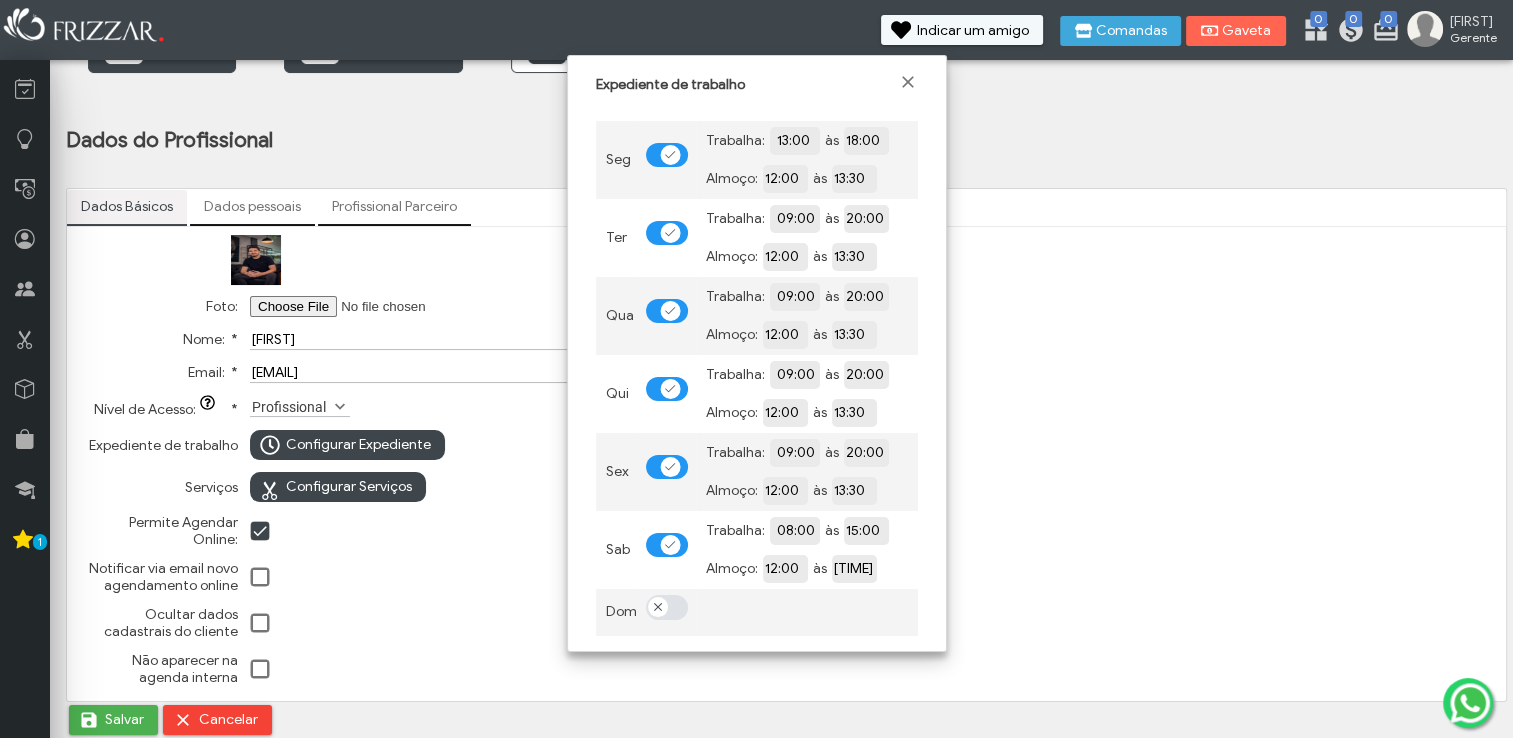 click at bounding box center (462, 306) 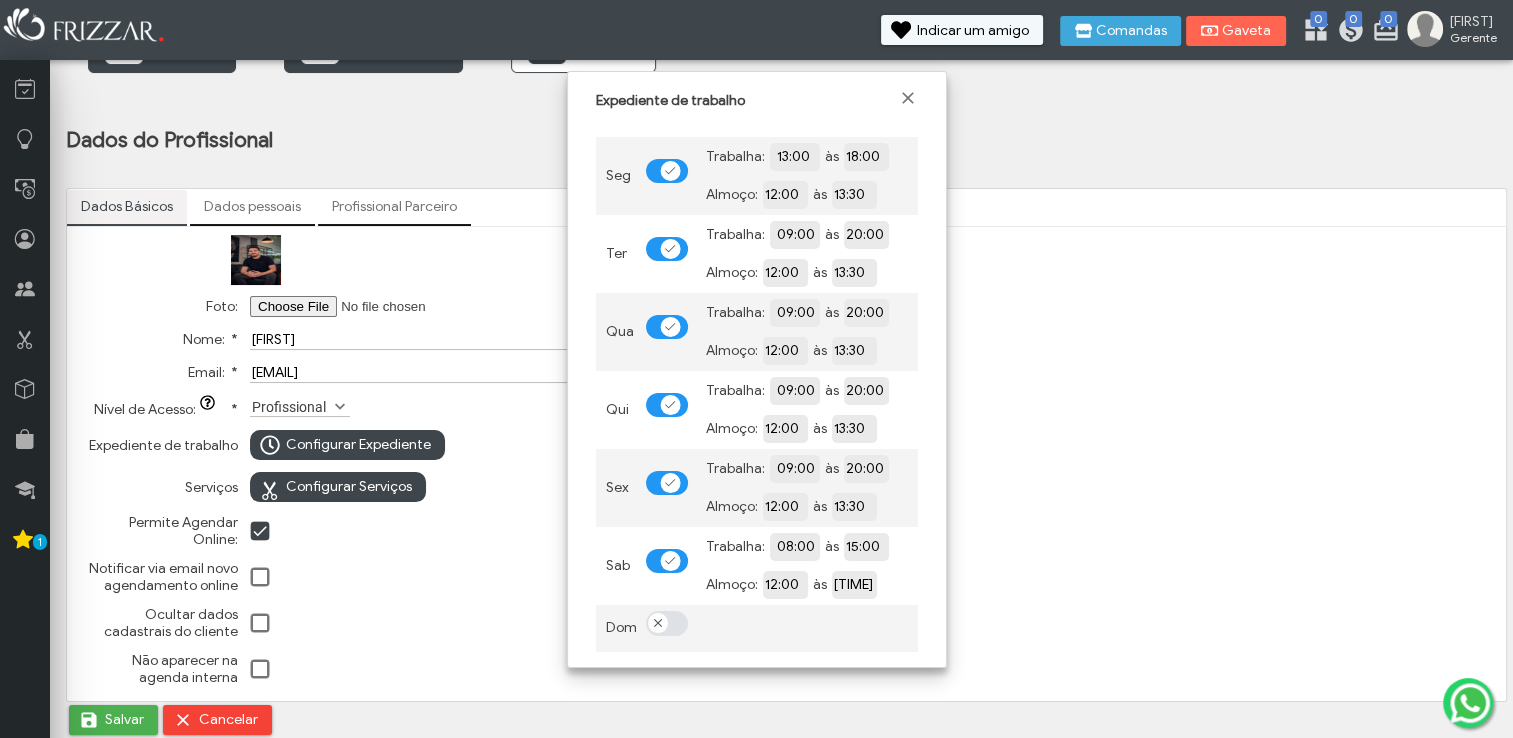 scroll, scrollTop: 0, scrollLeft: 0, axis: both 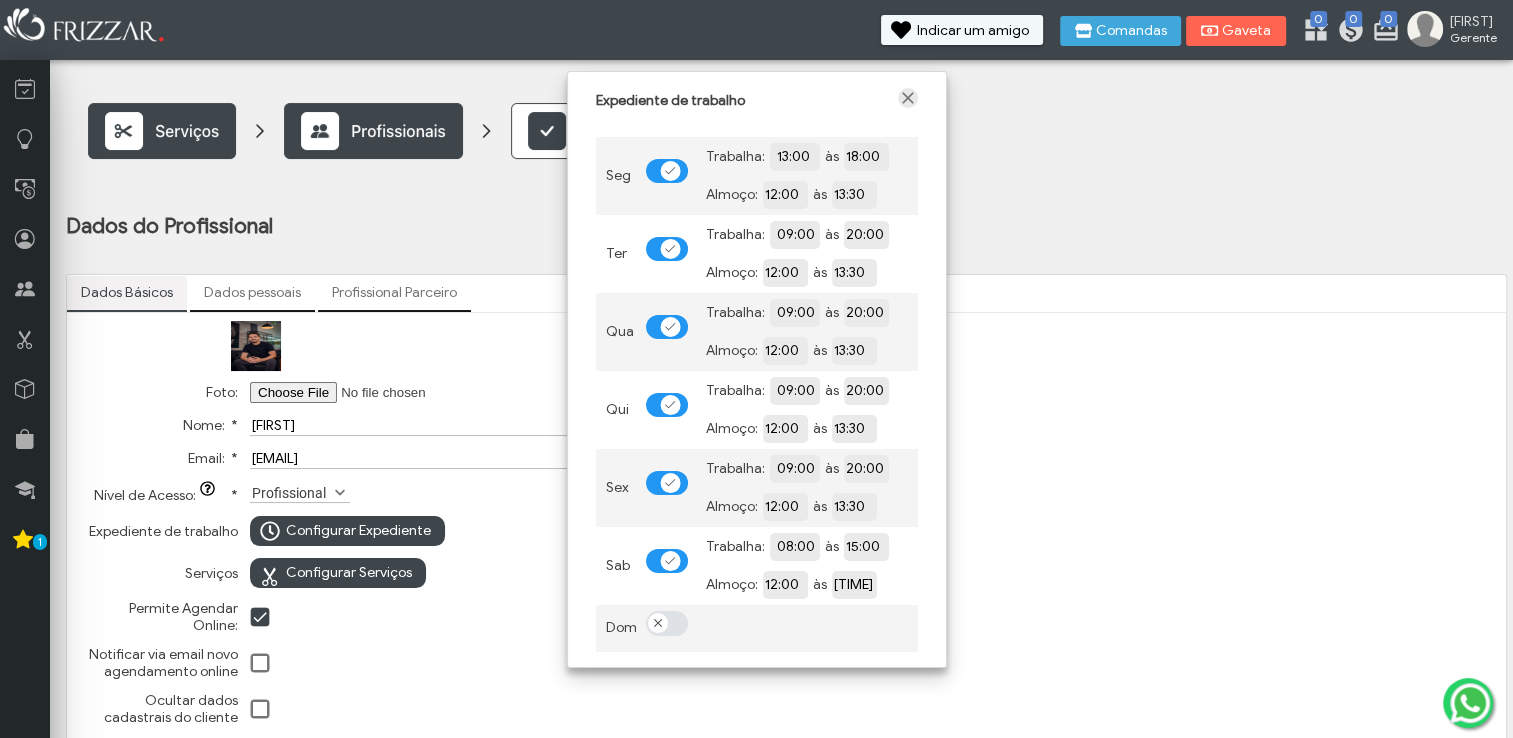 click at bounding box center [908, 98] 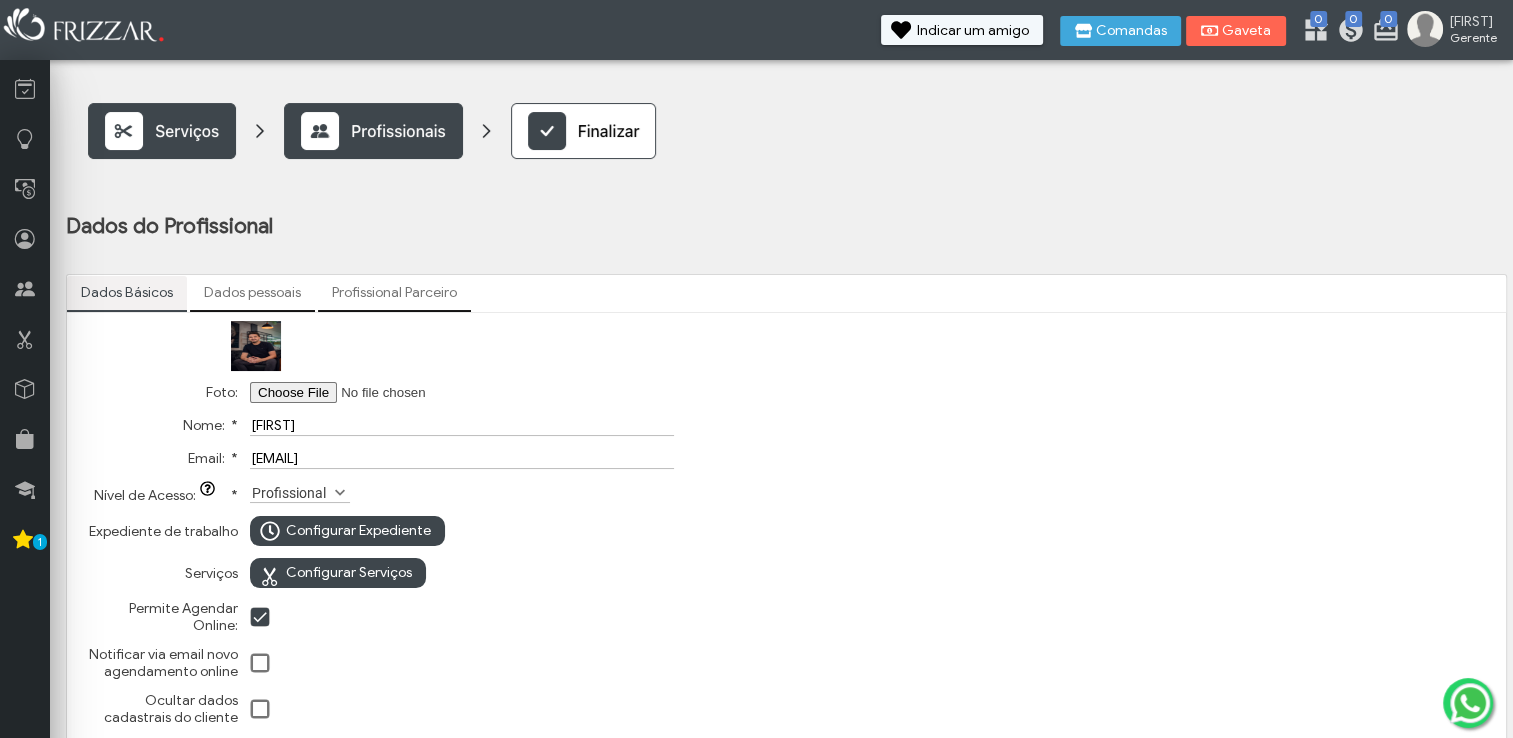 scroll, scrollTop: 86, scrollLeft: 0, axis: vertical 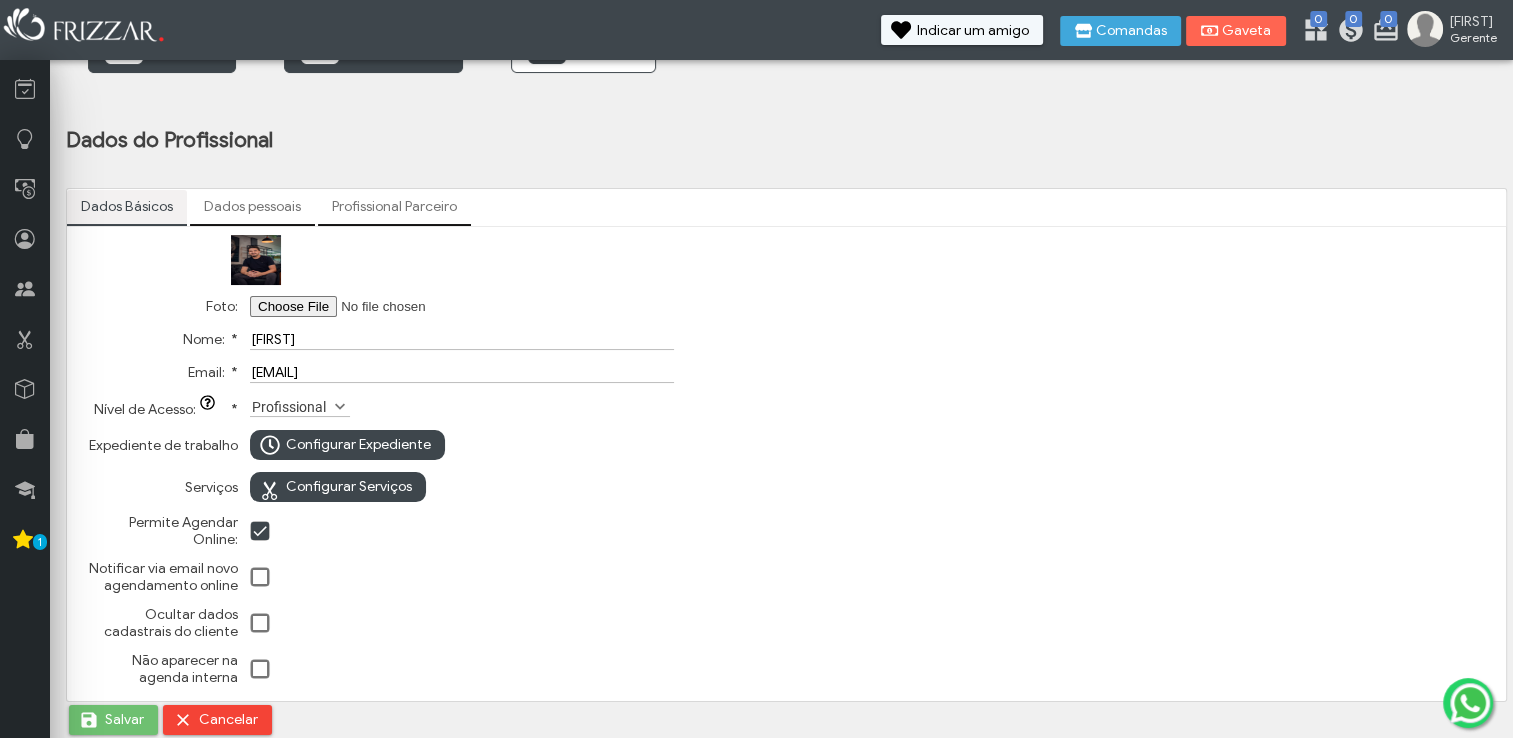 click on "Salvar" at bounding box center (124, 720) 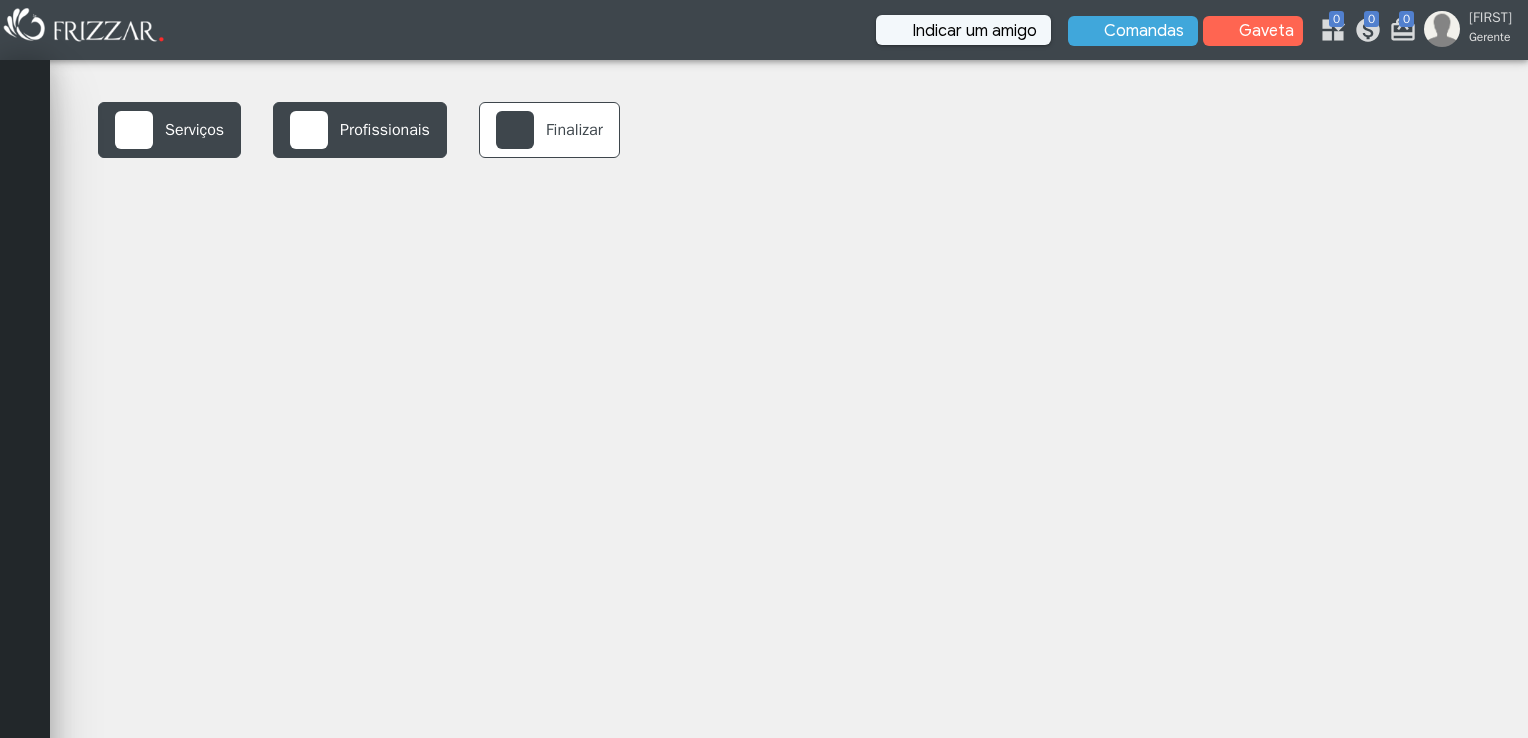 scroll, scrollTop: 0, scrollLeft: 0, axis: both 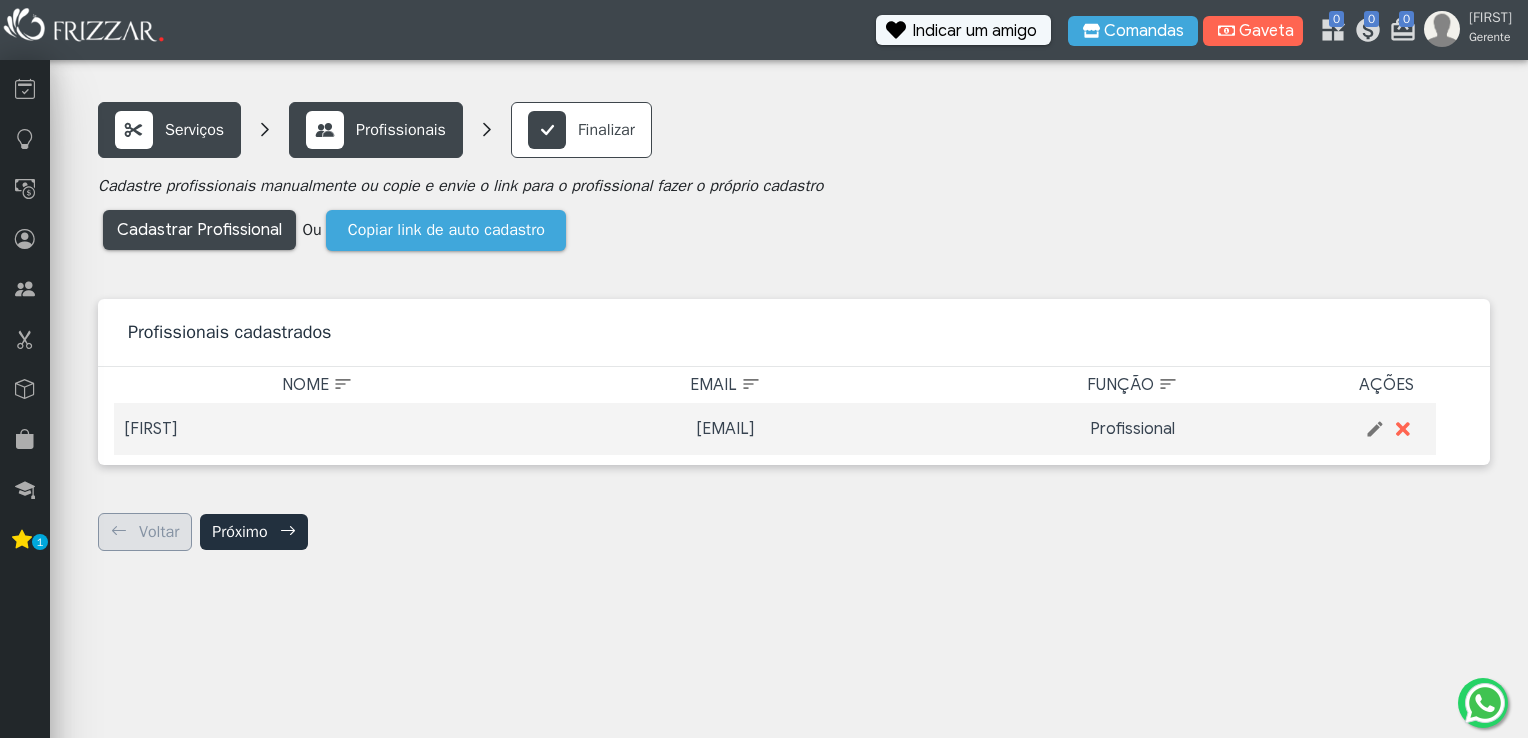 click on "Próximo" at bounding box center (253, 532) 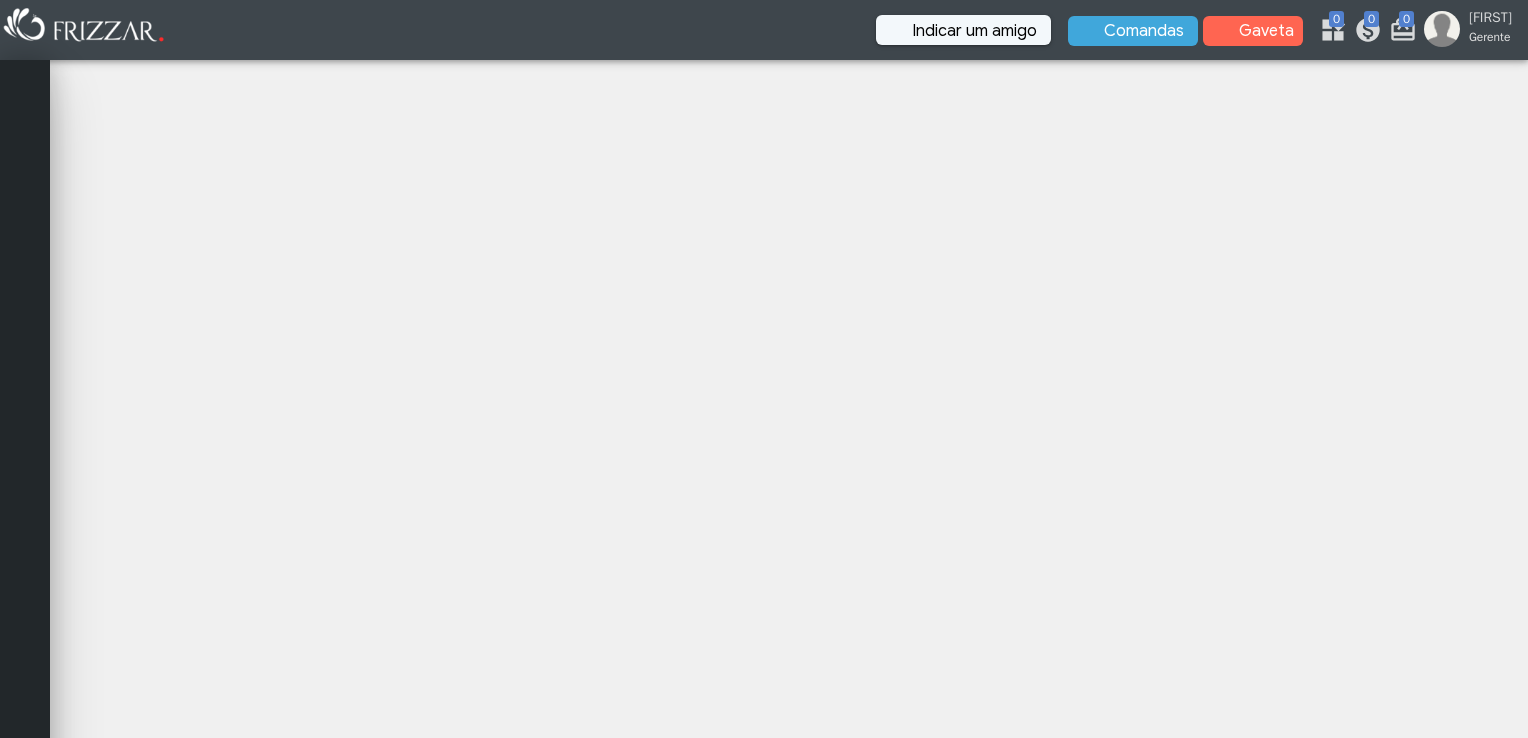 scroll, scrollTop: 0, scrollLeft: 0, axis: both 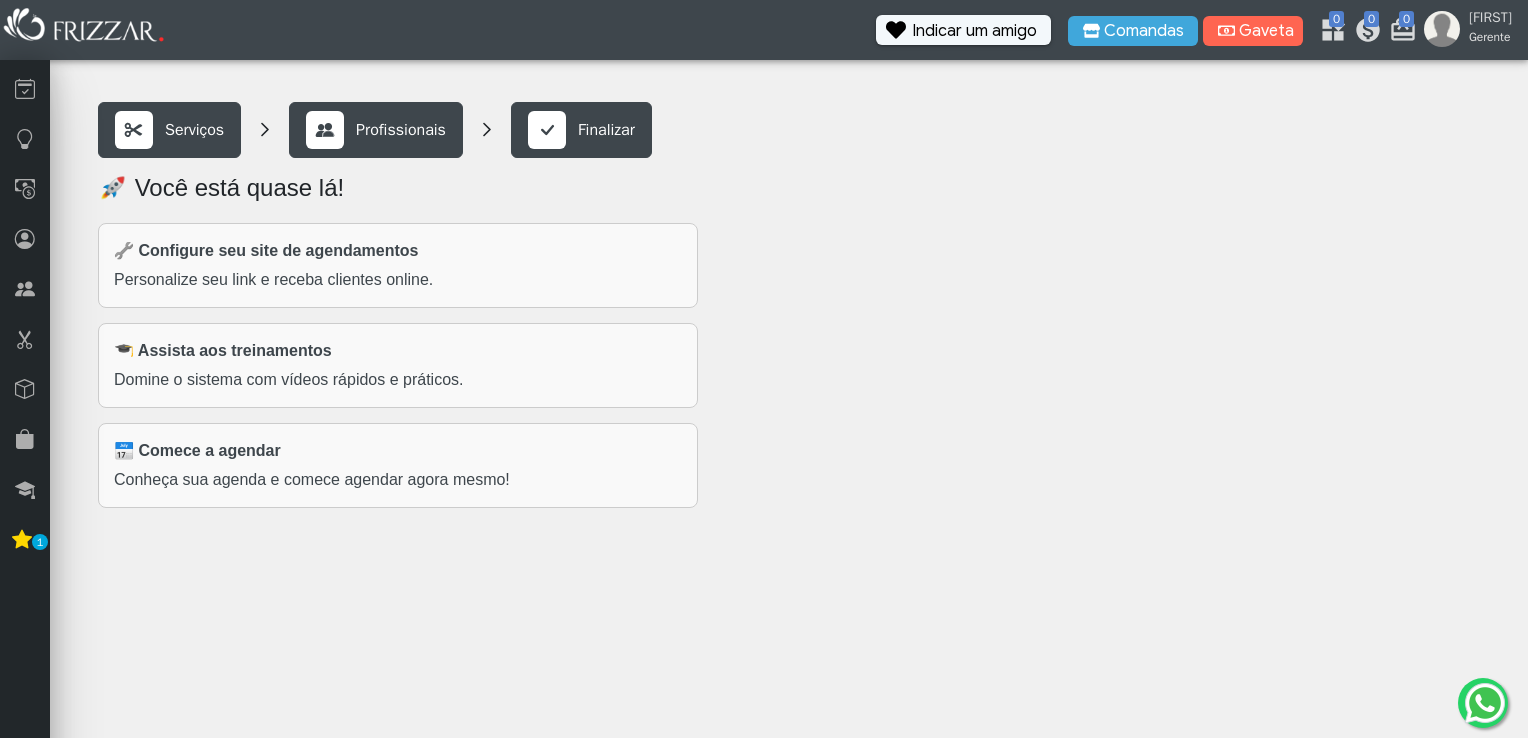 click on "🔧 Configure seu site de agendamentos
Personalize seu link e receba clientes online." at bounding box center (398, 265) 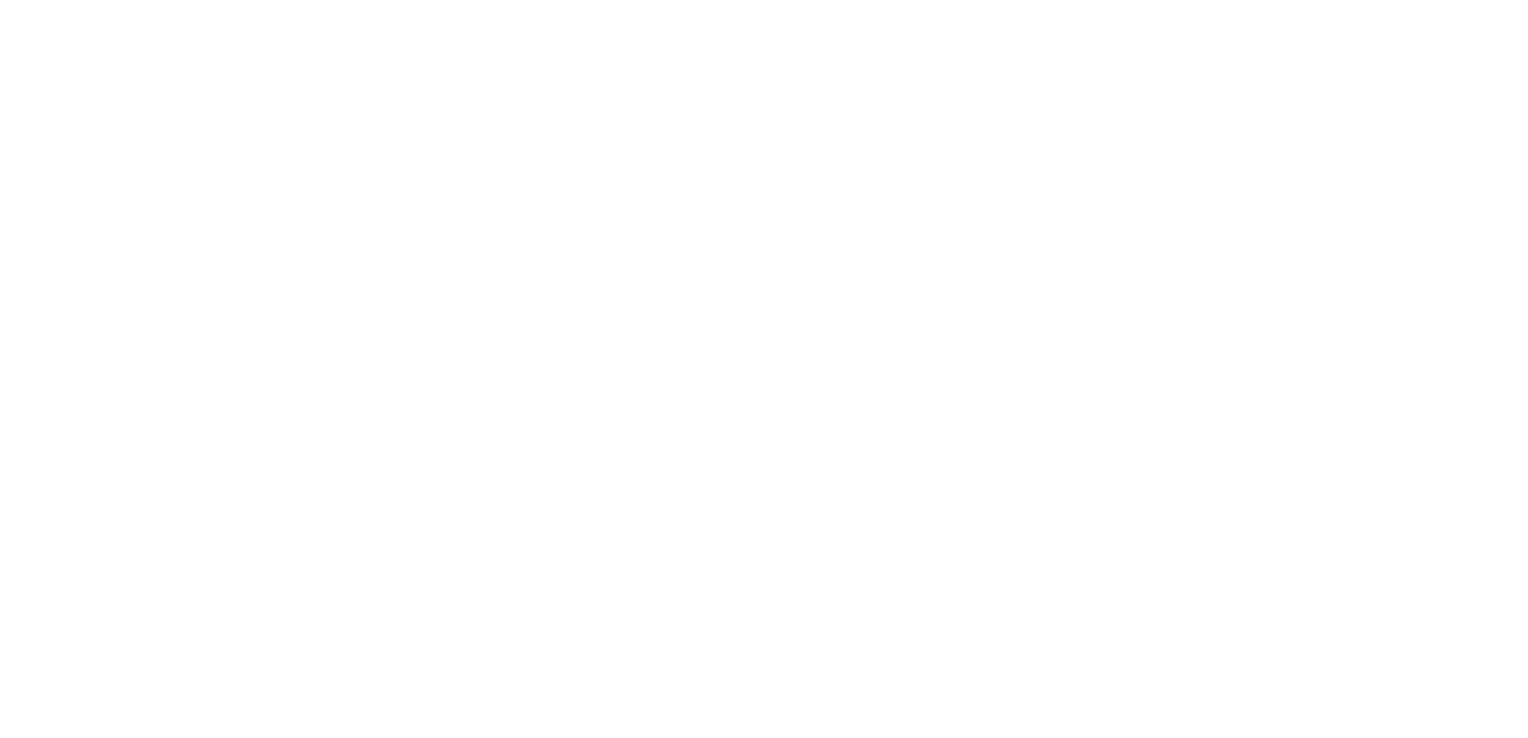 scroll, scrollTop: 0, scrollLeft: 0, axis: both 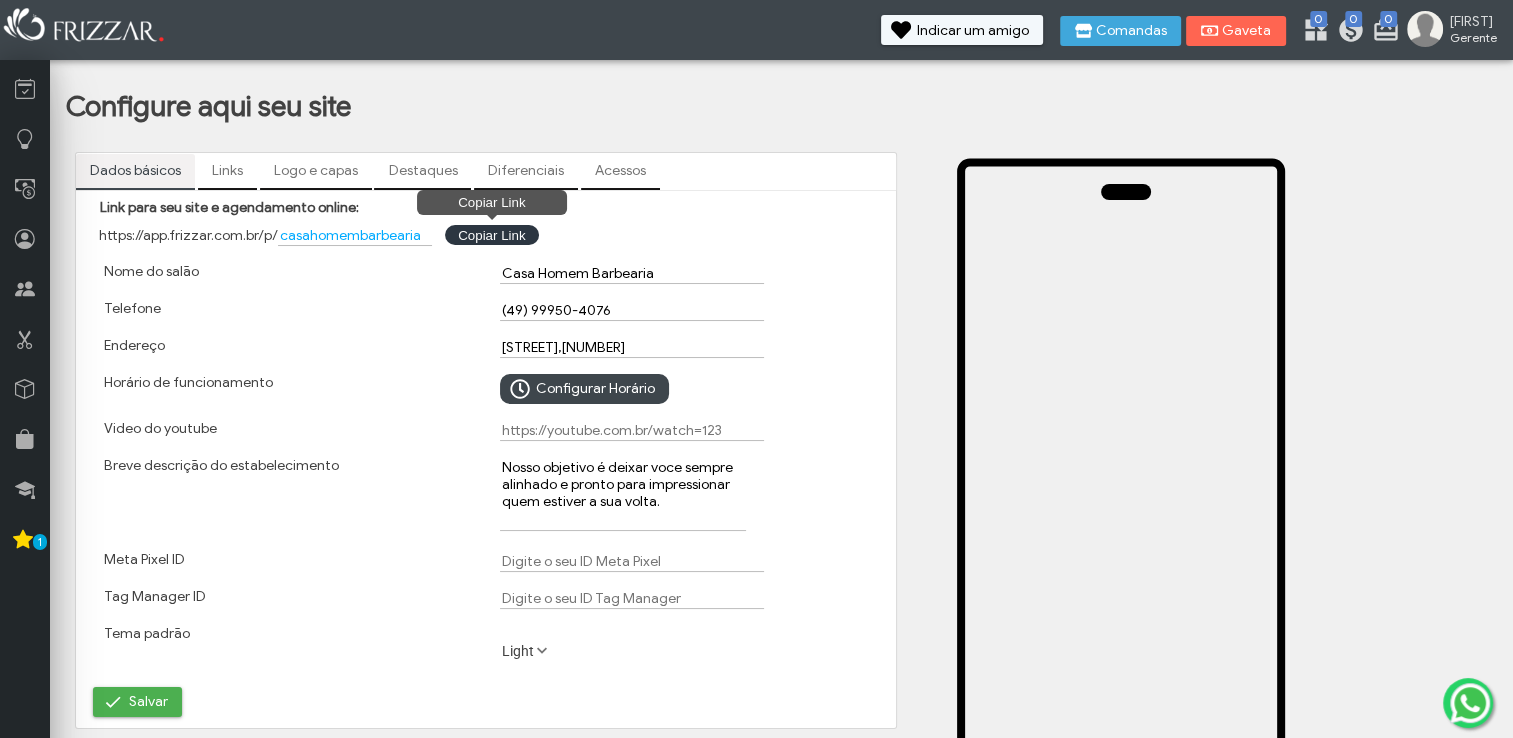 click on "Copiar Link
Copiar Link" at bounding box center [491, 235] 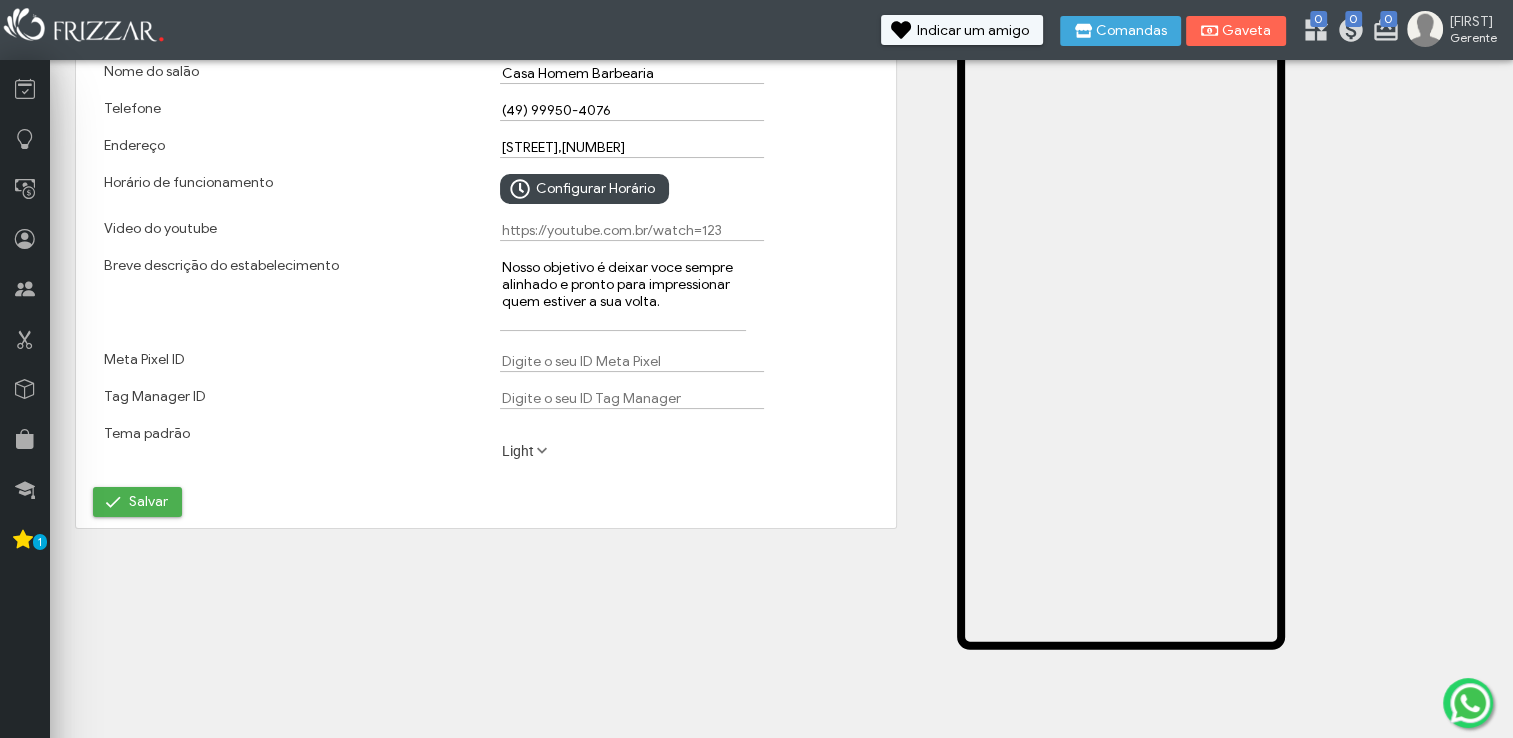 scroll, scrollTop: 305, scrollLeft: 0, axis: vertical 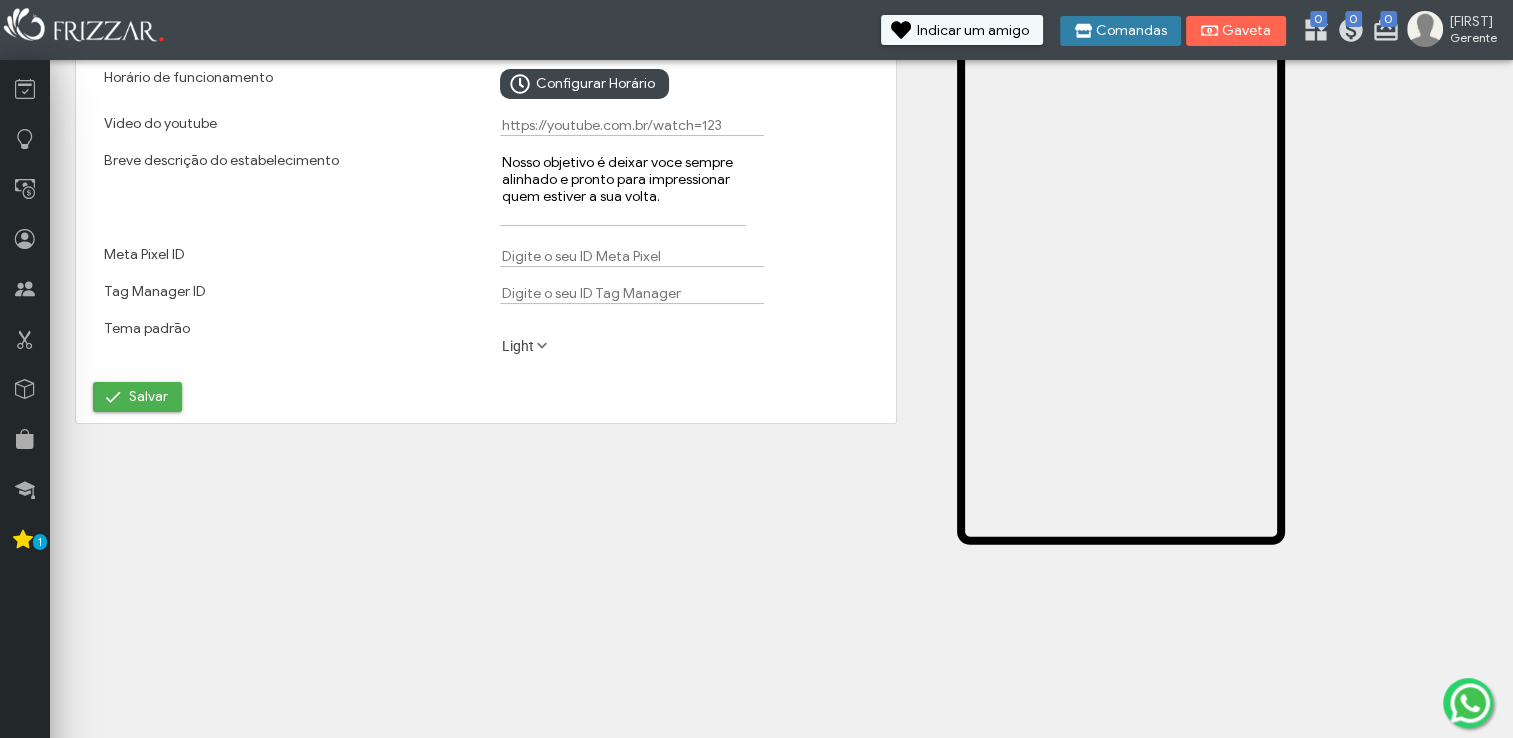 click on "Comandas" at bounding box center [1131, 31] 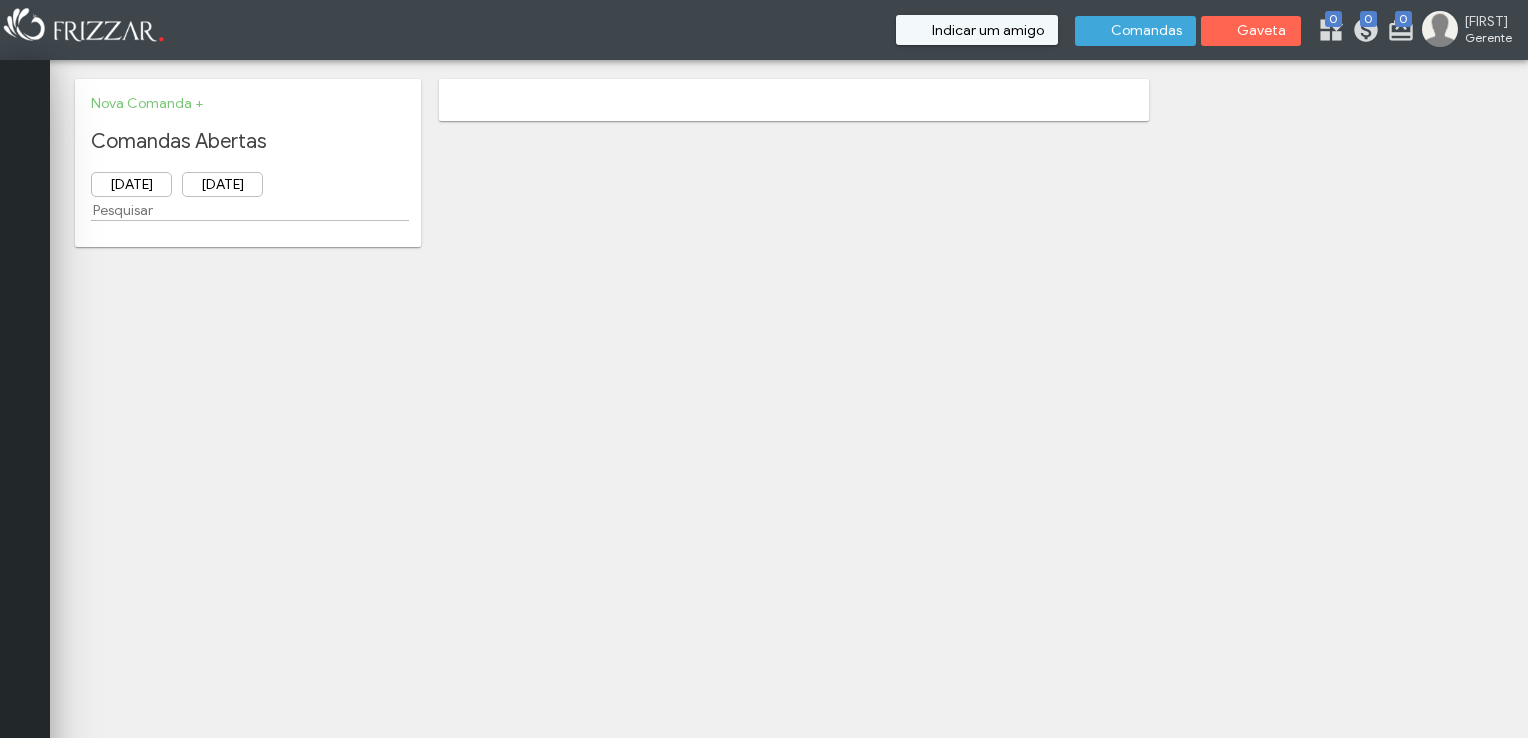 scroll, scrollTop: 0, scrollLeft: 0, axis: both 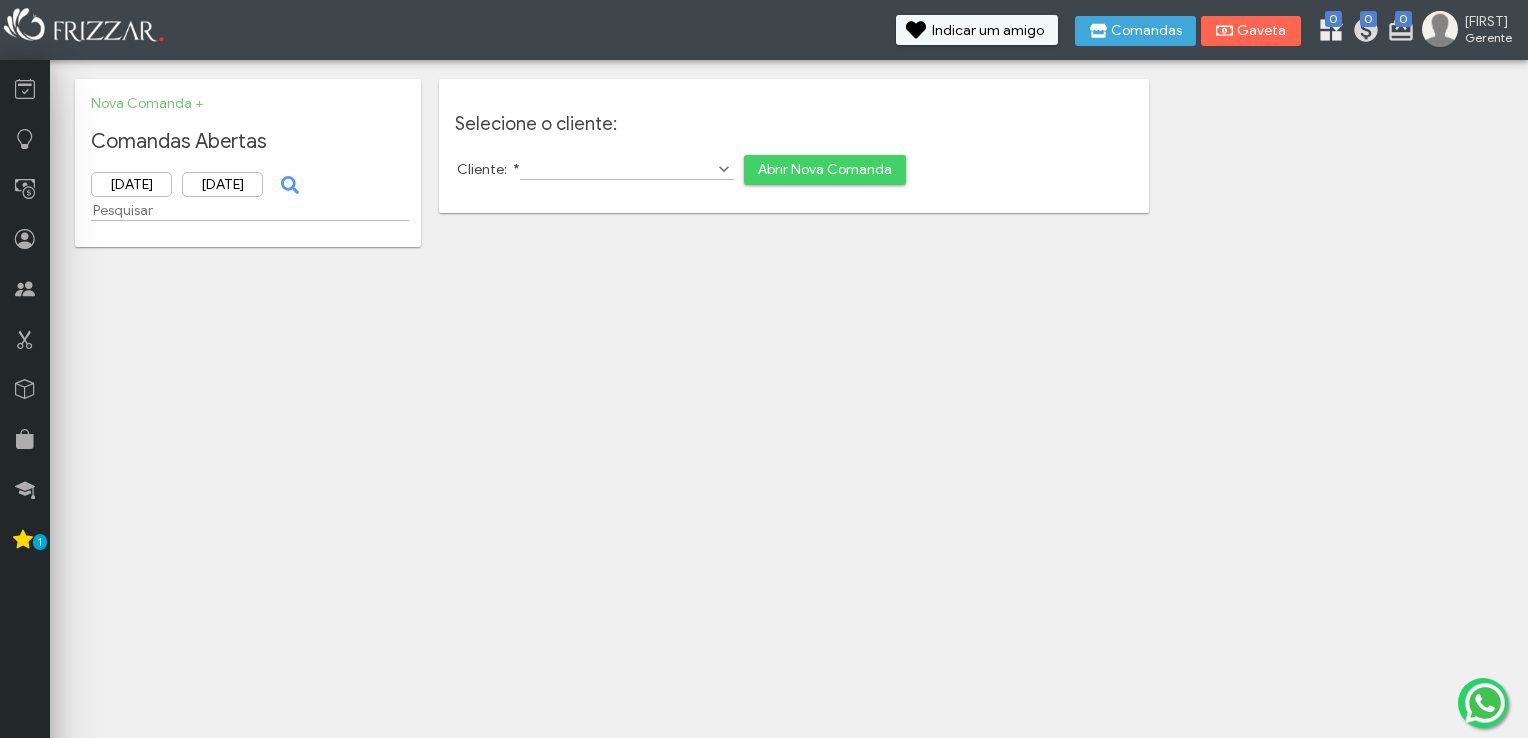 click at bounding box center [1327, 26] 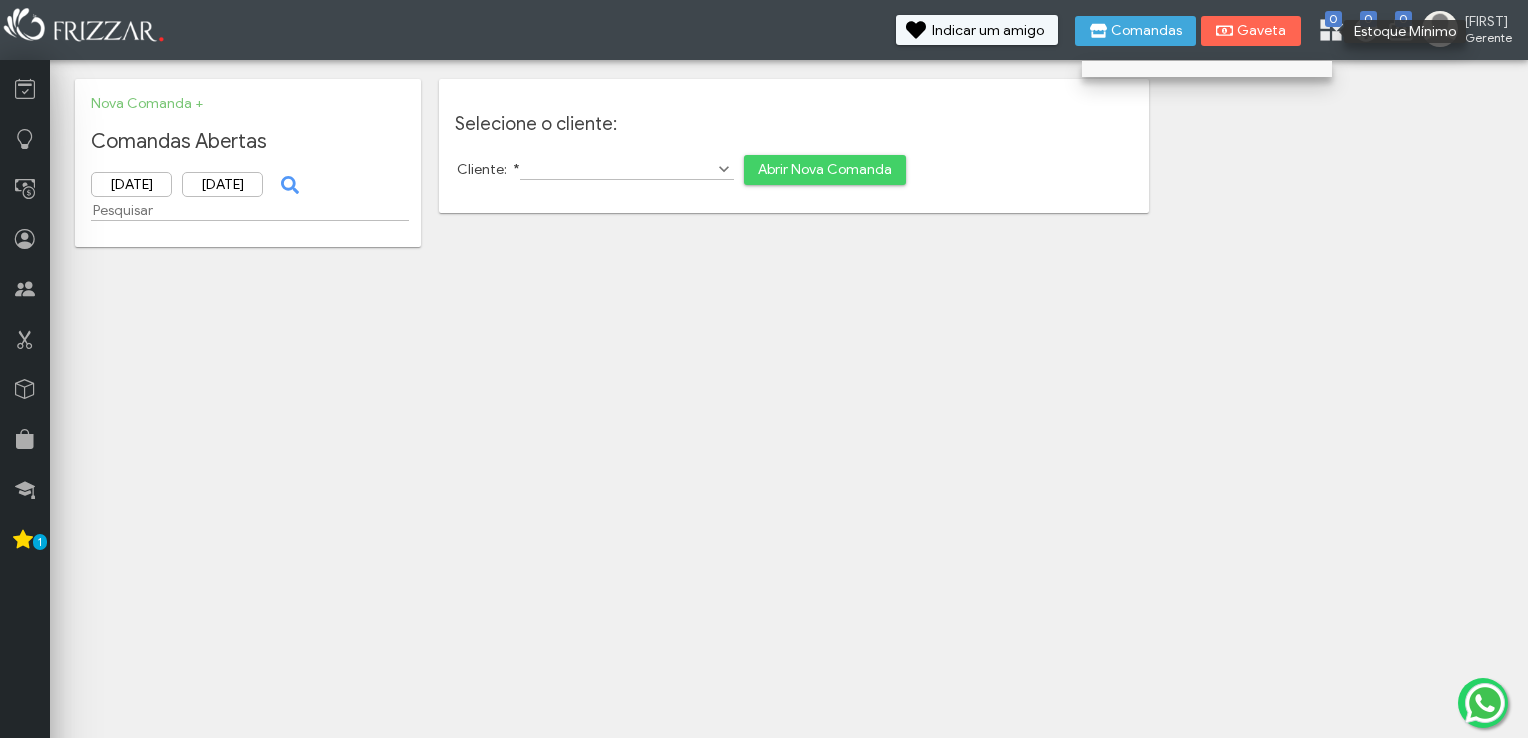 click at bounding box center [1327, 26] 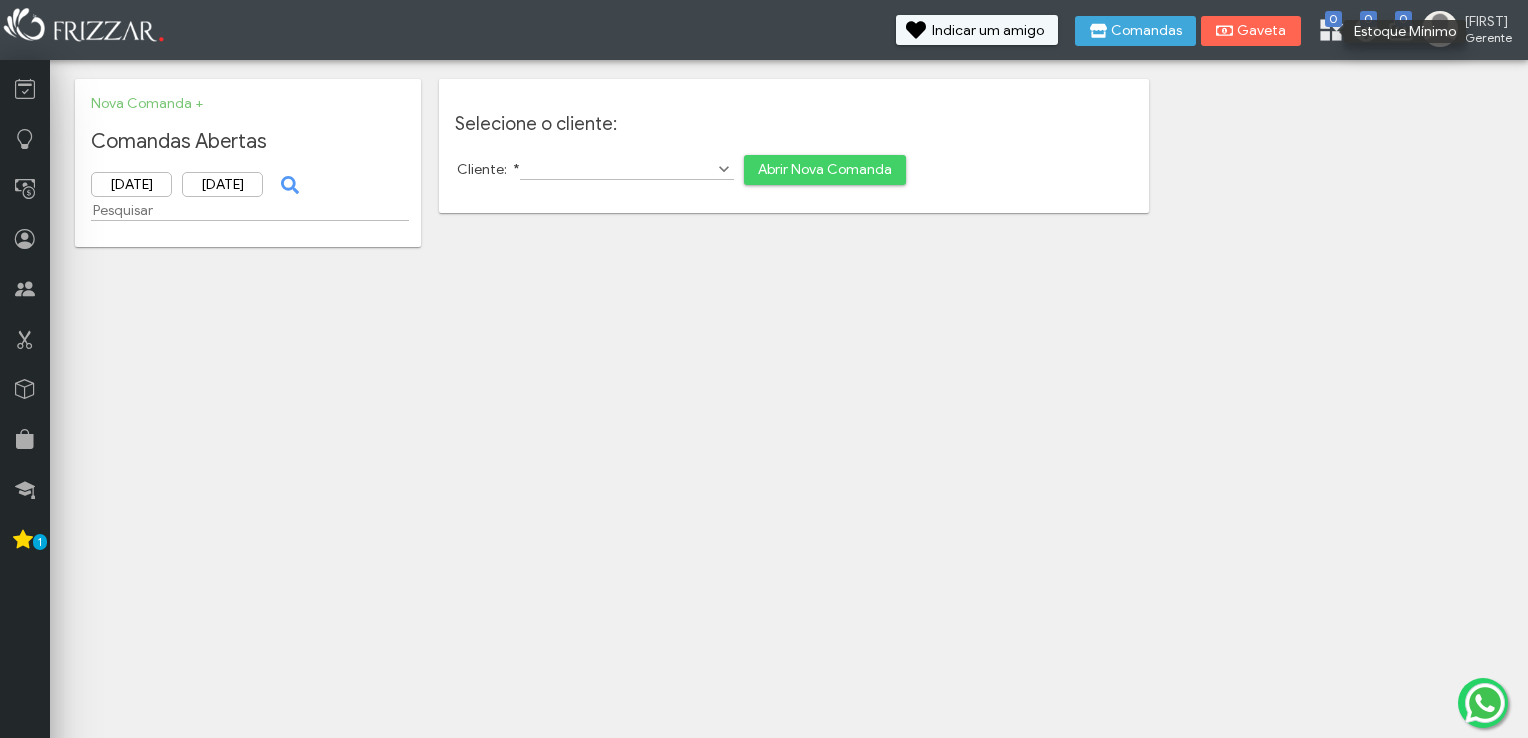 click at bounding box center (1327, 26) 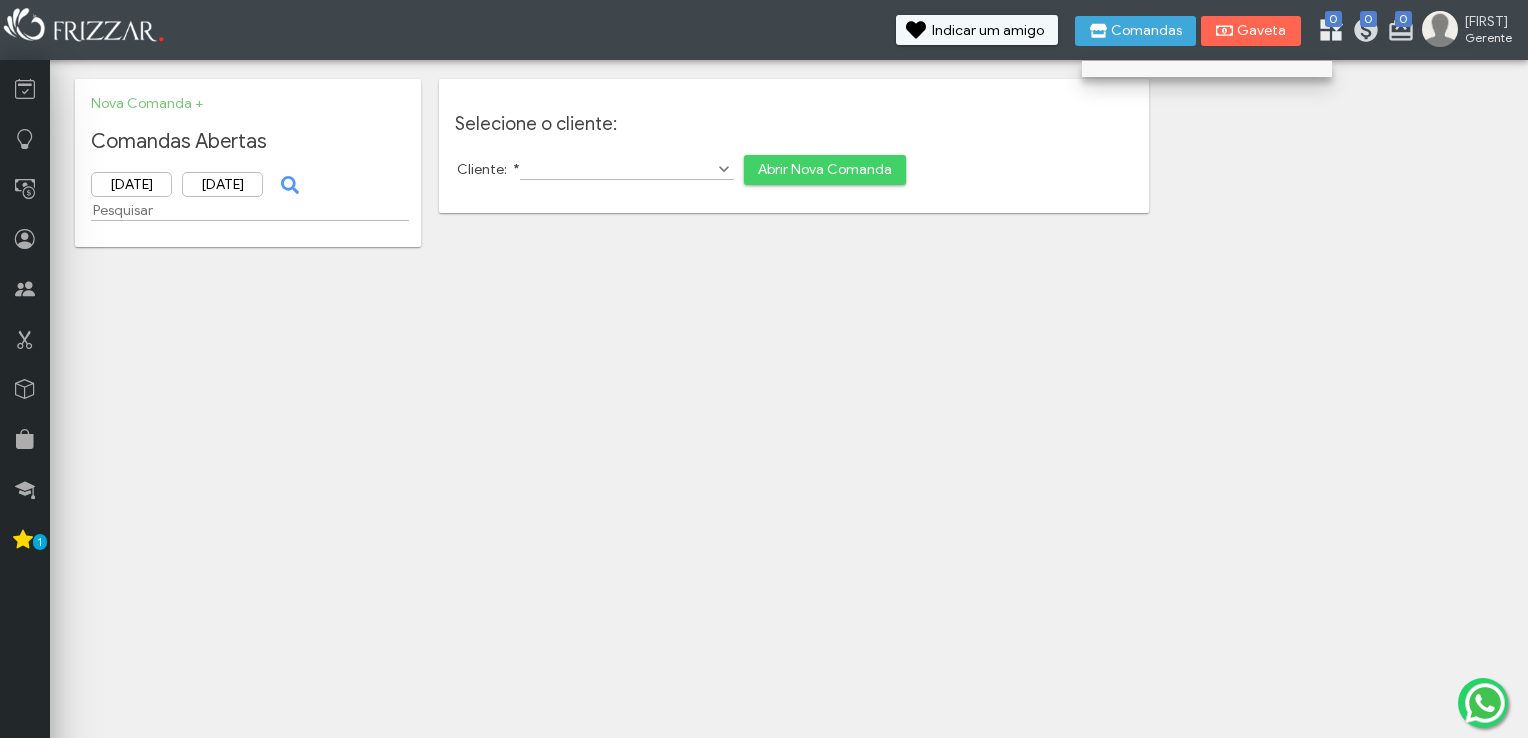 click at bounding box center [1327, 26] 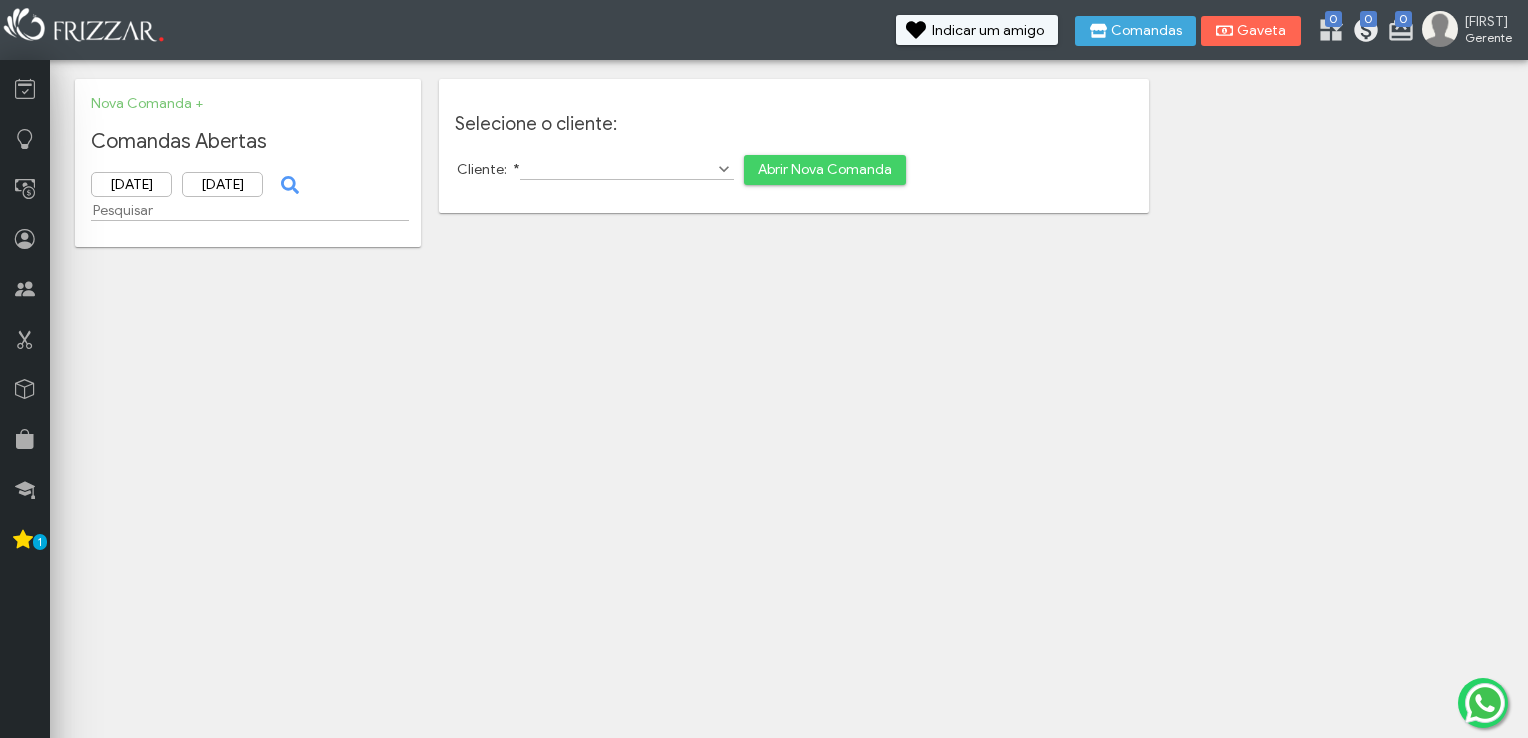 click at bounding box center (1362, 26) 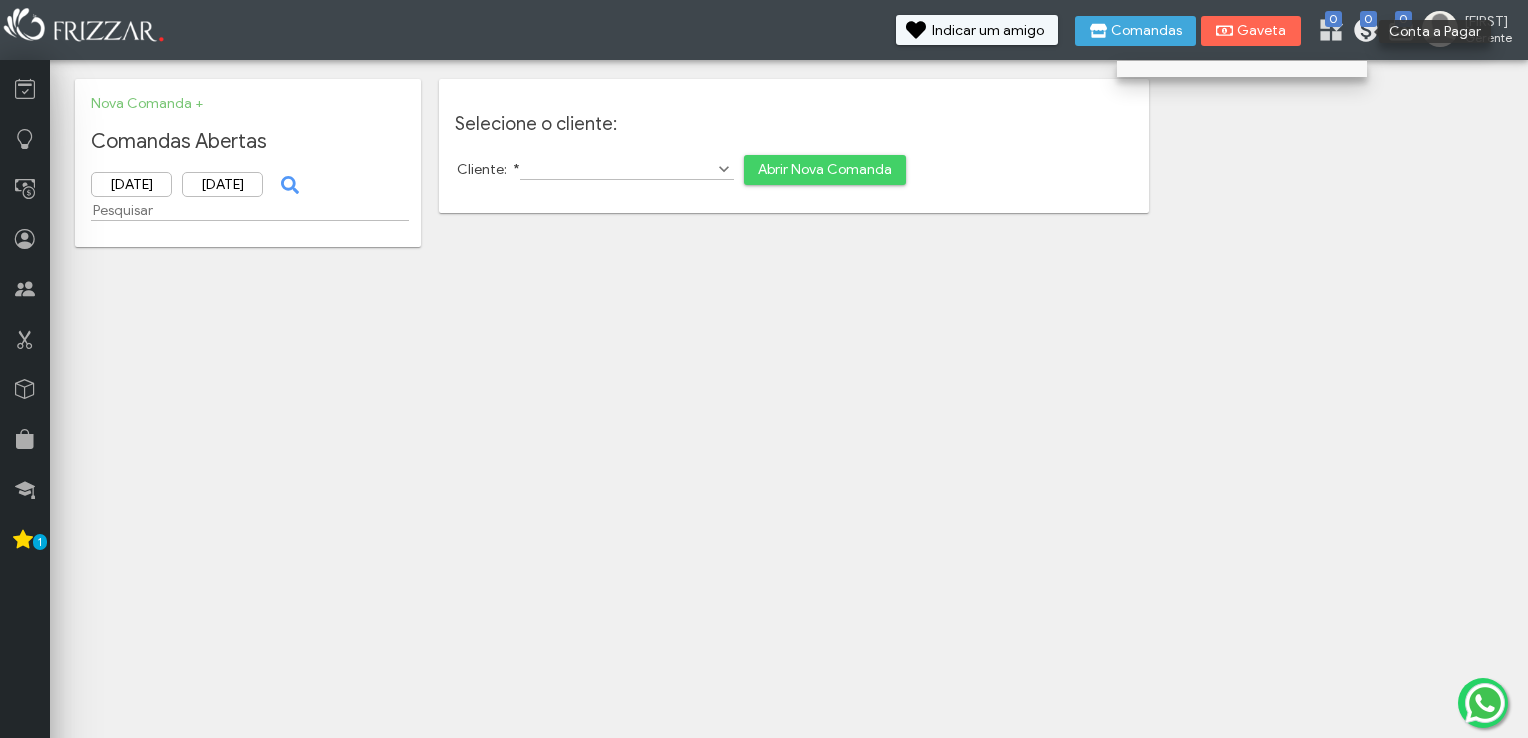 click at bounding box center [1362, 26] 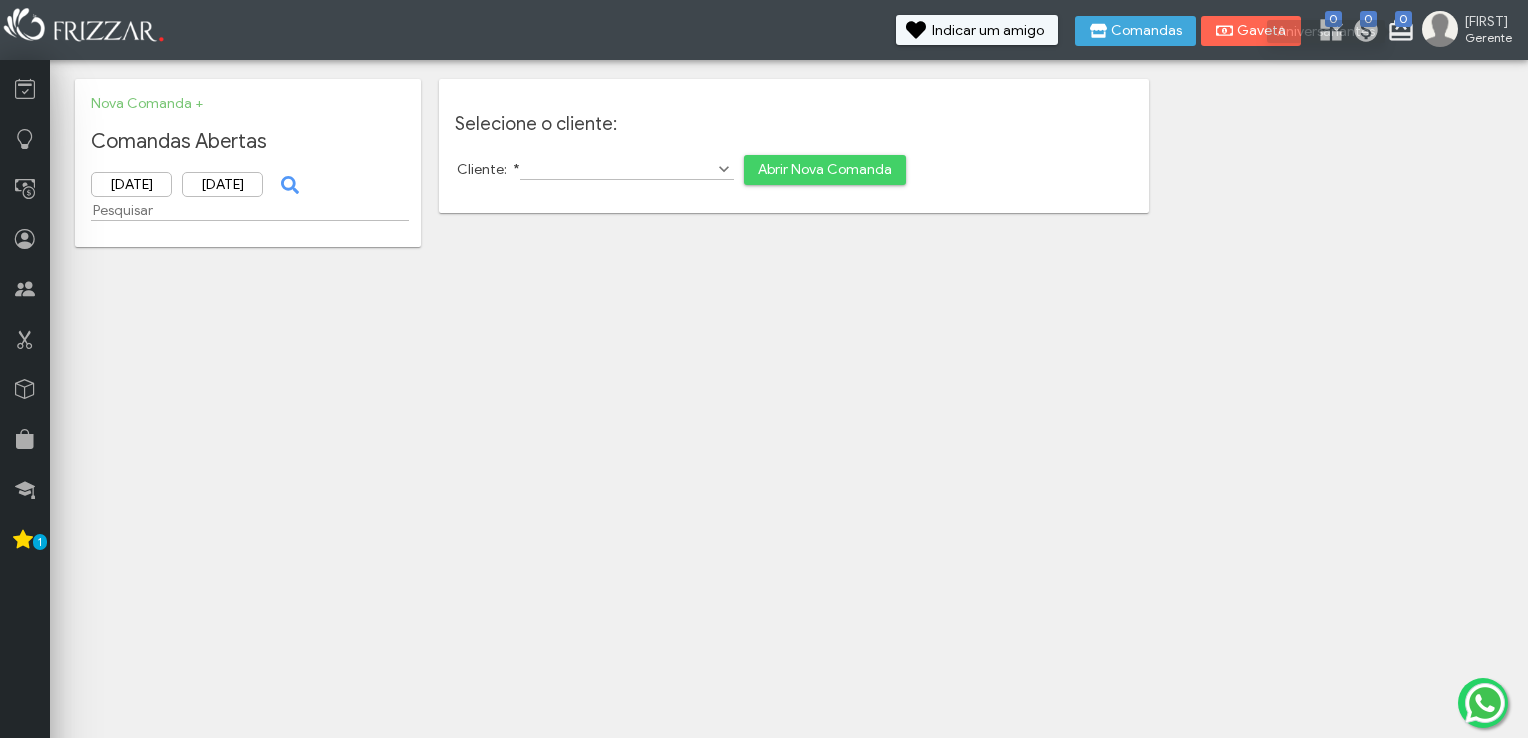 click at bounding box center (1397, 26) 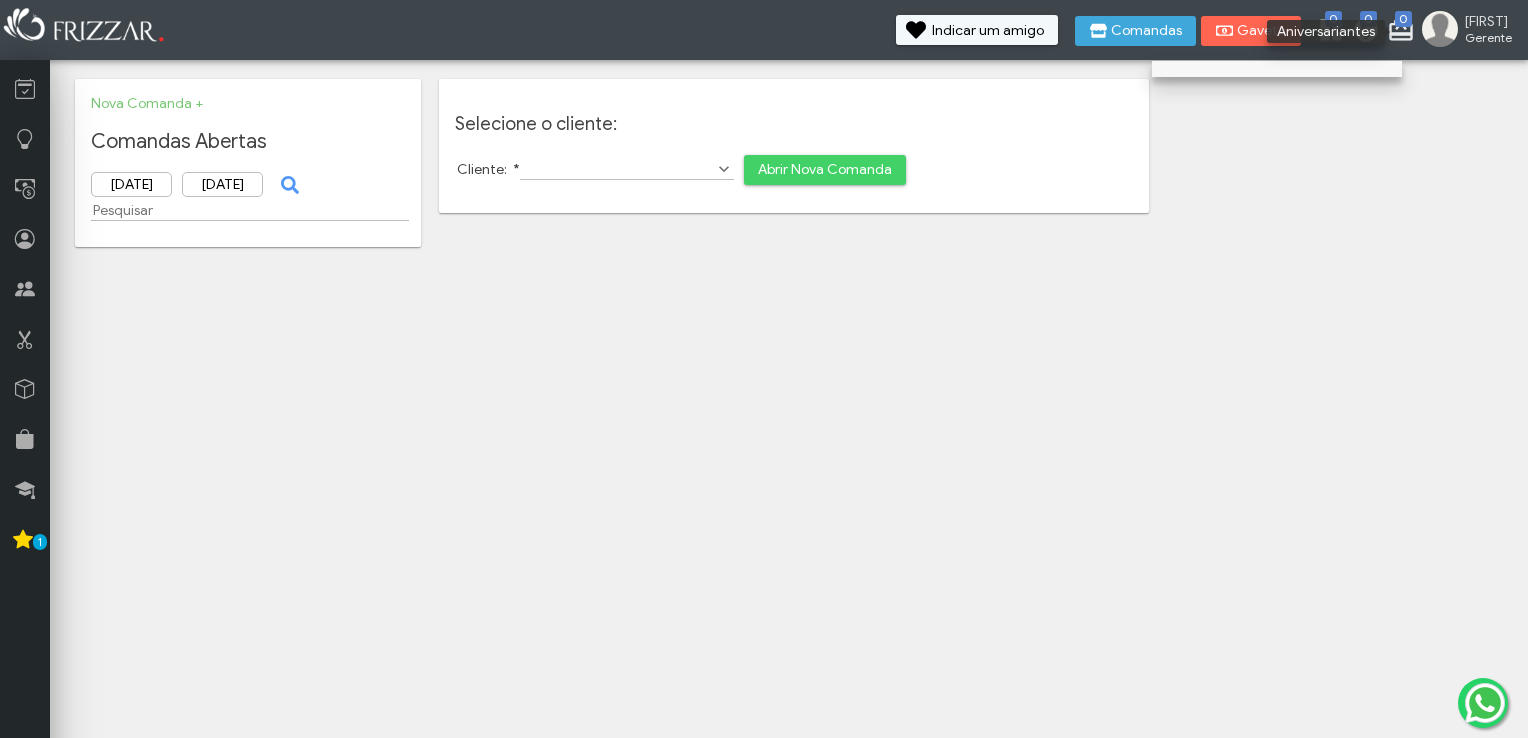 click at bounding box center [1397, 26] 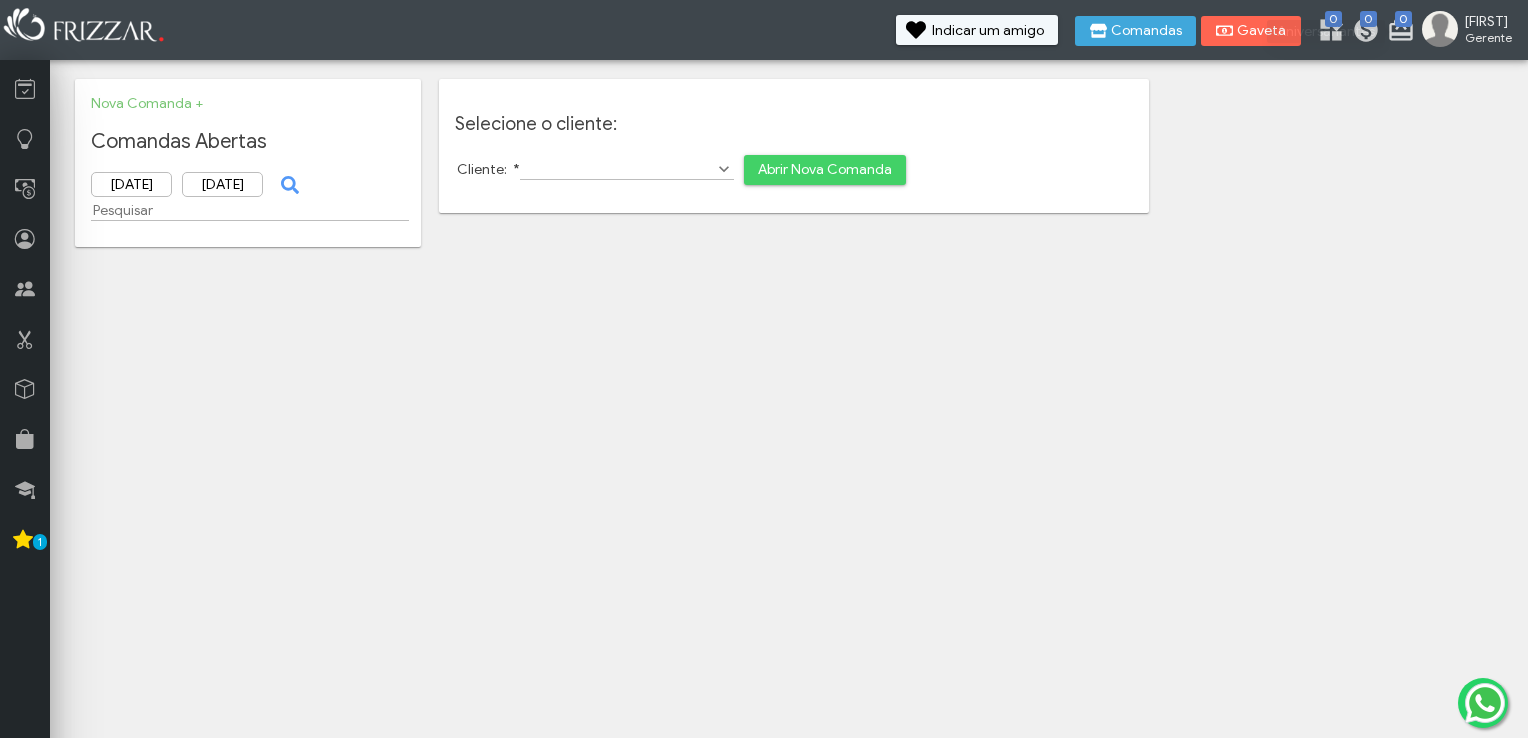 click at bounding box center (1440, 29) 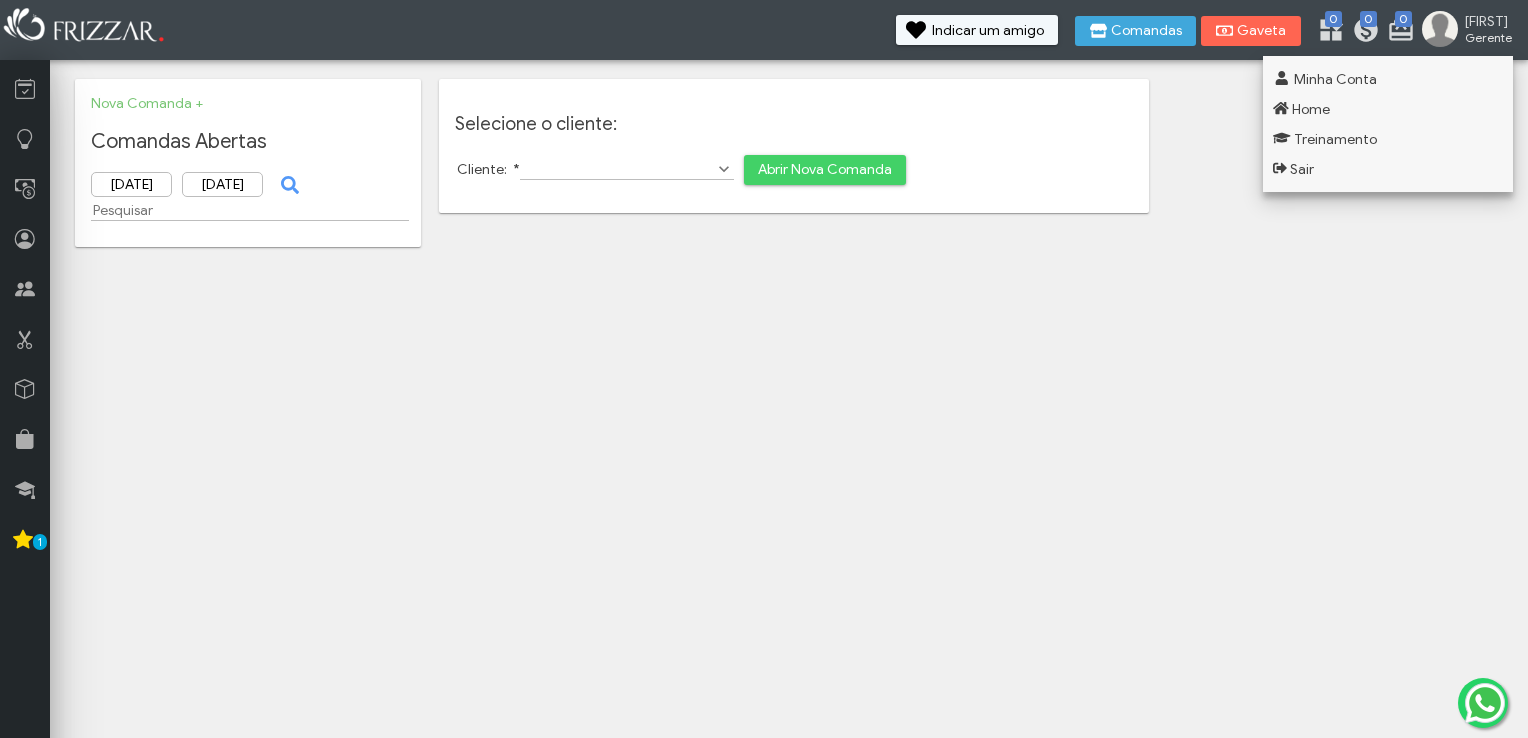 click on "ui-button
[FIRST]
[TITLE]
Minha Conta
Home
Treinamento
Sair" at bounding box center [764, 369] 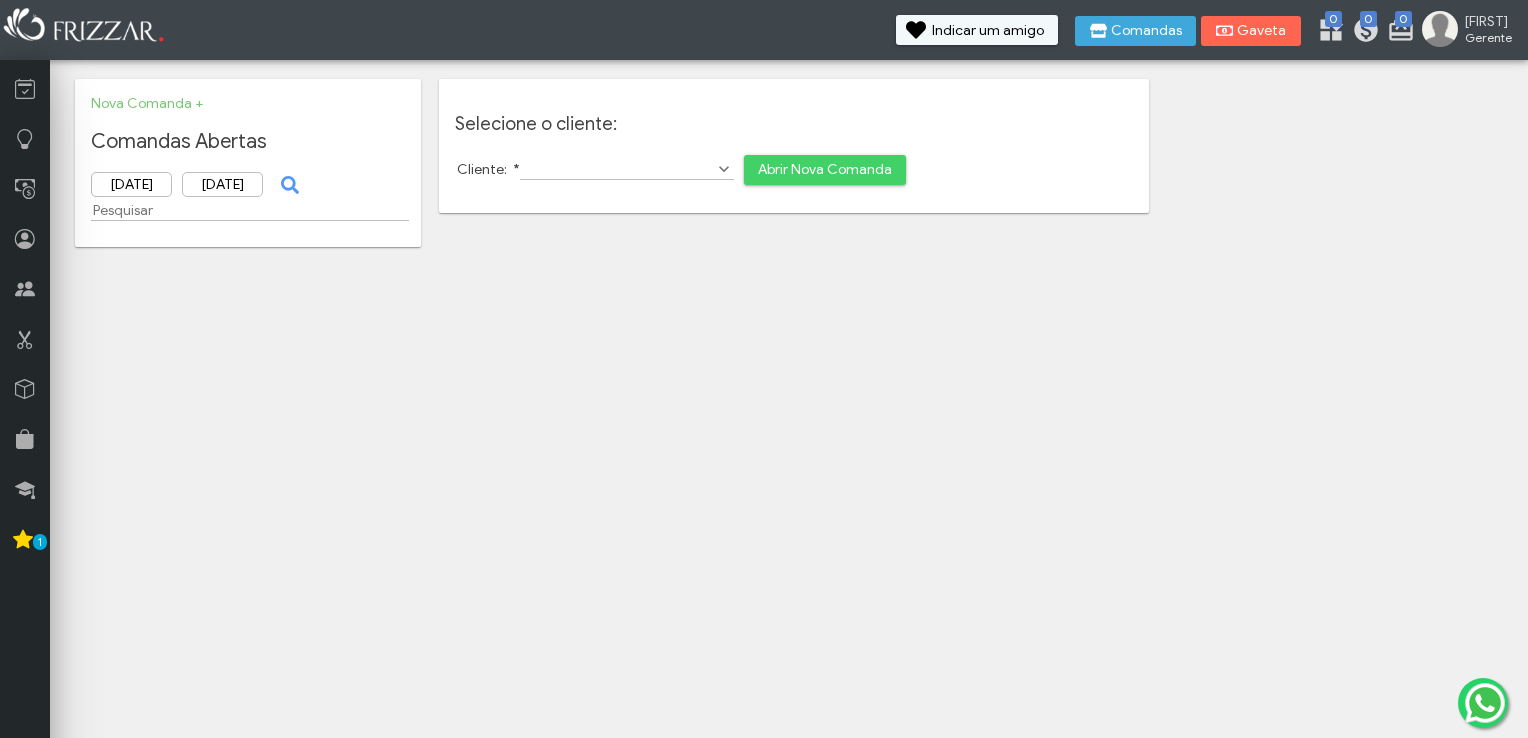 click on "Indicar um amigo" at bounding box center (977, 30) 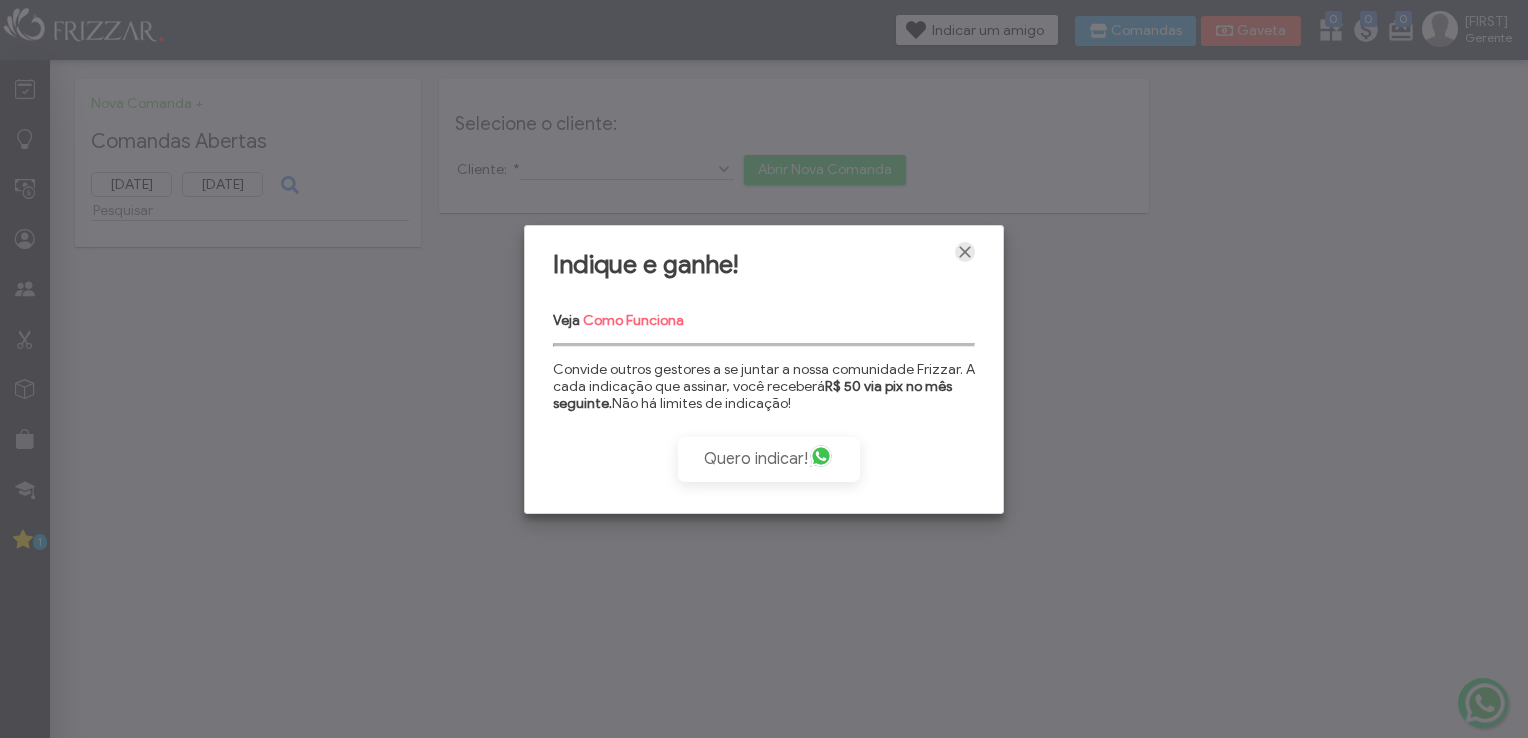 click at bounding box center (965, 252) 